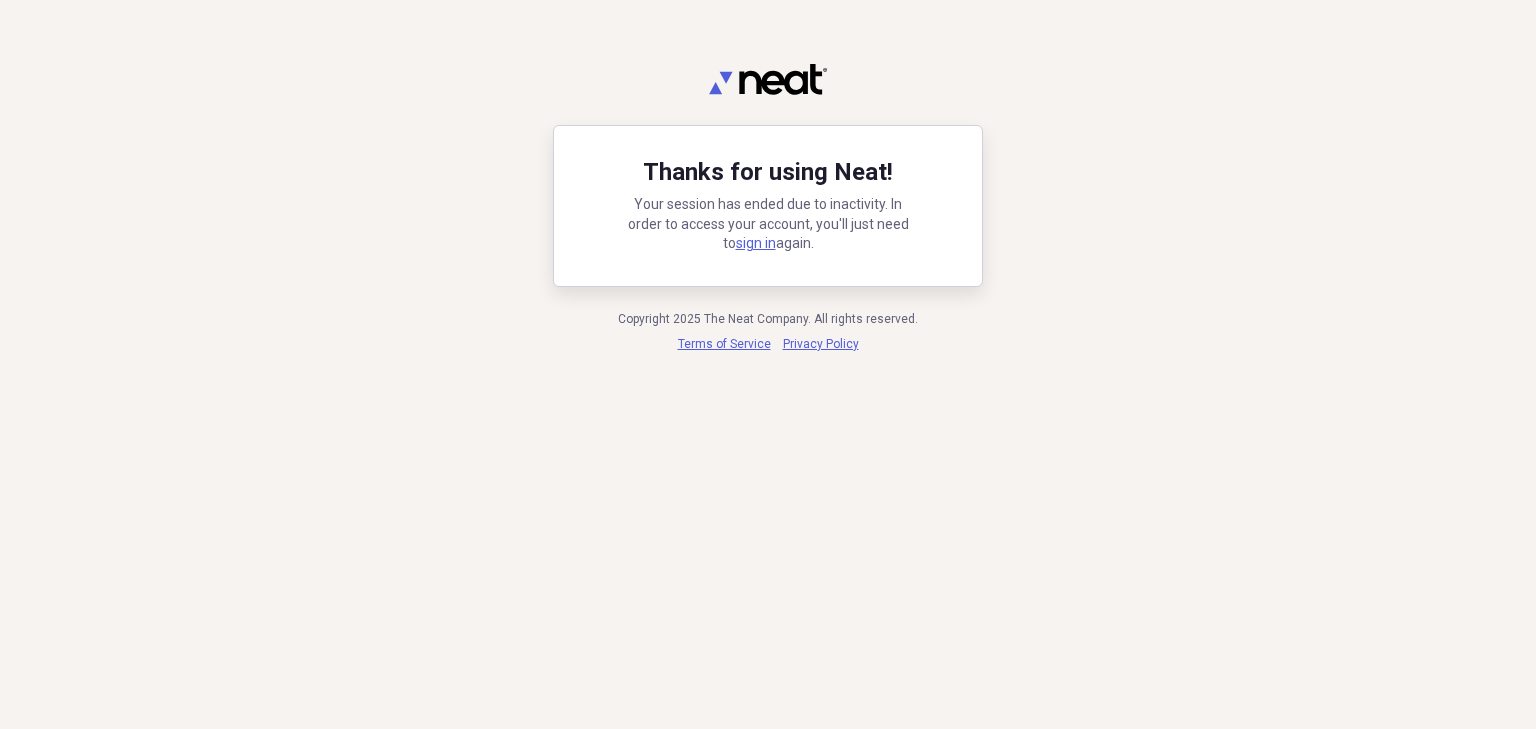 scroll, scrollTop: 0, scrollLeft: 0, axis: both 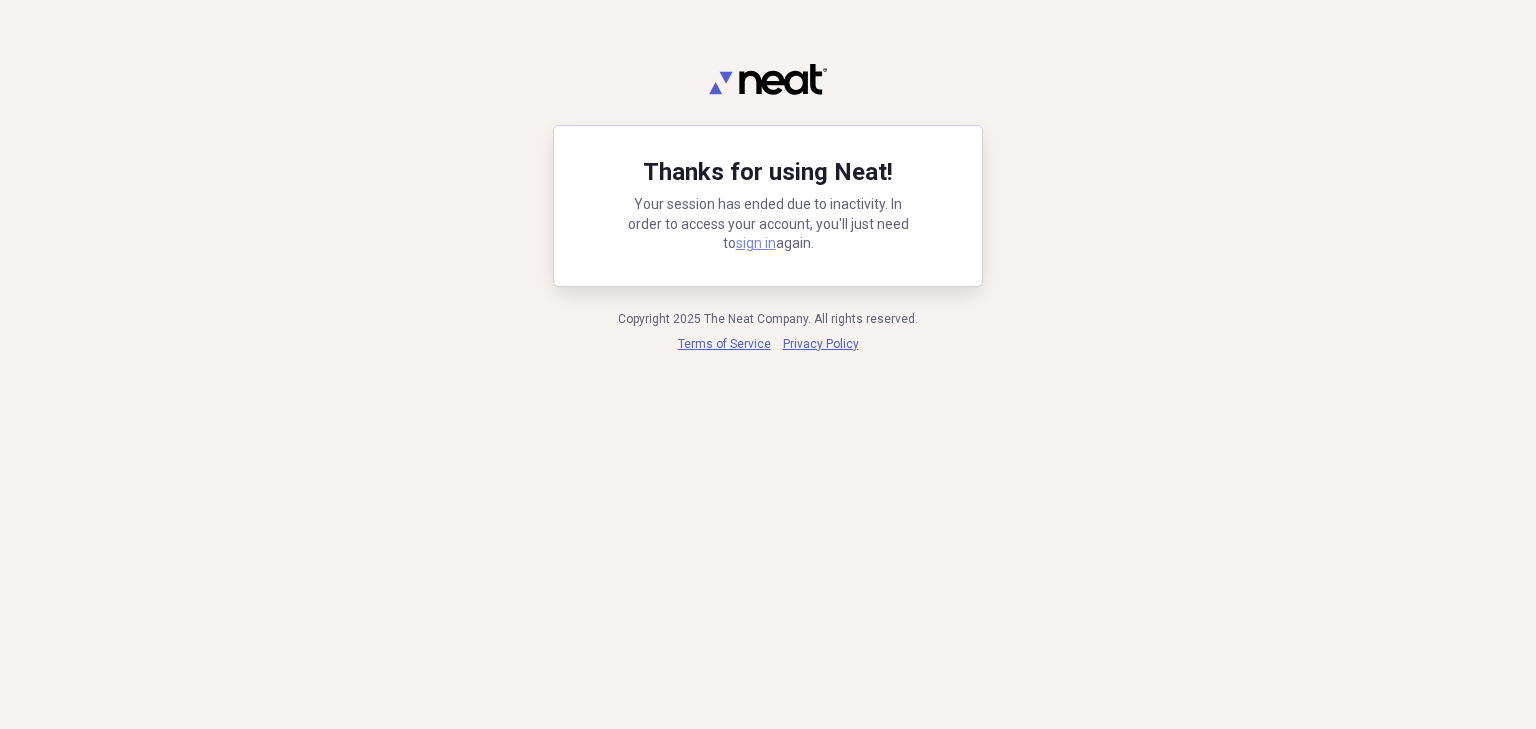 click on "sign in" at bounding box center [756, 243] 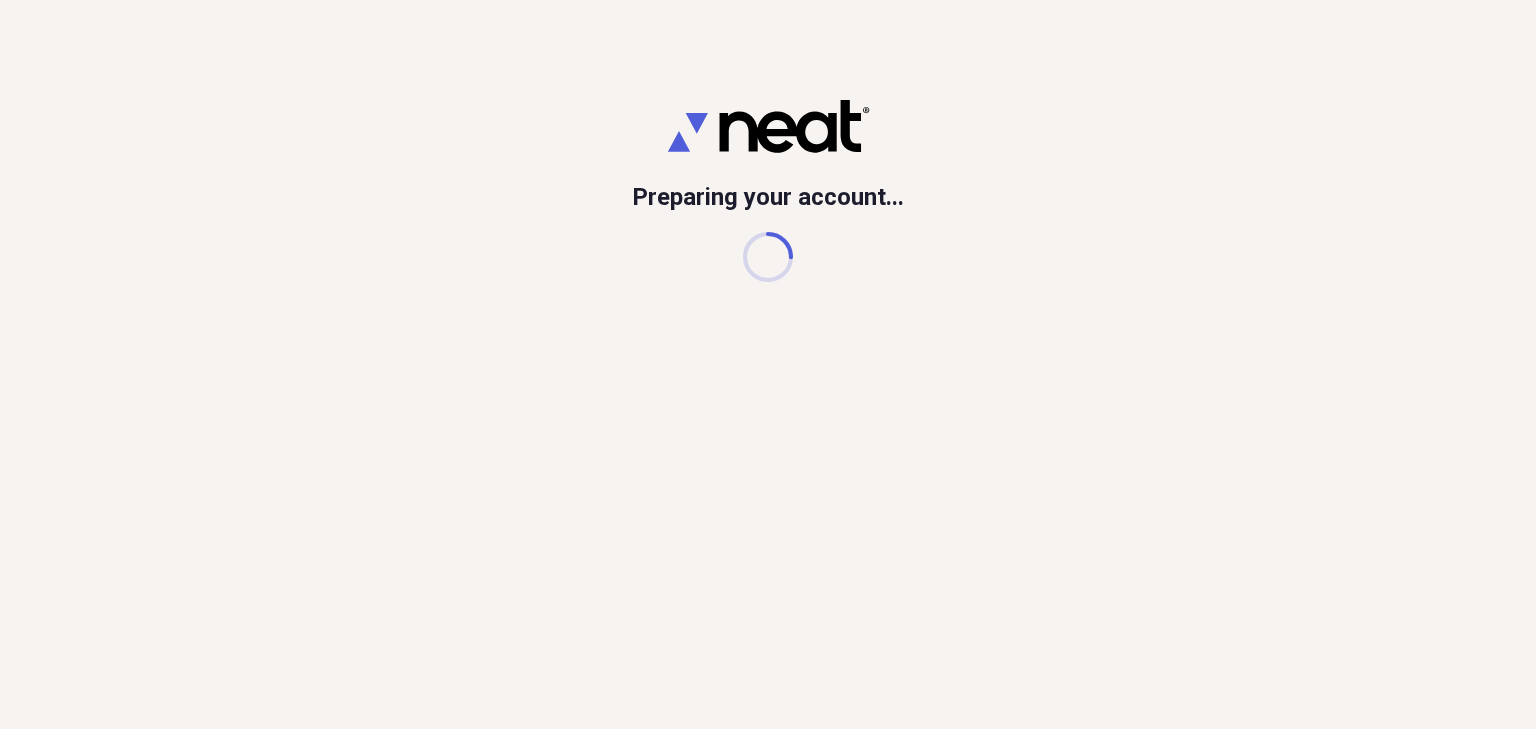 scroll, scrollTop: 0, scrollLeft: 0, axis: both 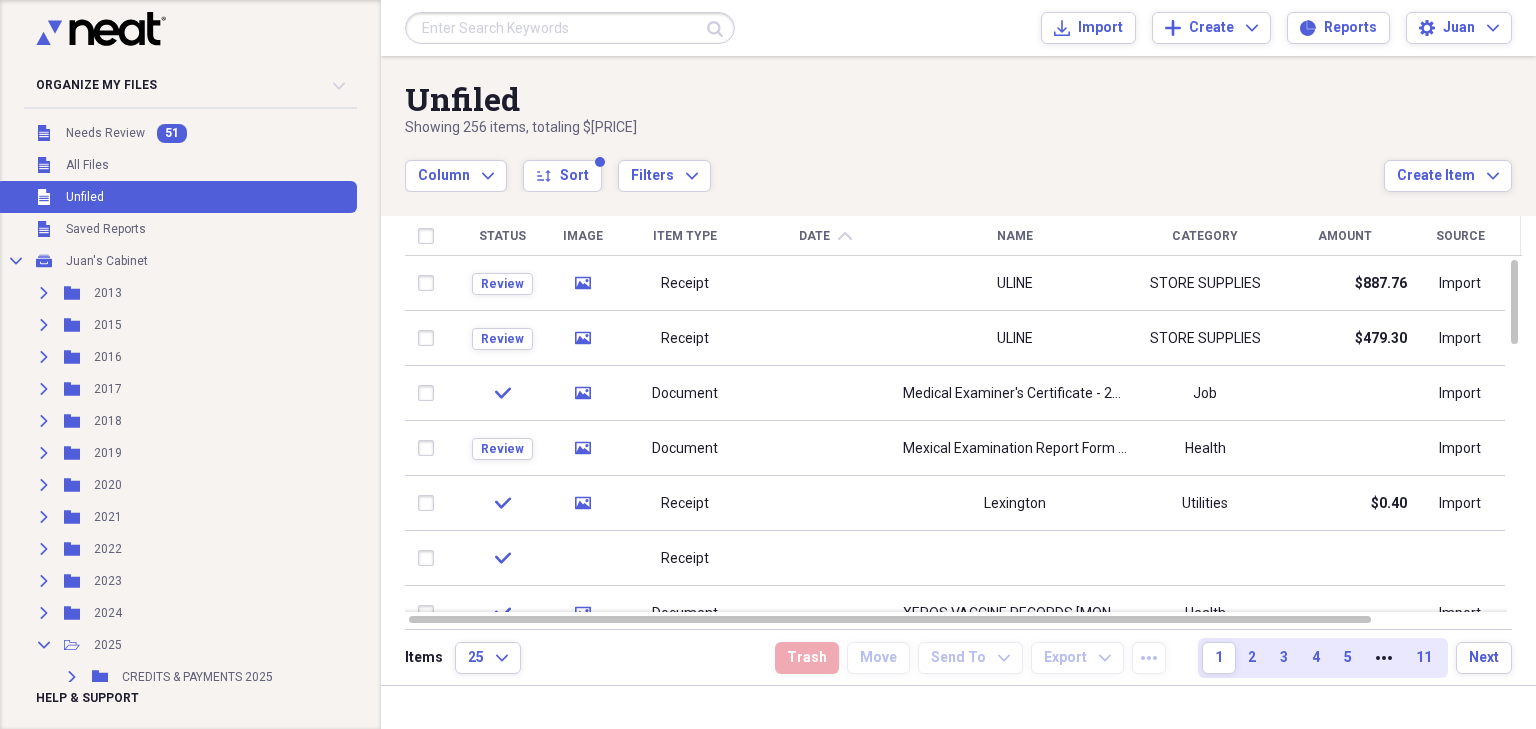 click on "Unfiled Unfiled" at bounding box center (176, 197) 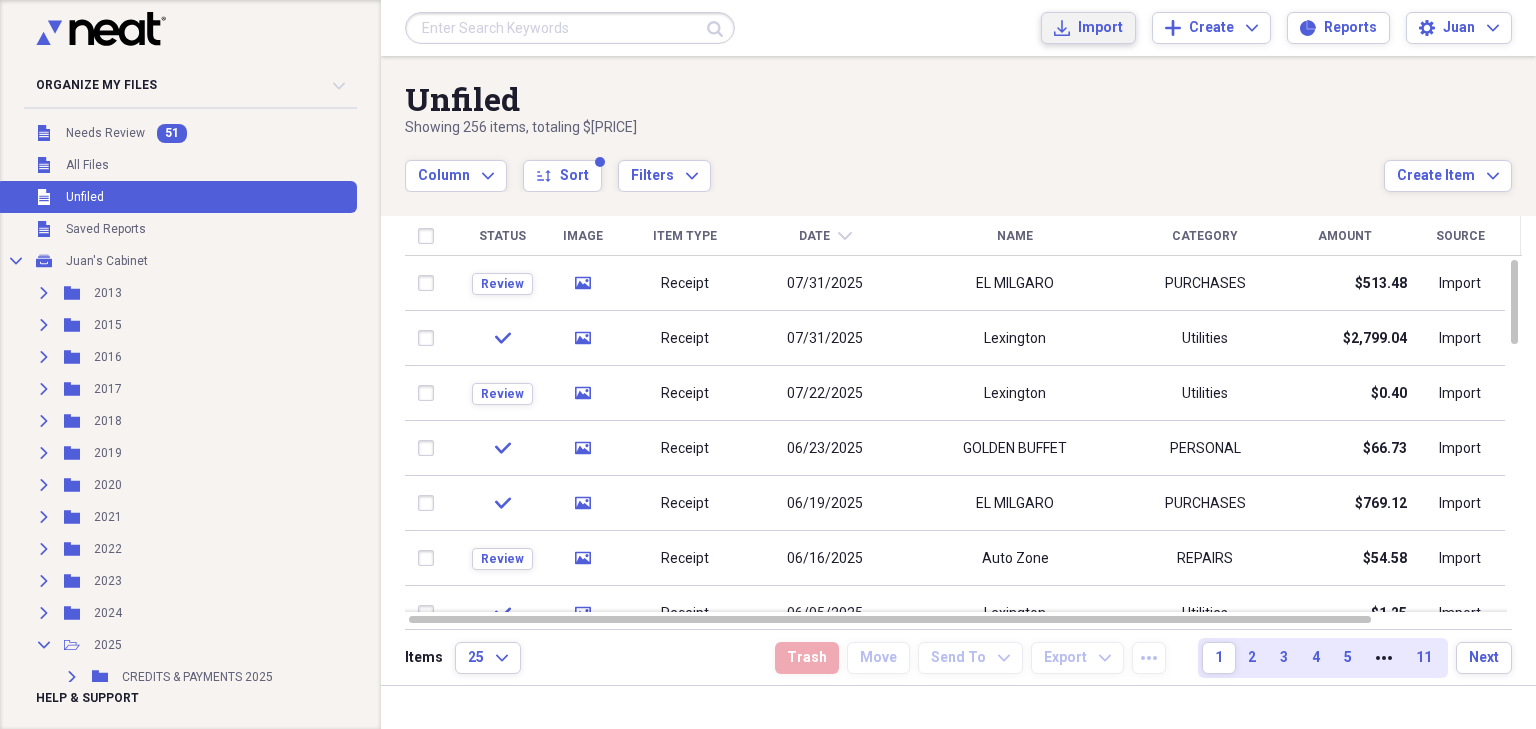 click on "Import Import" at bounding box center (1088, 28) 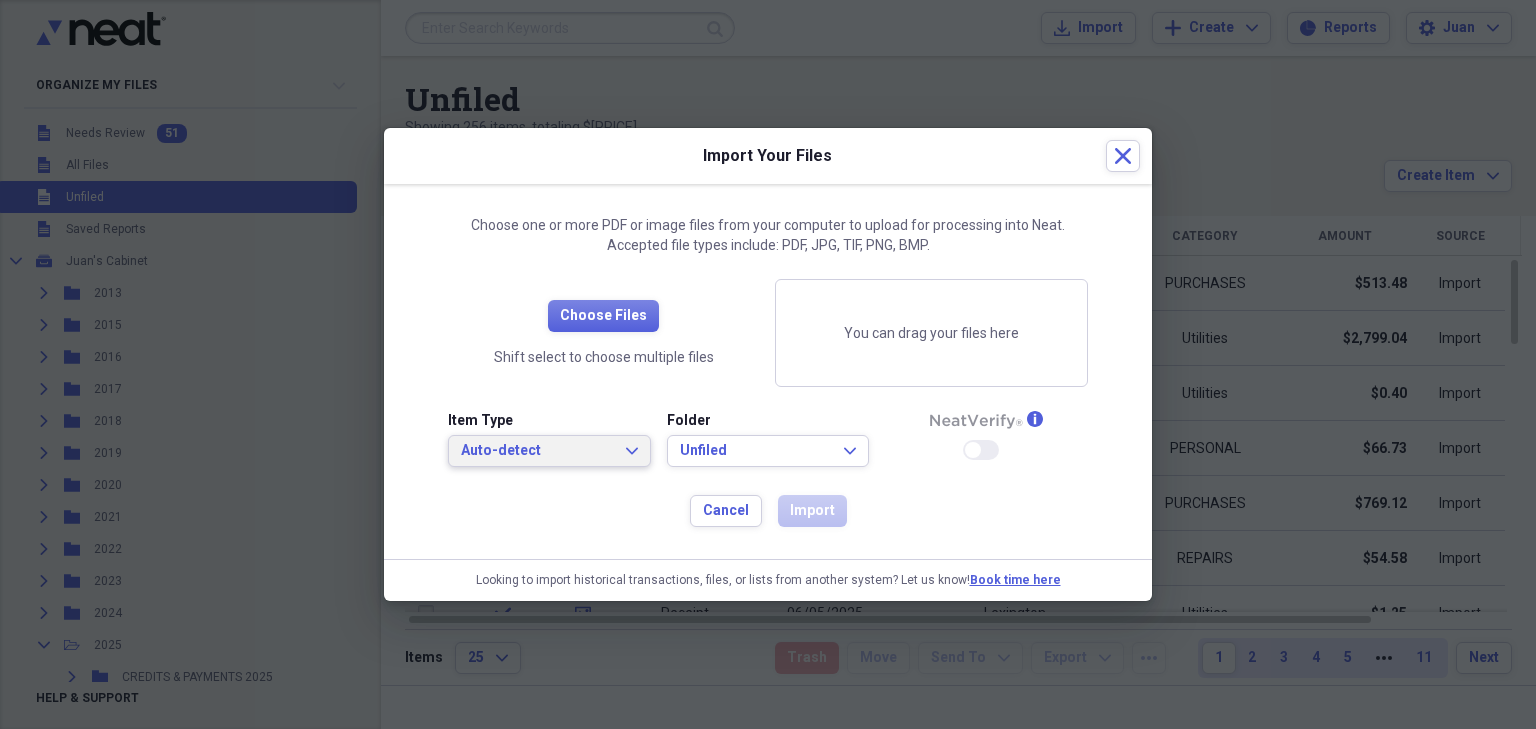 click on "Auto-detect" at bounding box center (537, 451) 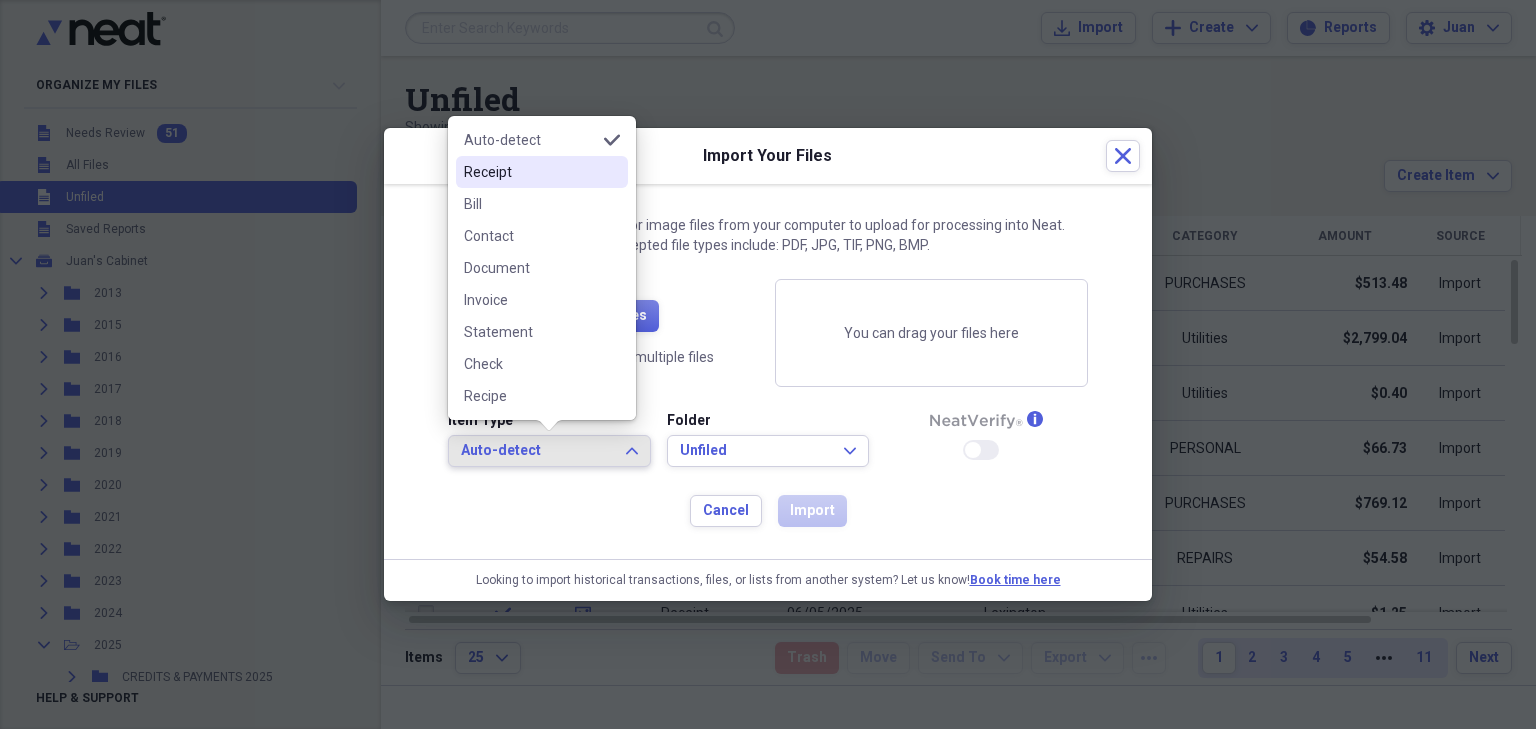 click on "Receipt" at bounding box center (530, 172) 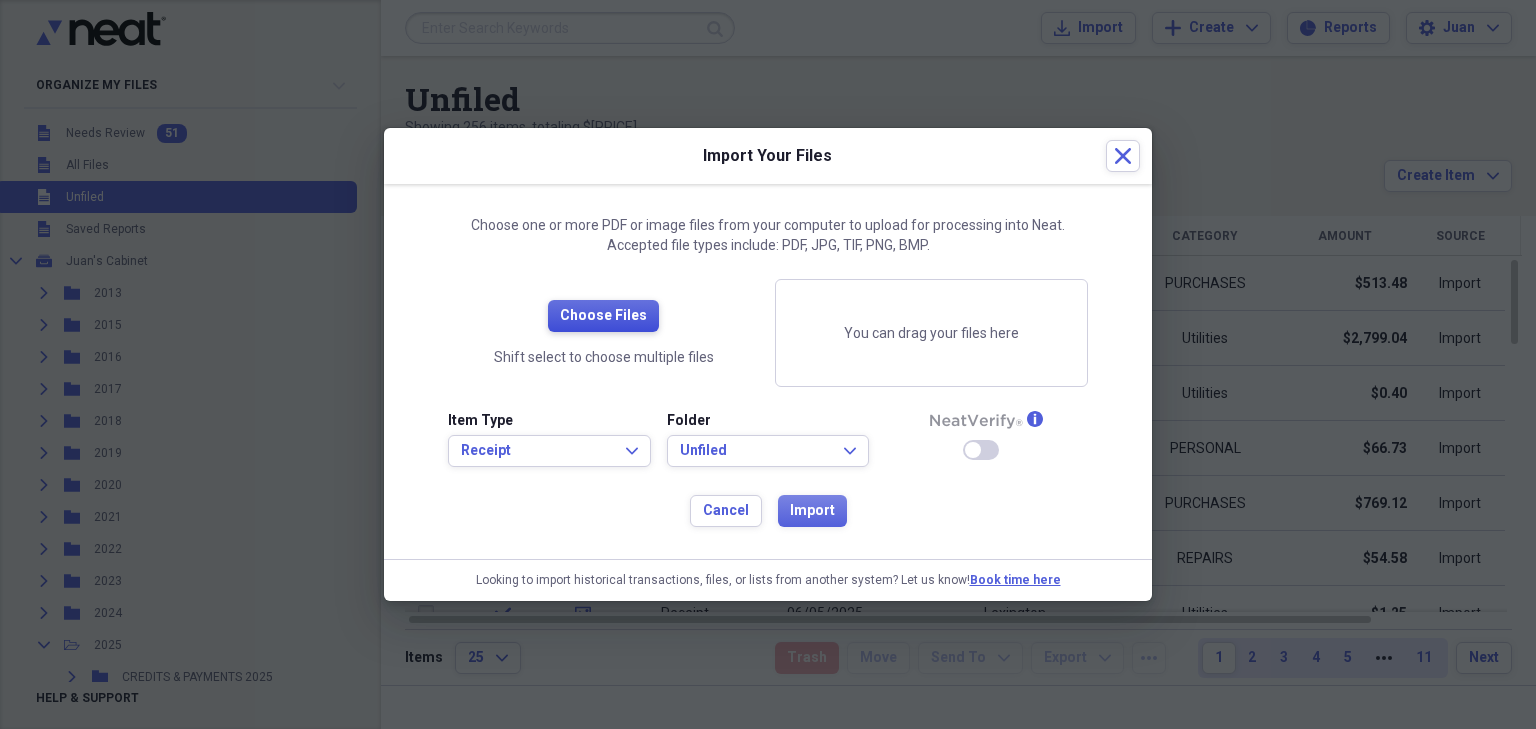 click on "Choose Files" at bounding box center [603, 316] 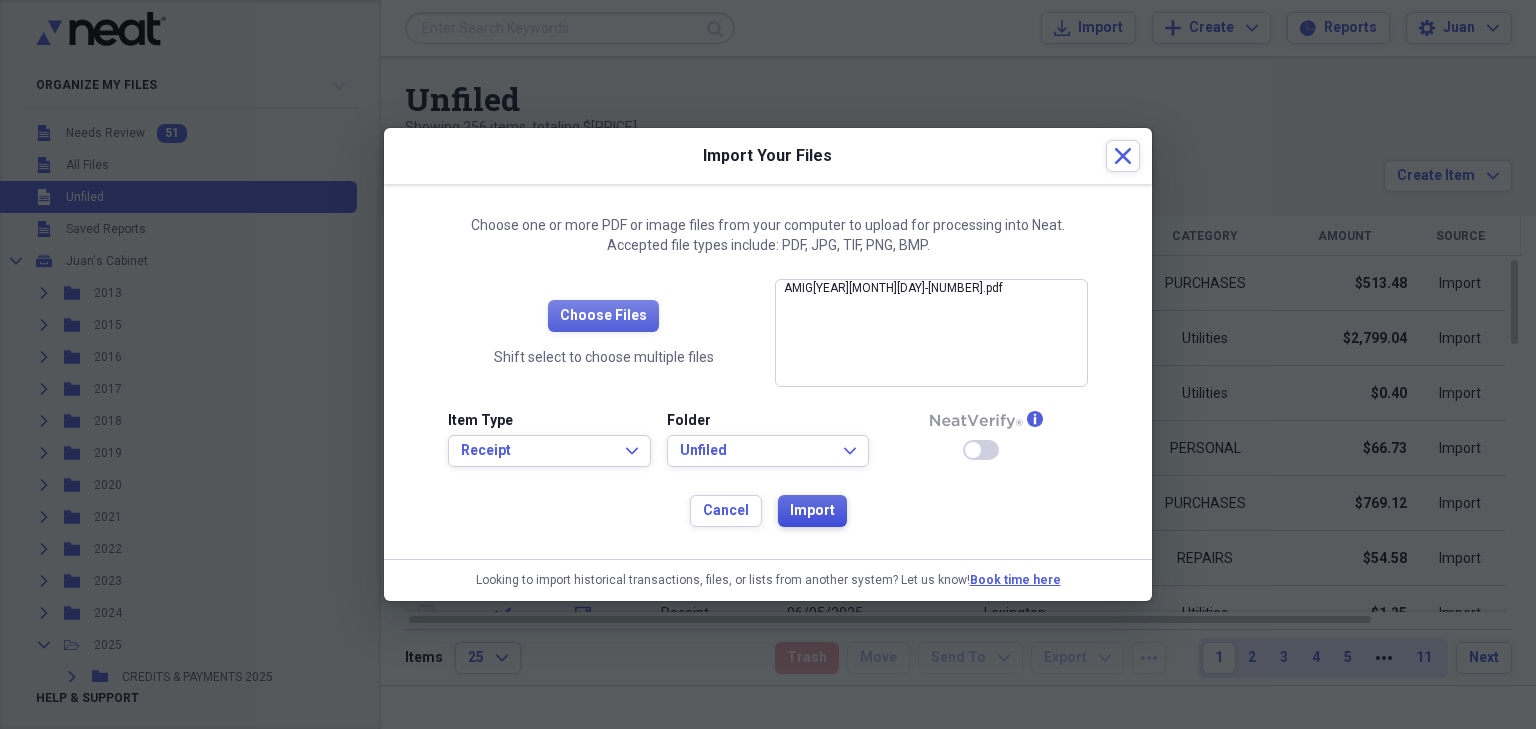 click on "Import" at bounding box center (812, 511) 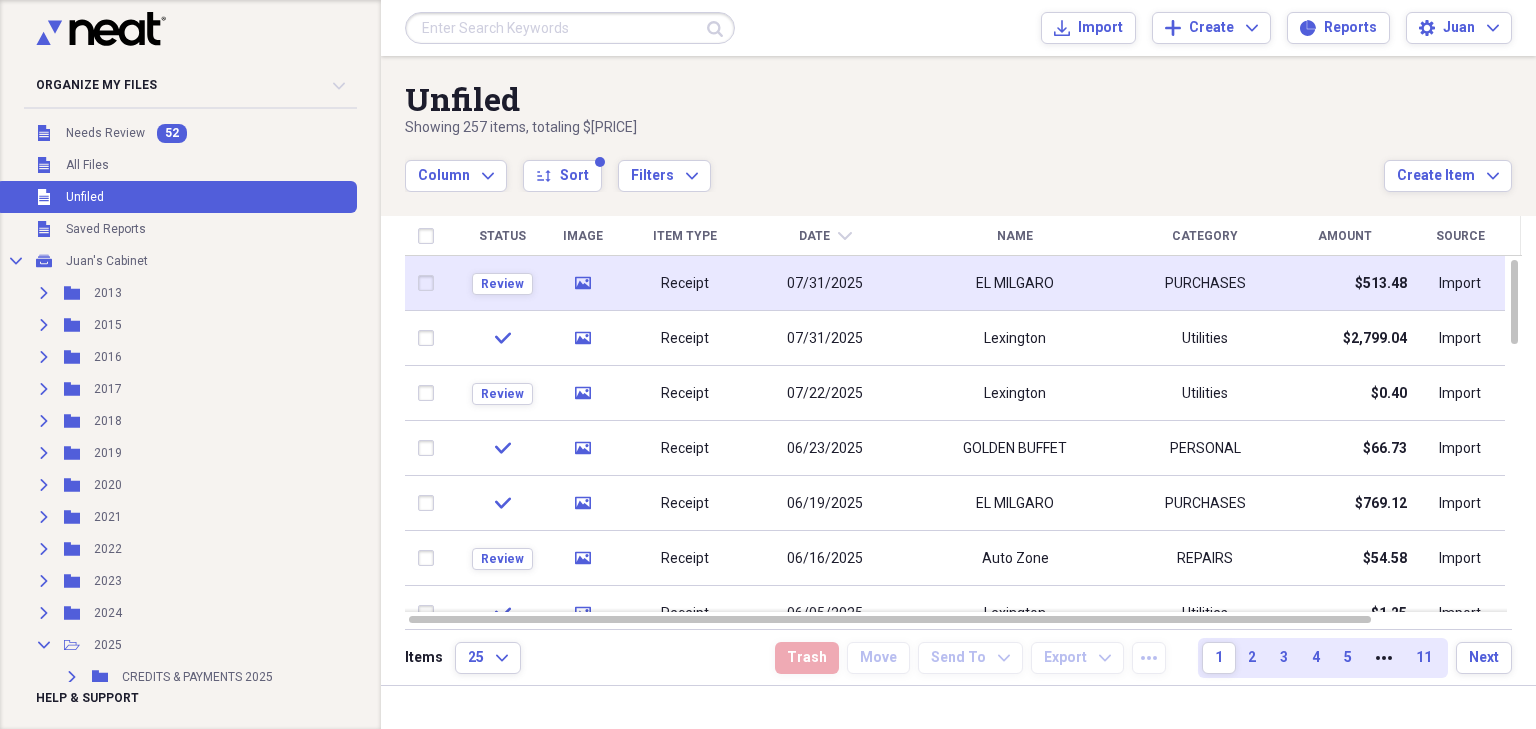 click on "media" 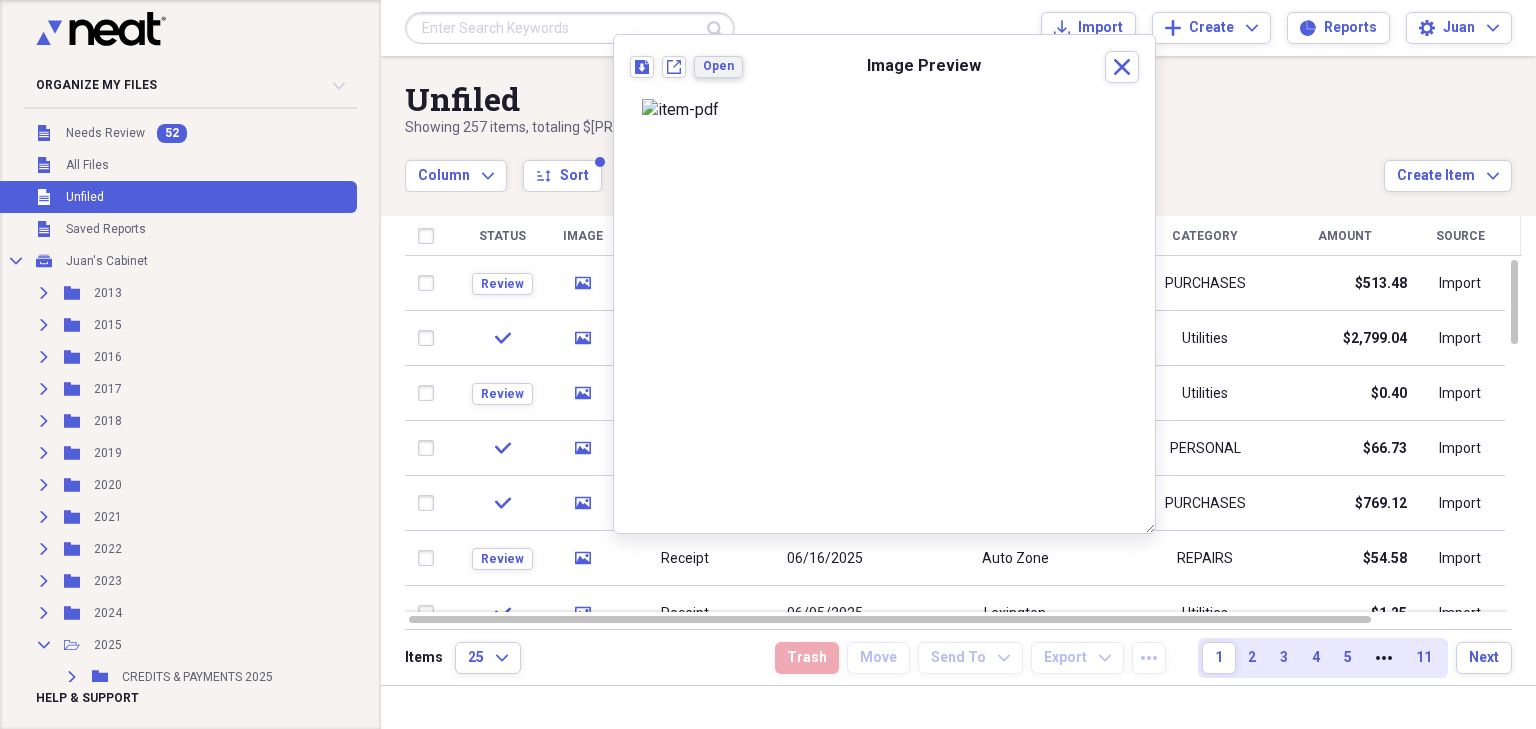 click on "Open" at bounding box center (718, 66) 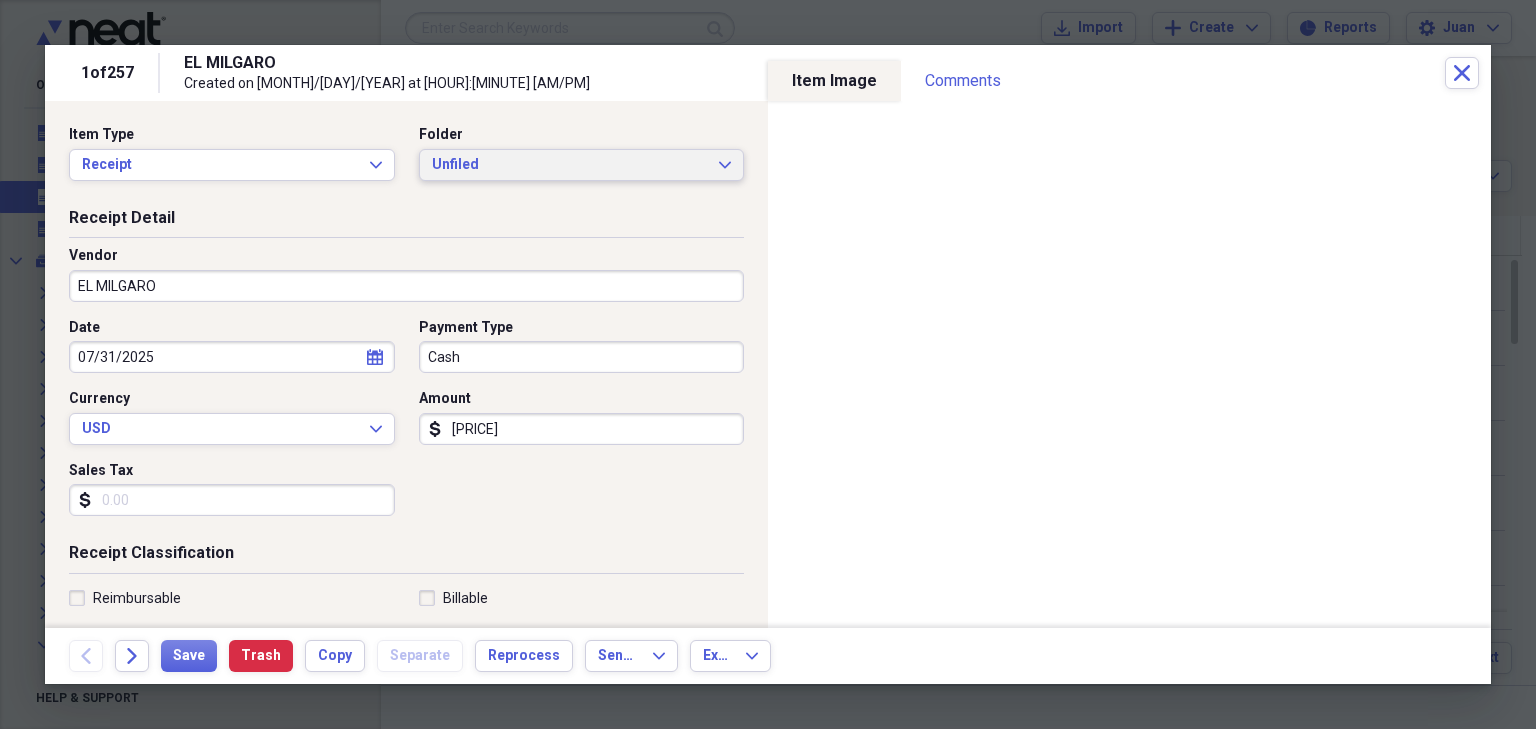 click on "Unfiled" at bounding box center [570, 165] 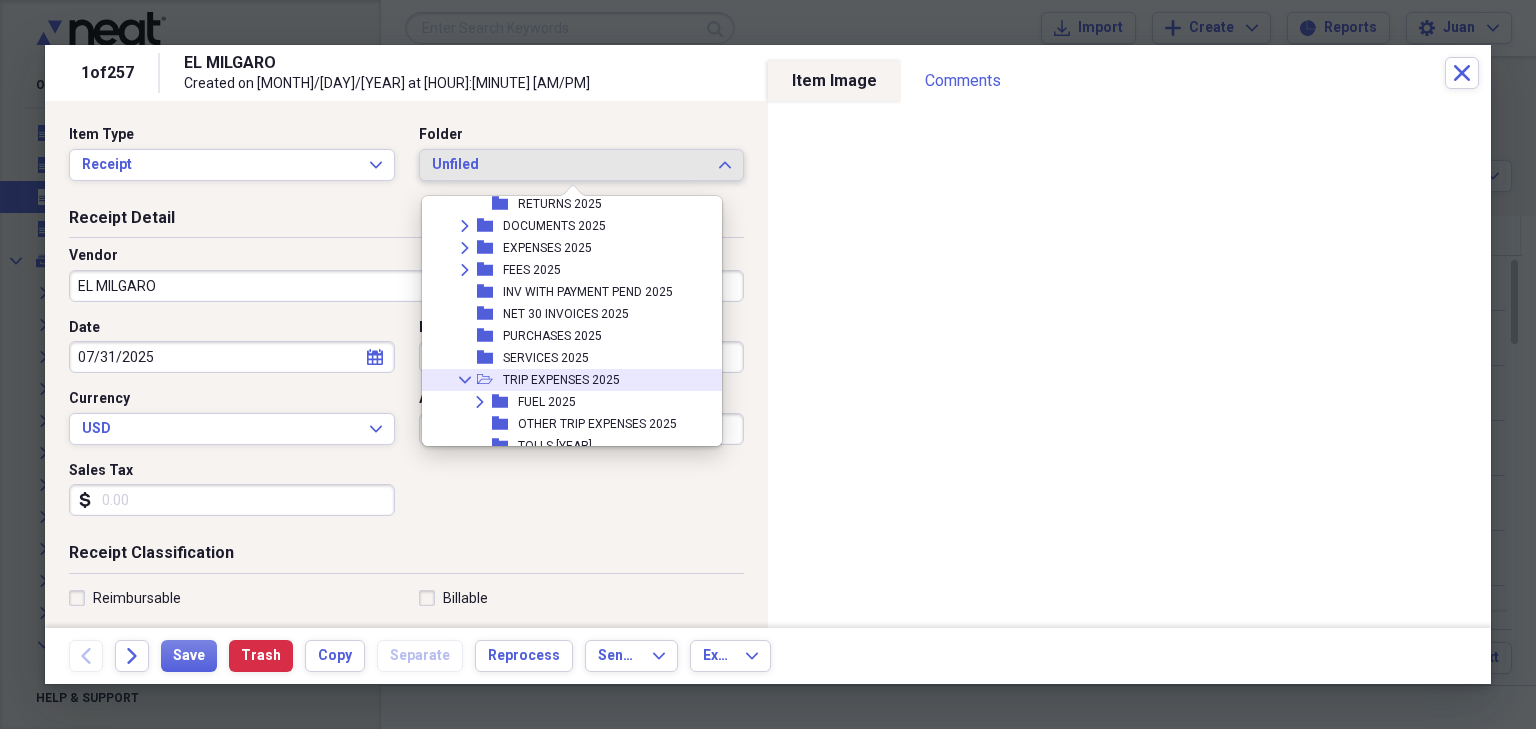scroll, scrollTop: 442, scrollLeft: 0, axis: vertical 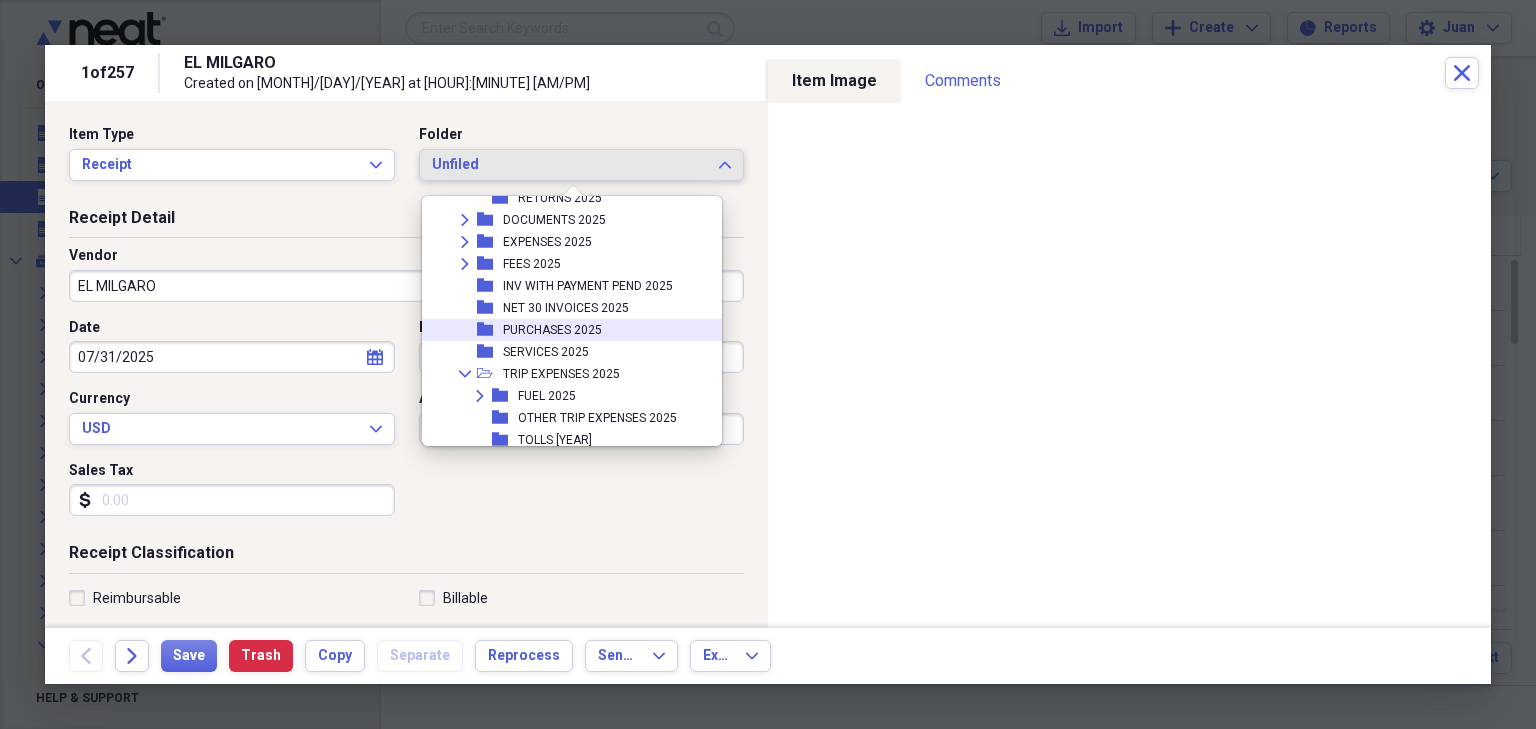 click on "PURCHASES 2025" at bounding box center (552, 330) 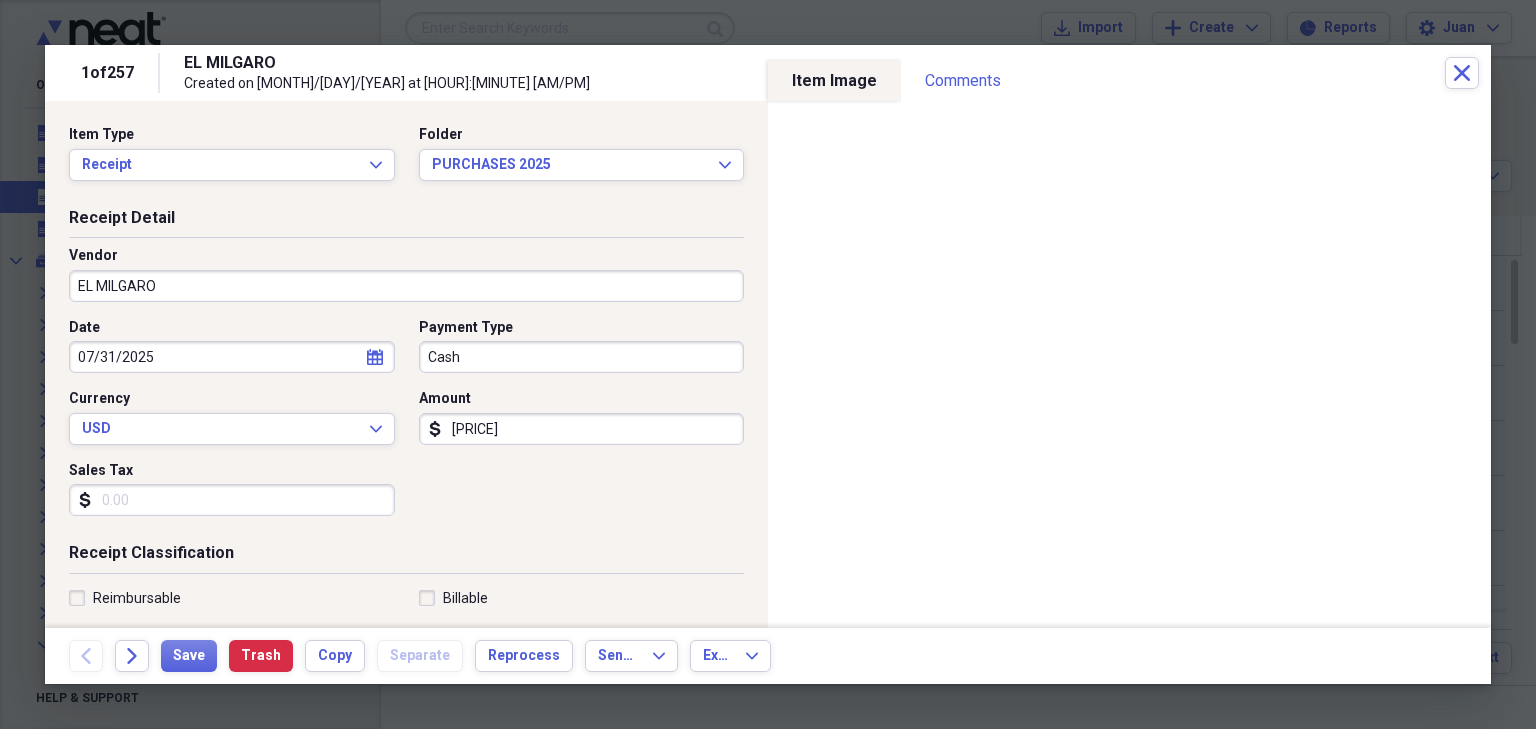 click on "Cash" at bounding box center (582, 357) 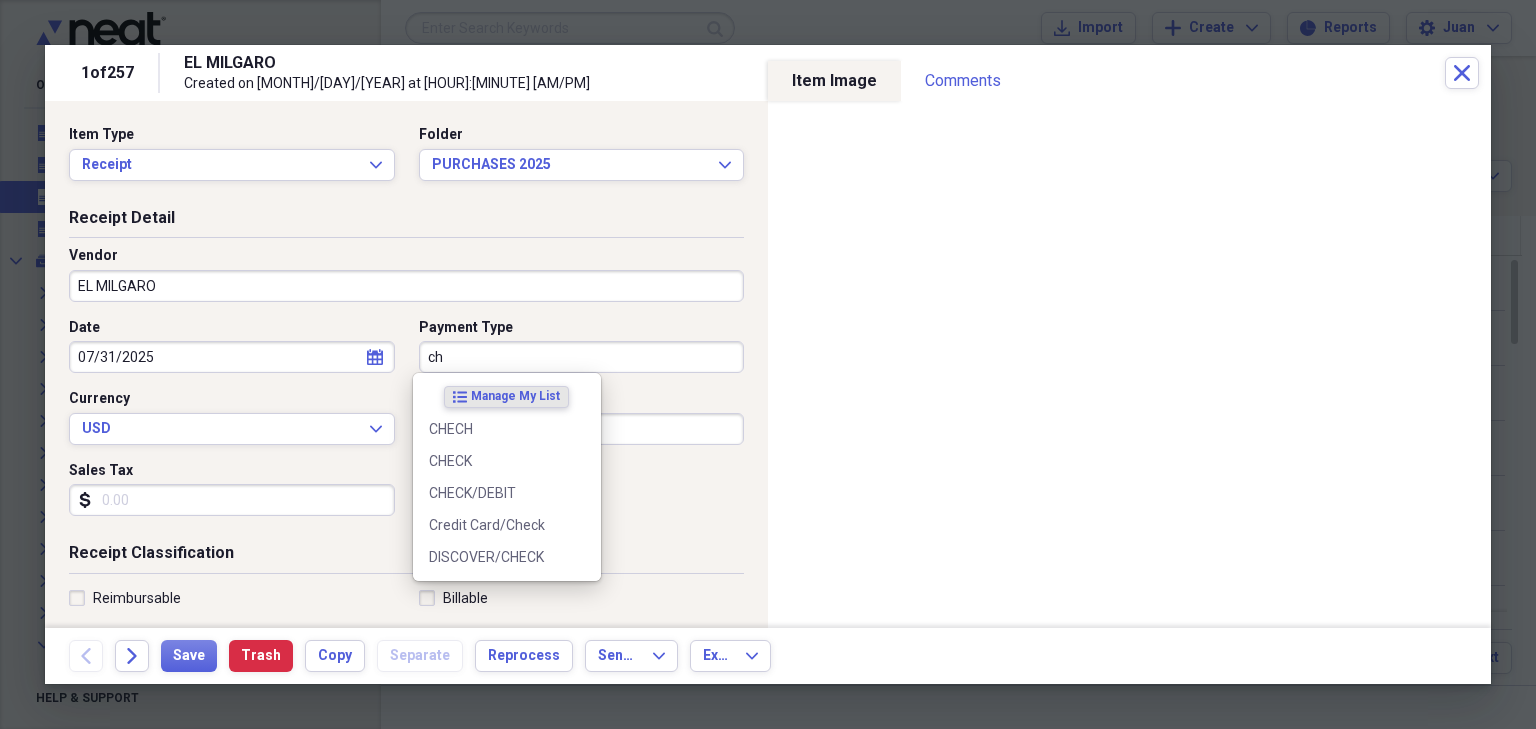type on "c" 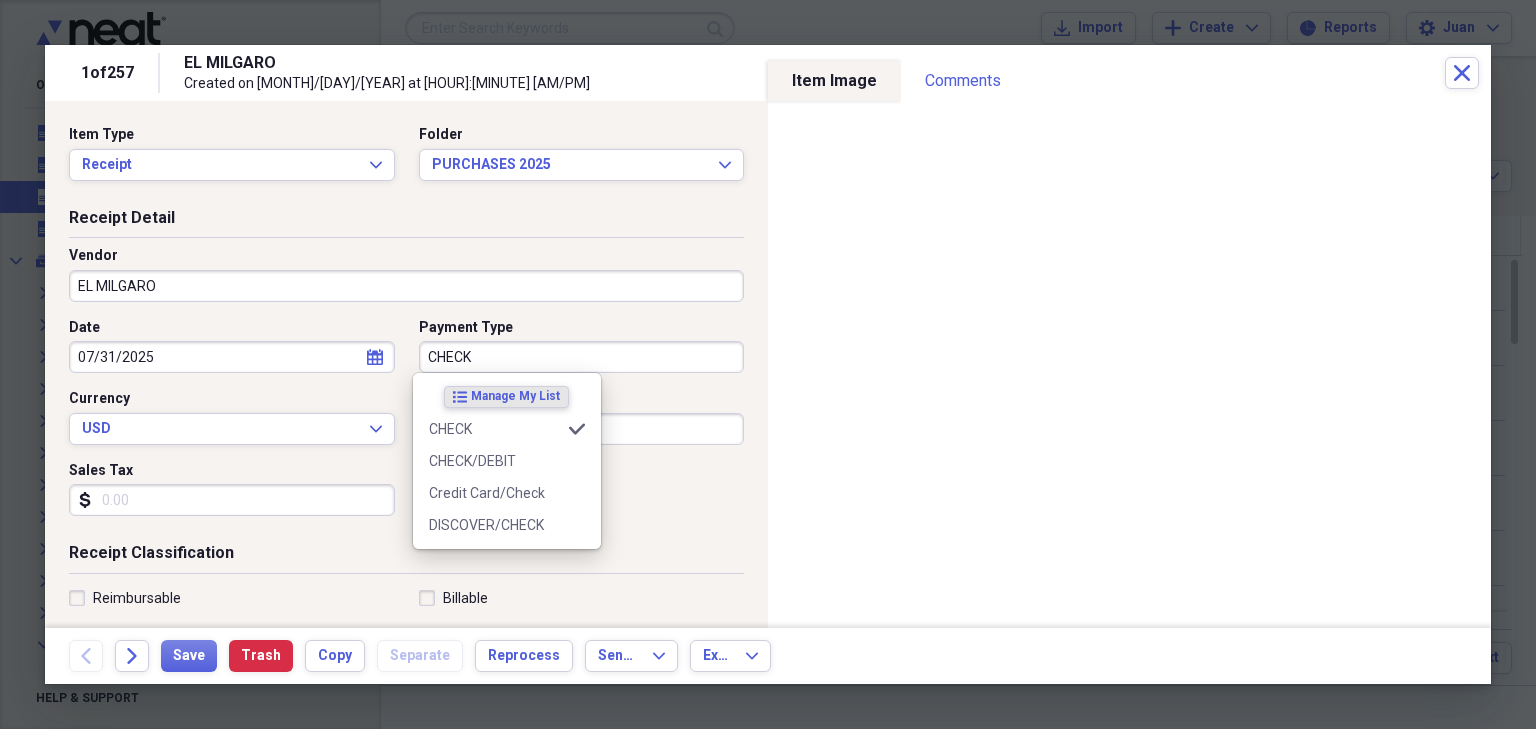 type on "CHECK" 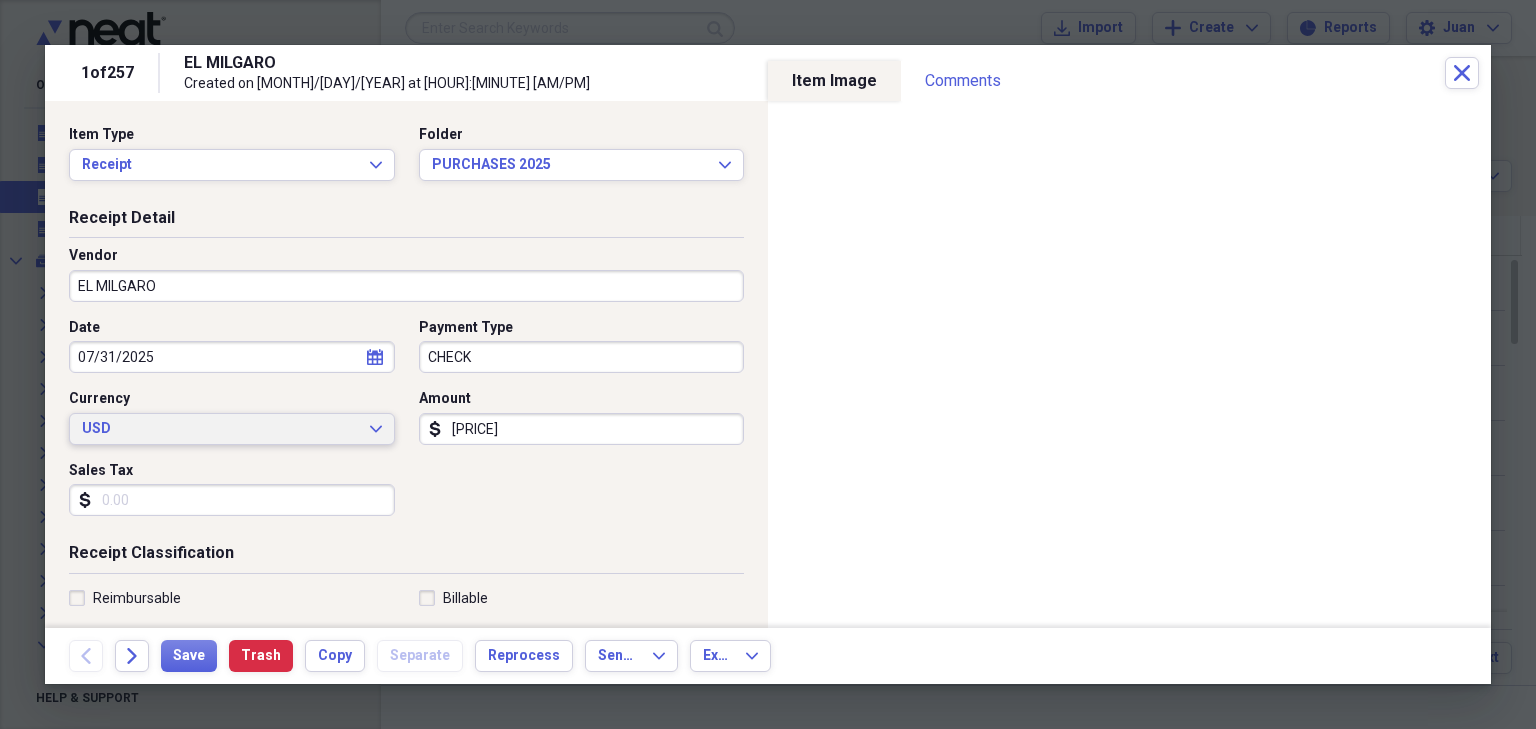 type 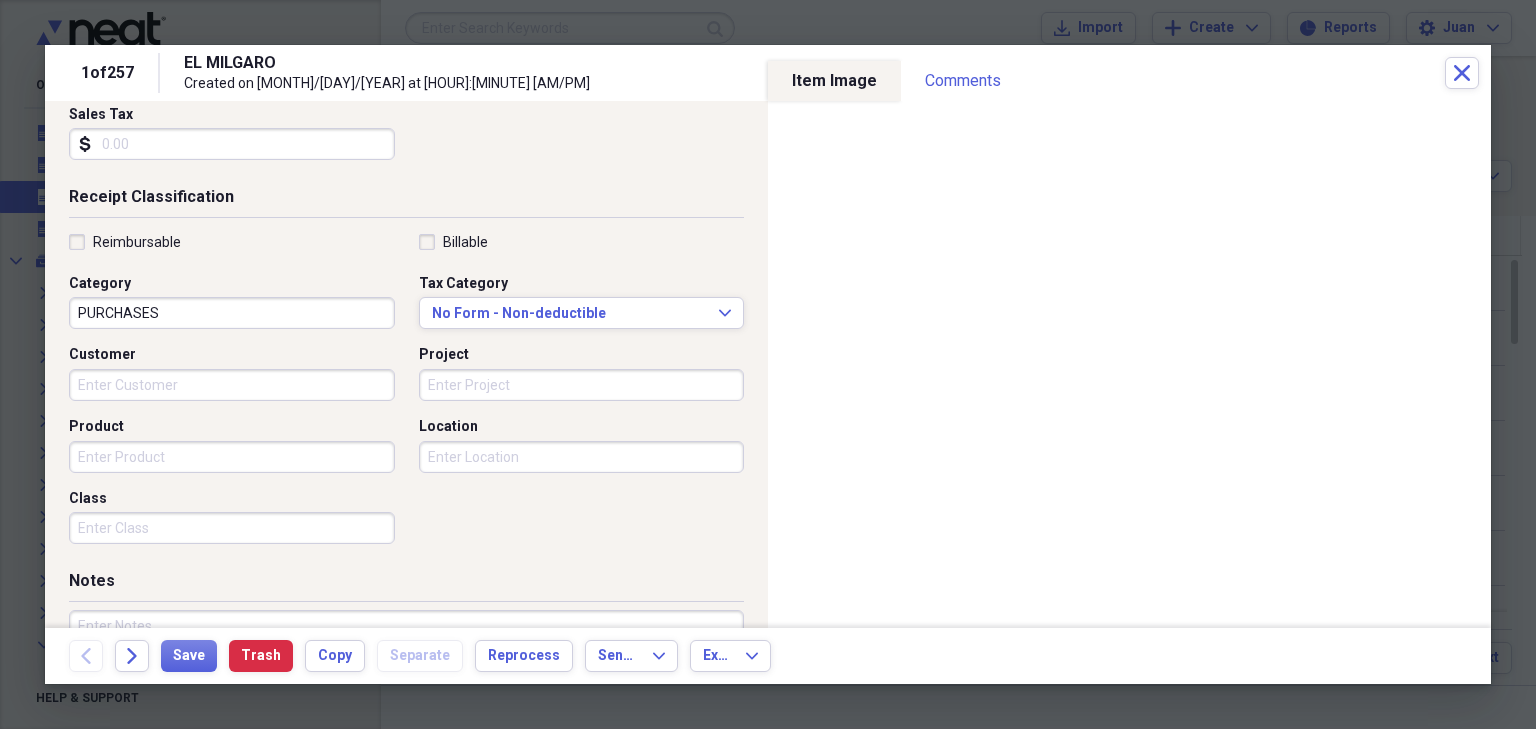 scroll, scrollTop: 492, scrollLeft: 0, axis: vertical 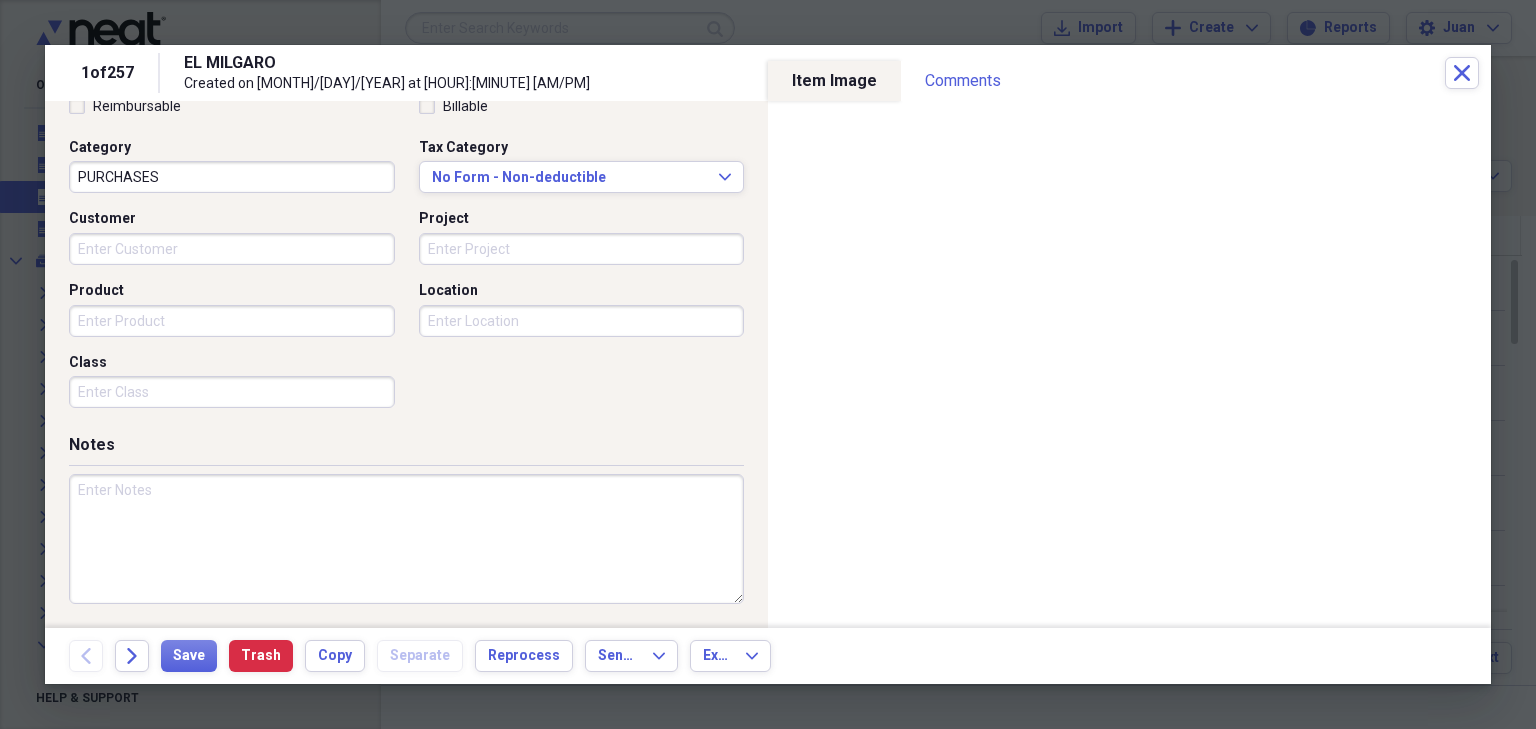 click at bounding box center (406, 539) 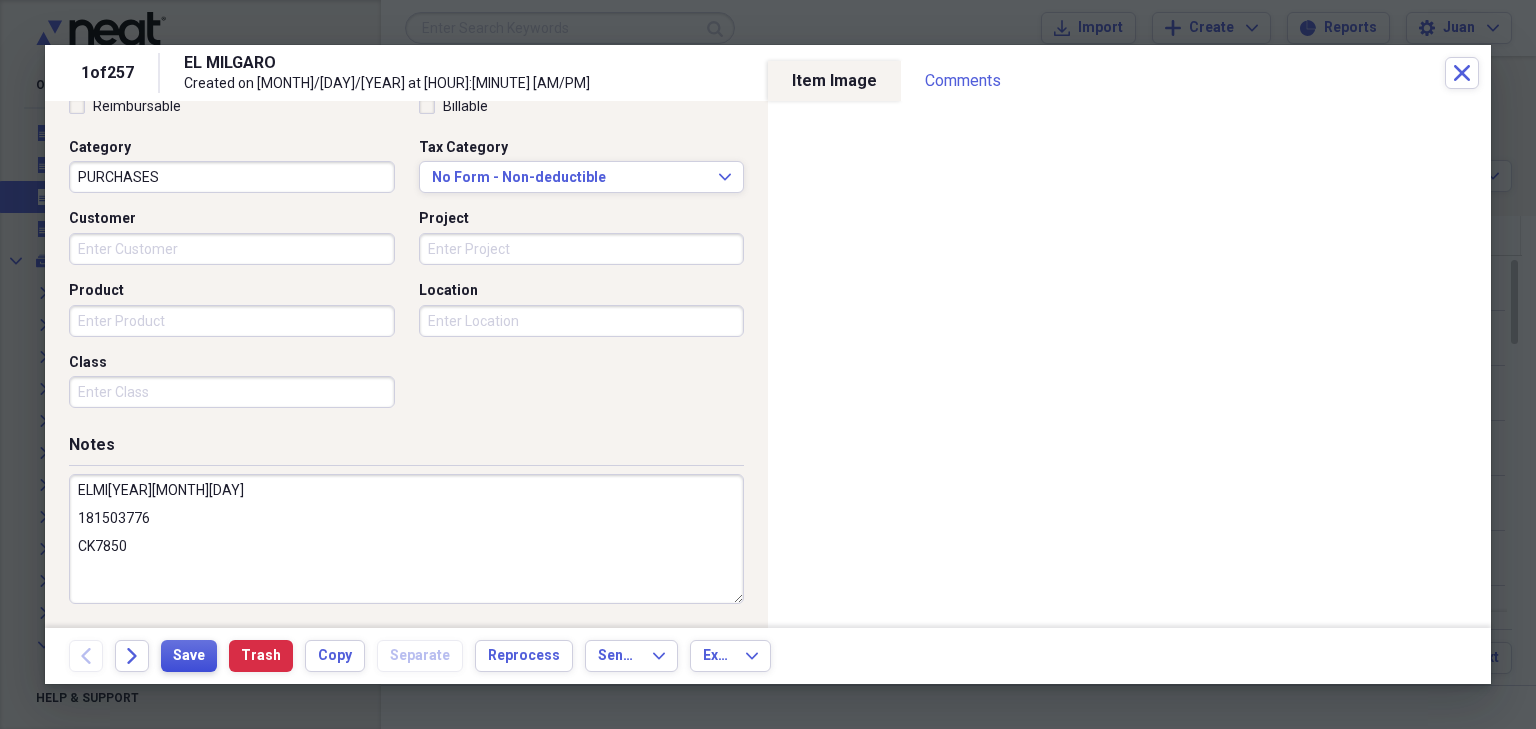 type on "ELMI[YEAR][MONTH][DAY]
181503776
CK7850" 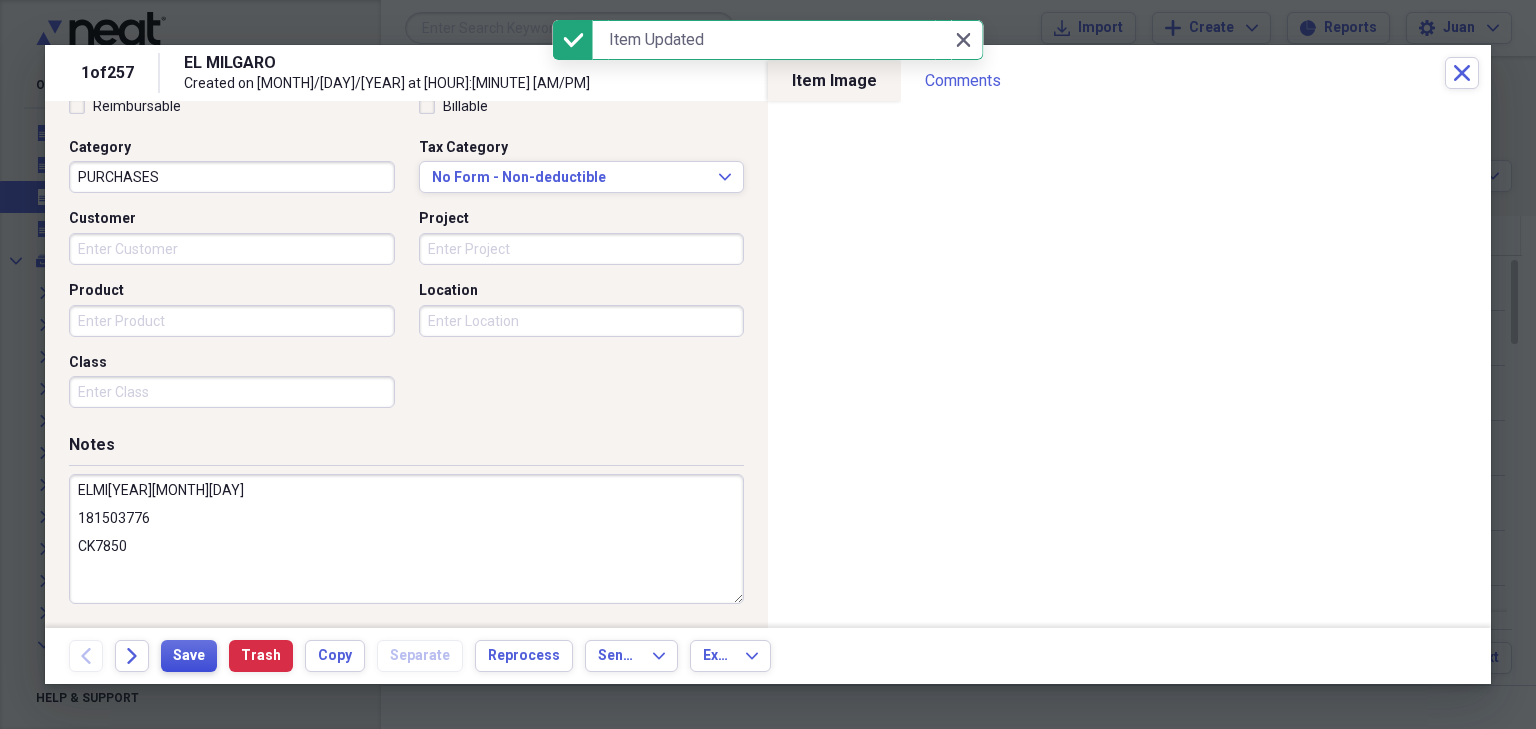 click on "Save" at bounding box center (189, 656) 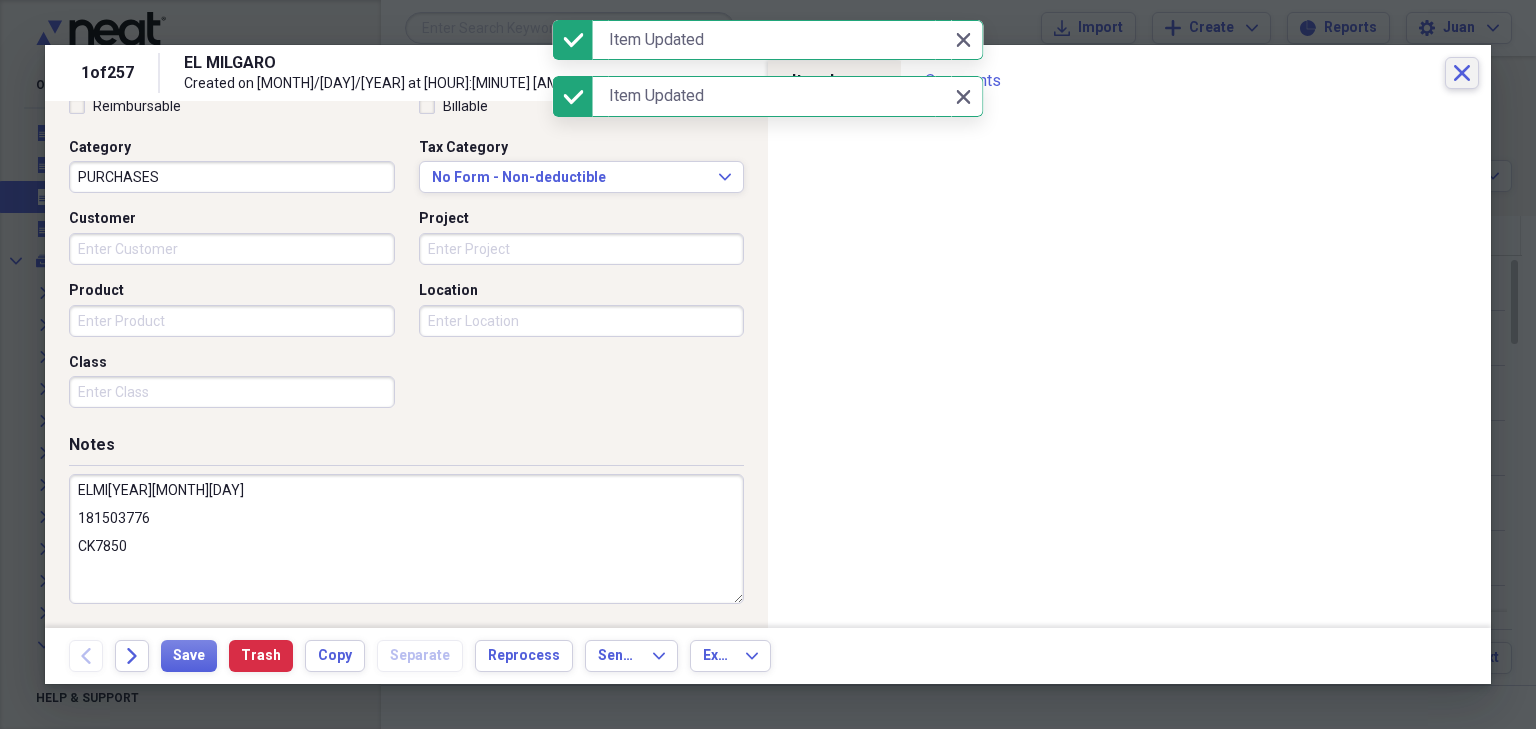 click on "Close" at bounding box center [1462, 73] 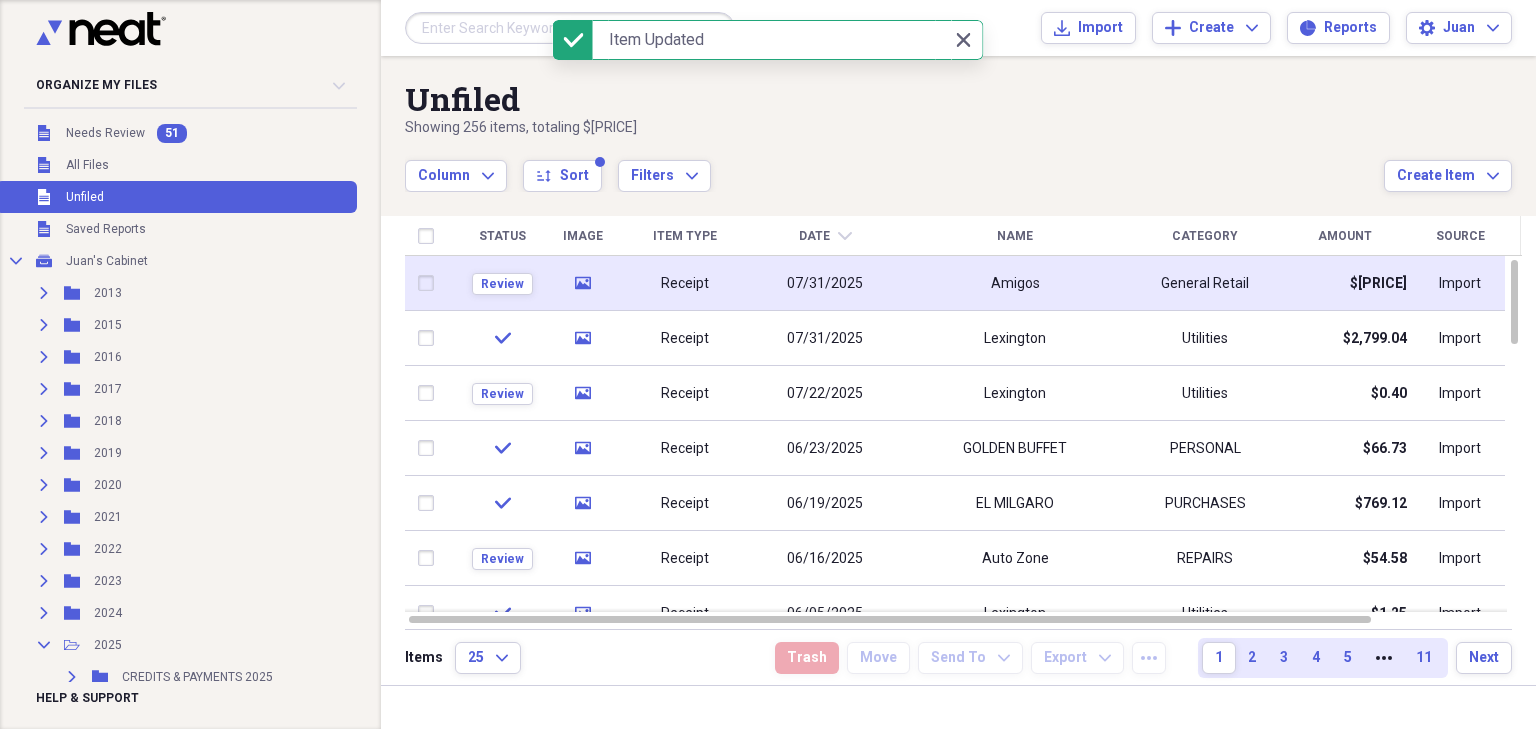 click on "media" 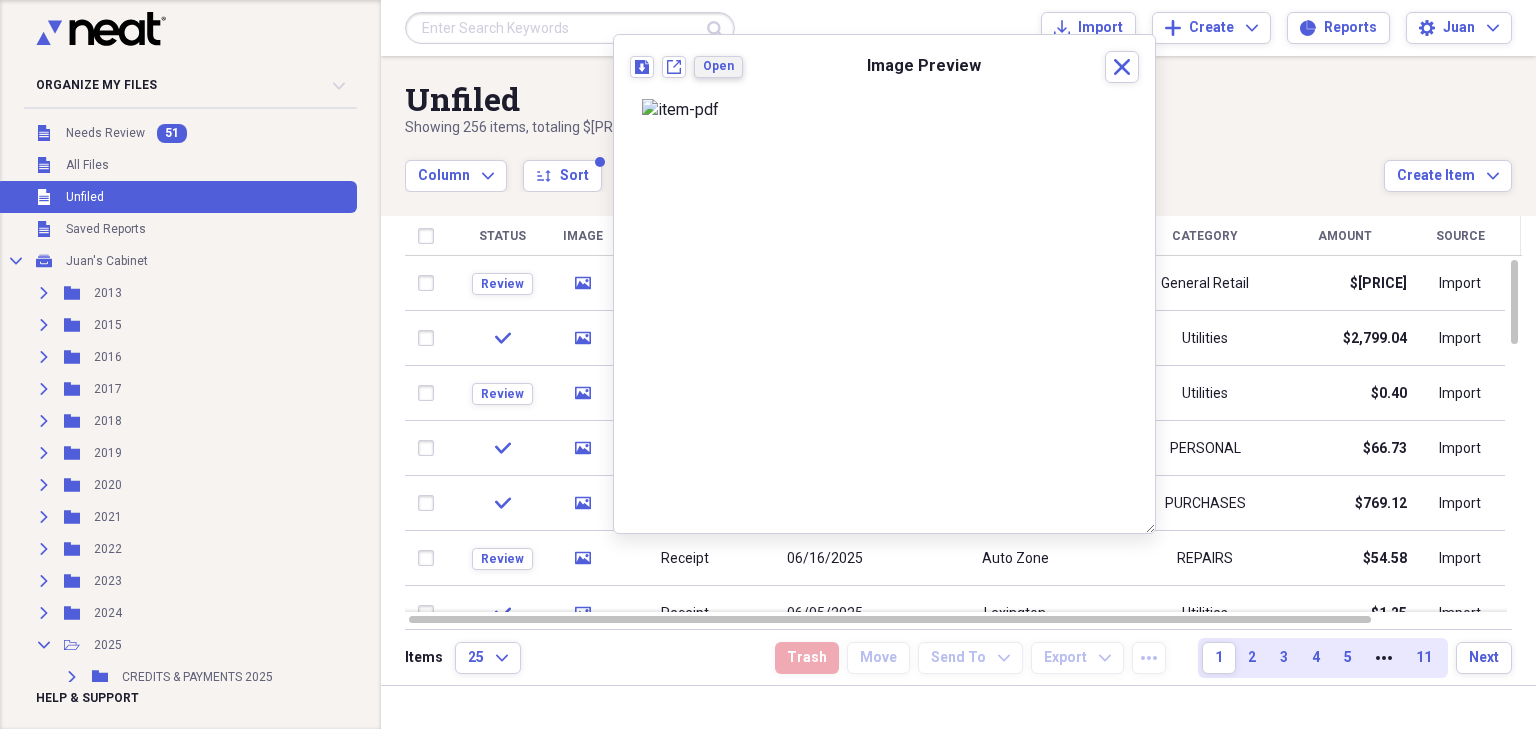 click on "Open" at bounding box center (718, 66) 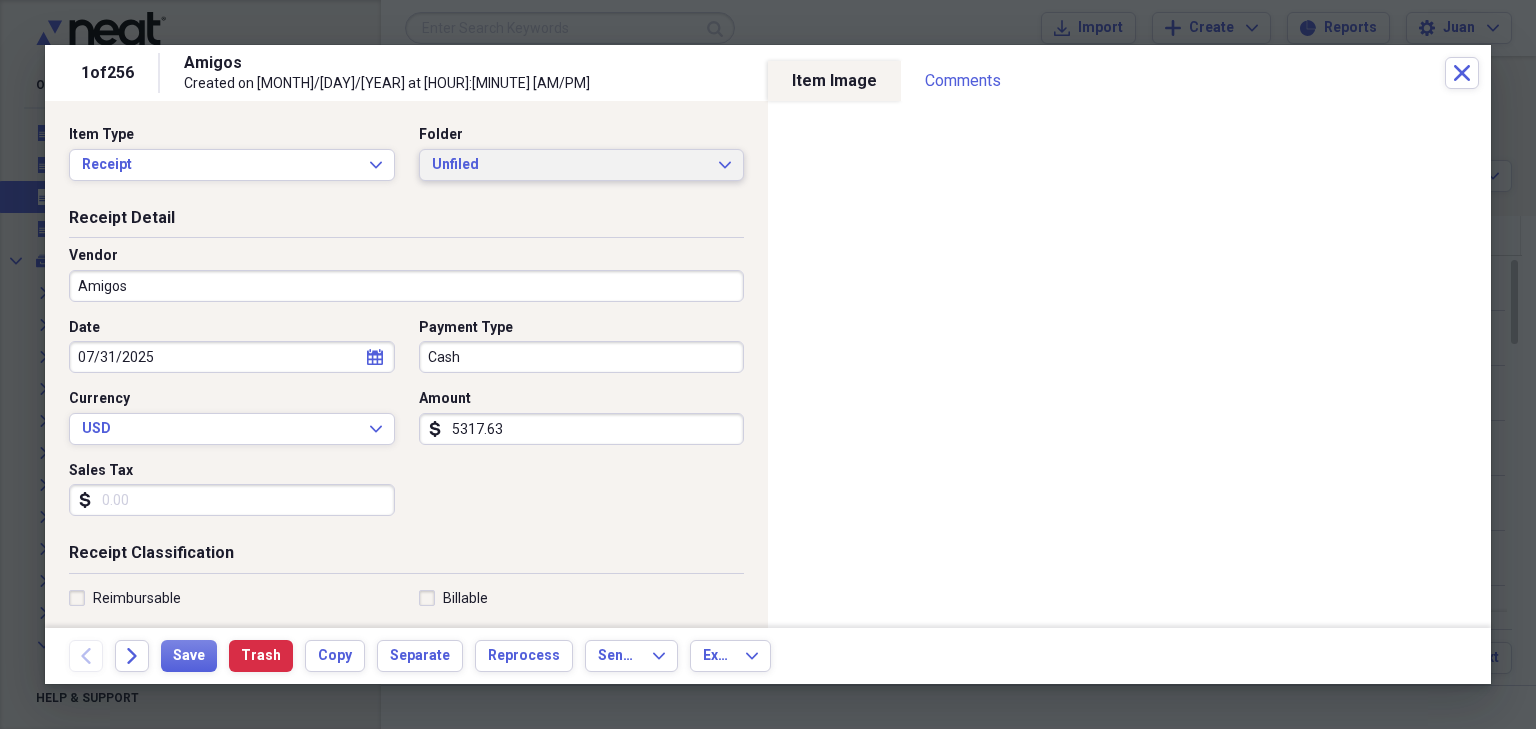 click on "Unfiled" at bounding box center (570, 165) 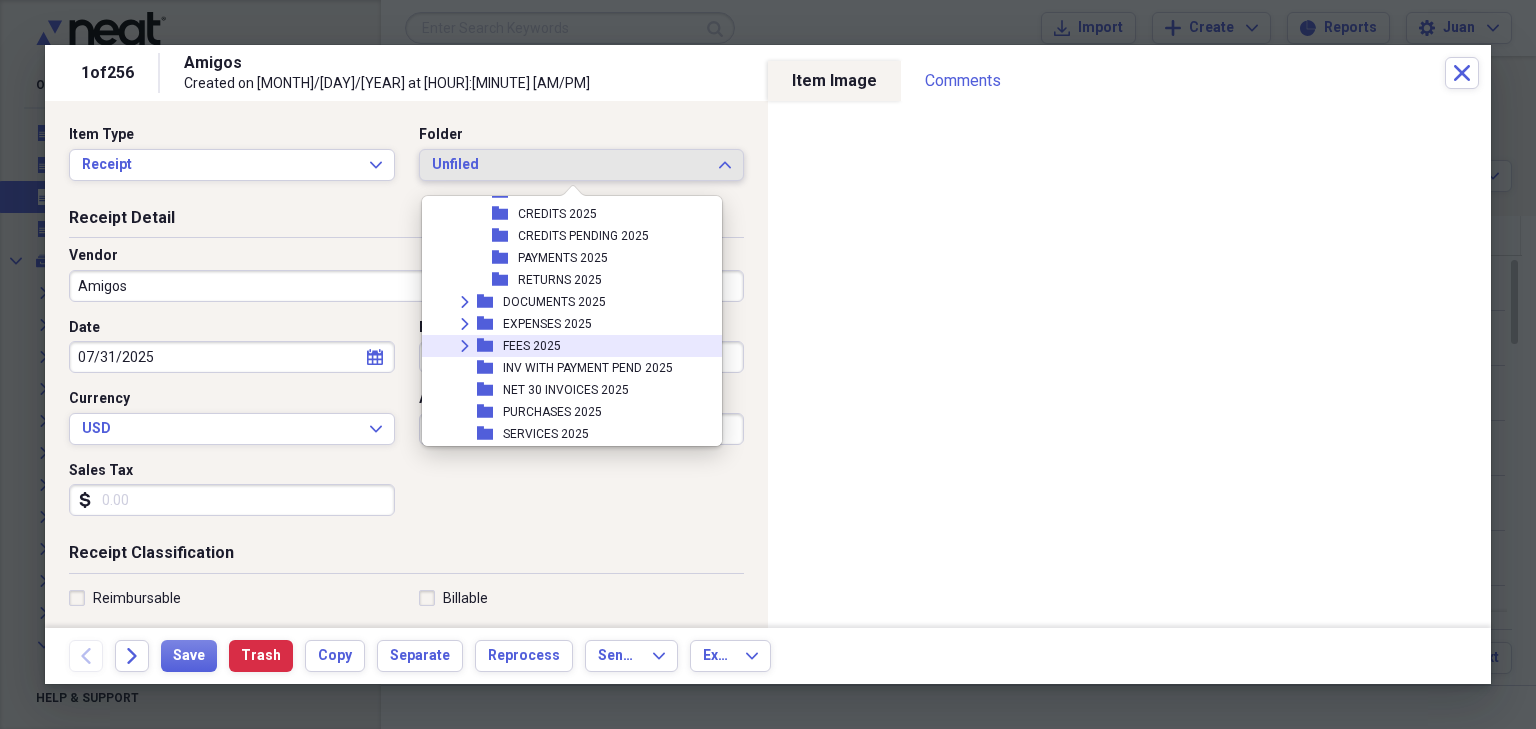 scroll, scrollTop: 361, scrollLeft: 0, axis: vertical 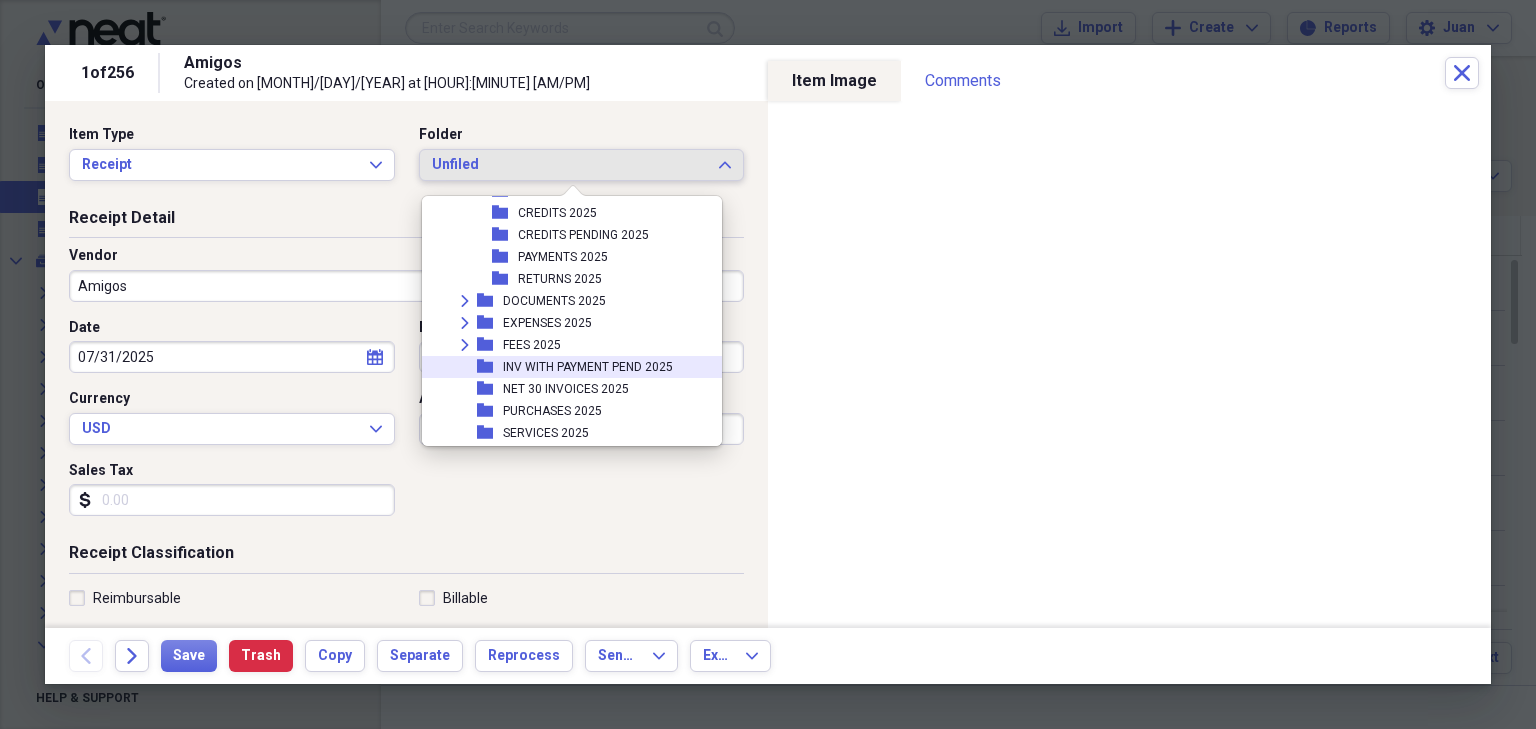 click on "INV WITH PAYMENT PEND 2025" at bounding box center (588, 367) 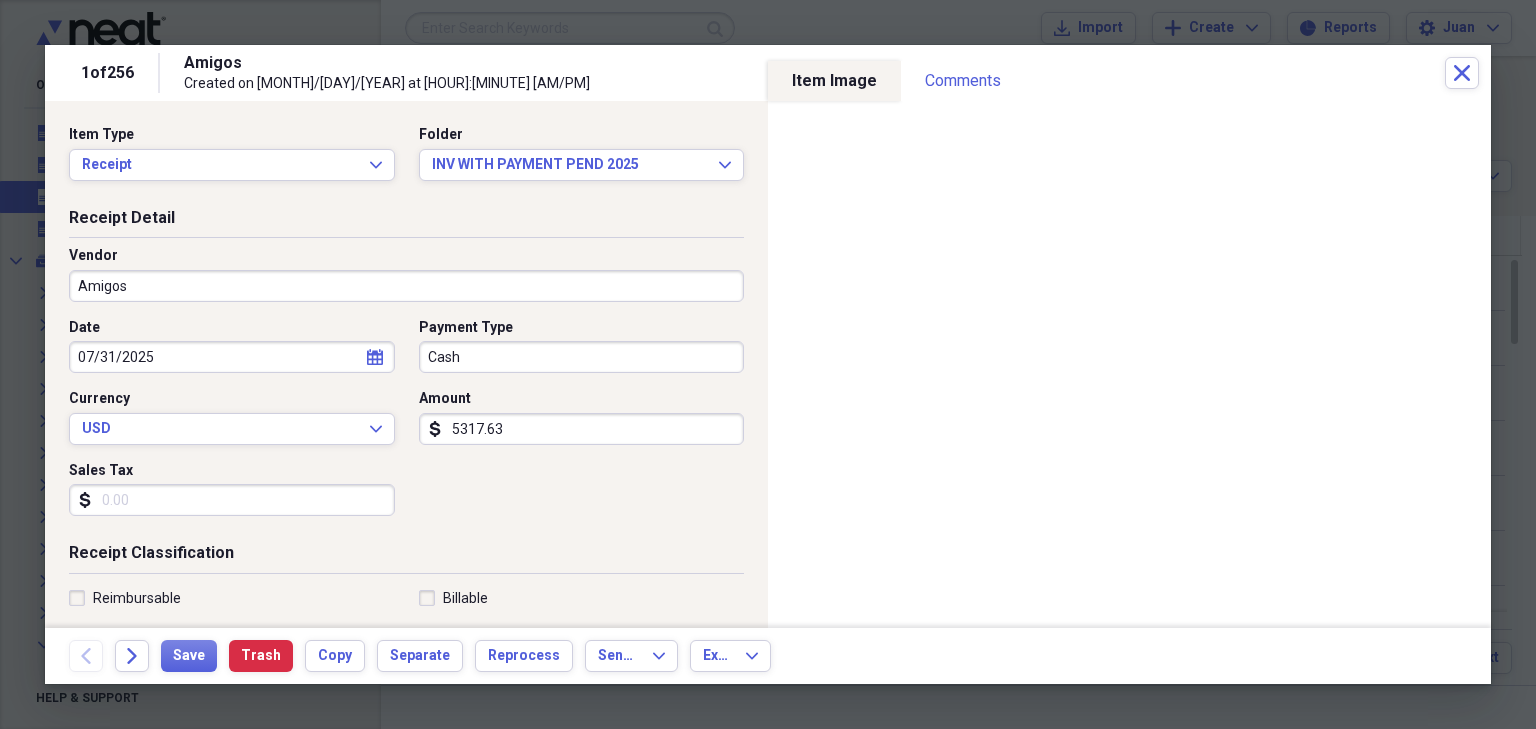 click on "Amigos" at bounding box center (406, 286) 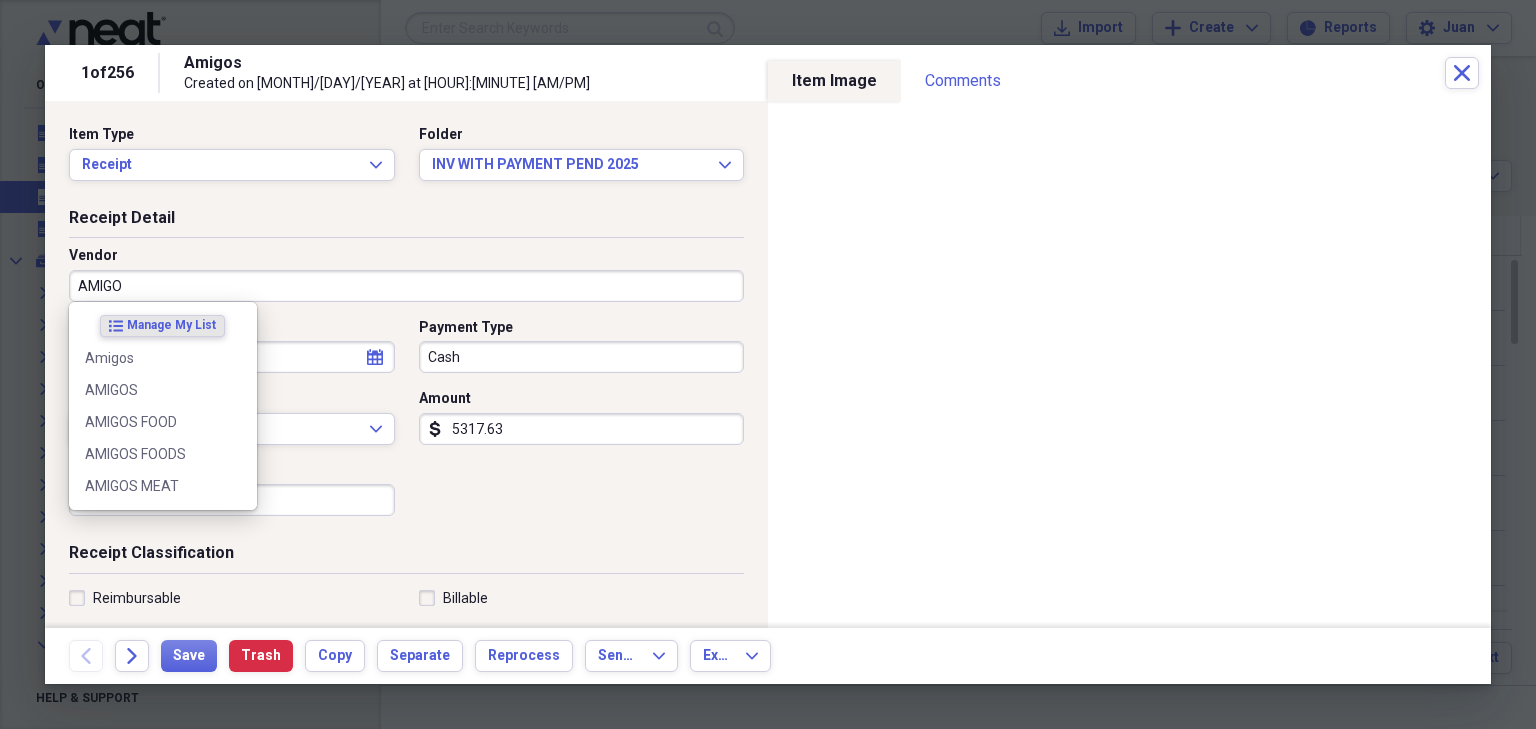 type on "AMIGOS" 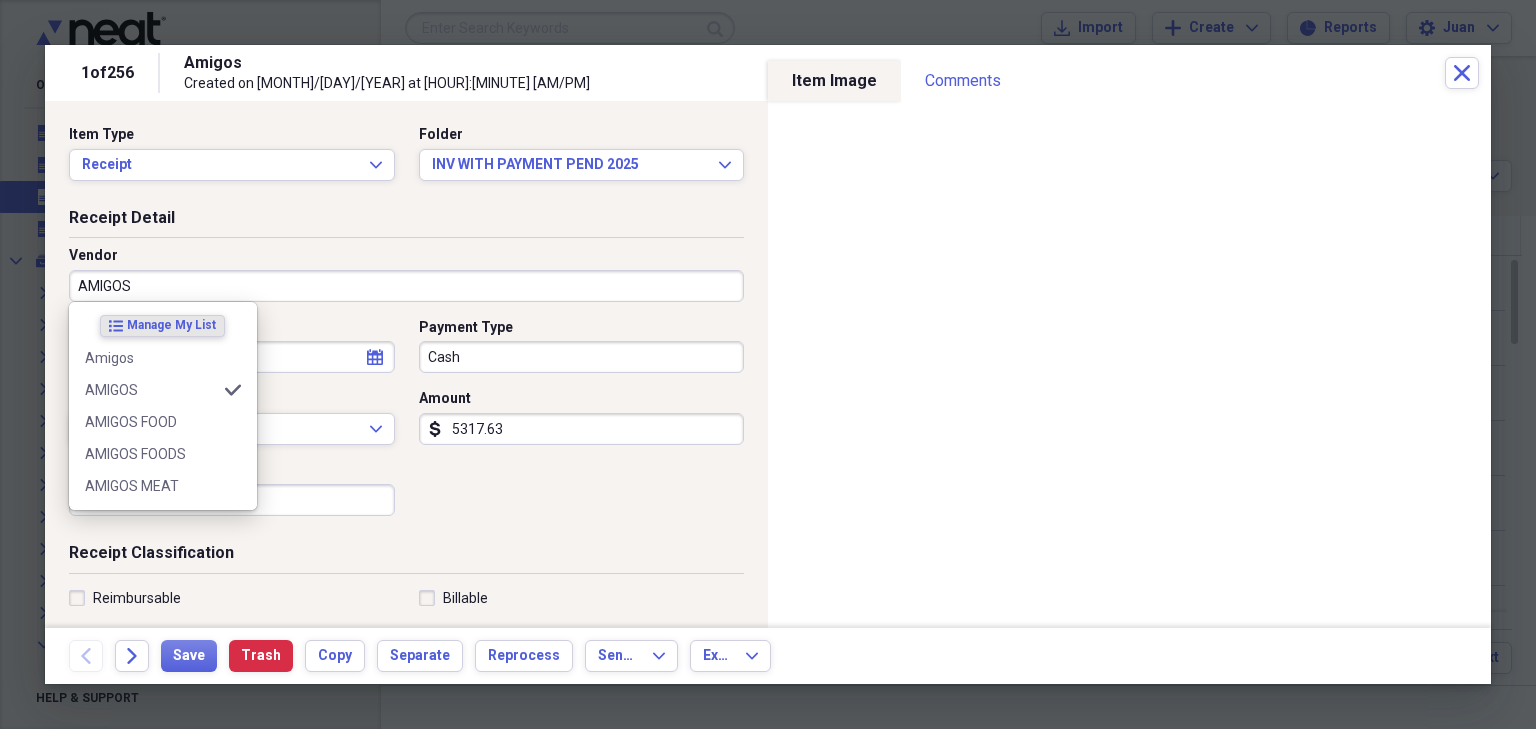 type on "PURCHASES" 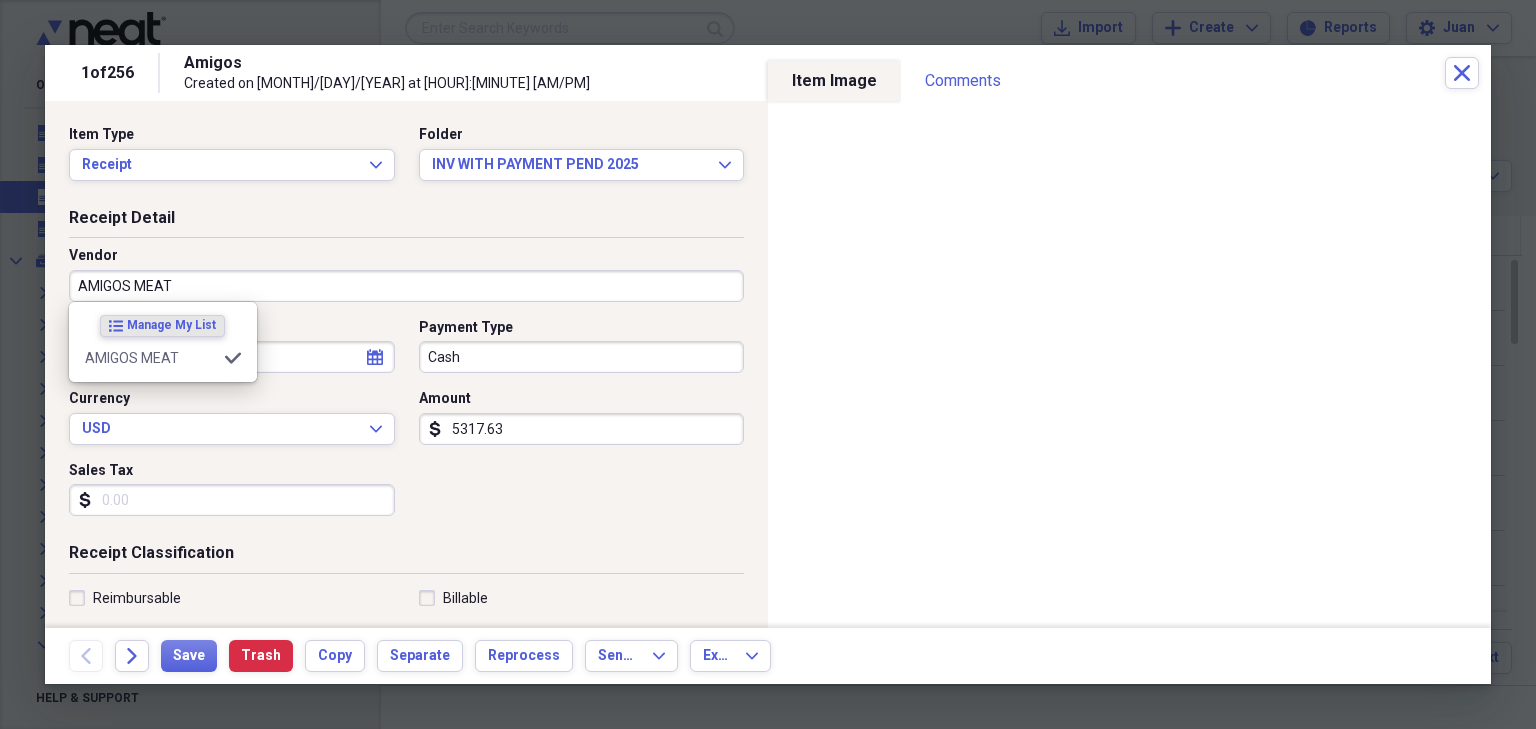 type on "AMIGOS MEAT" 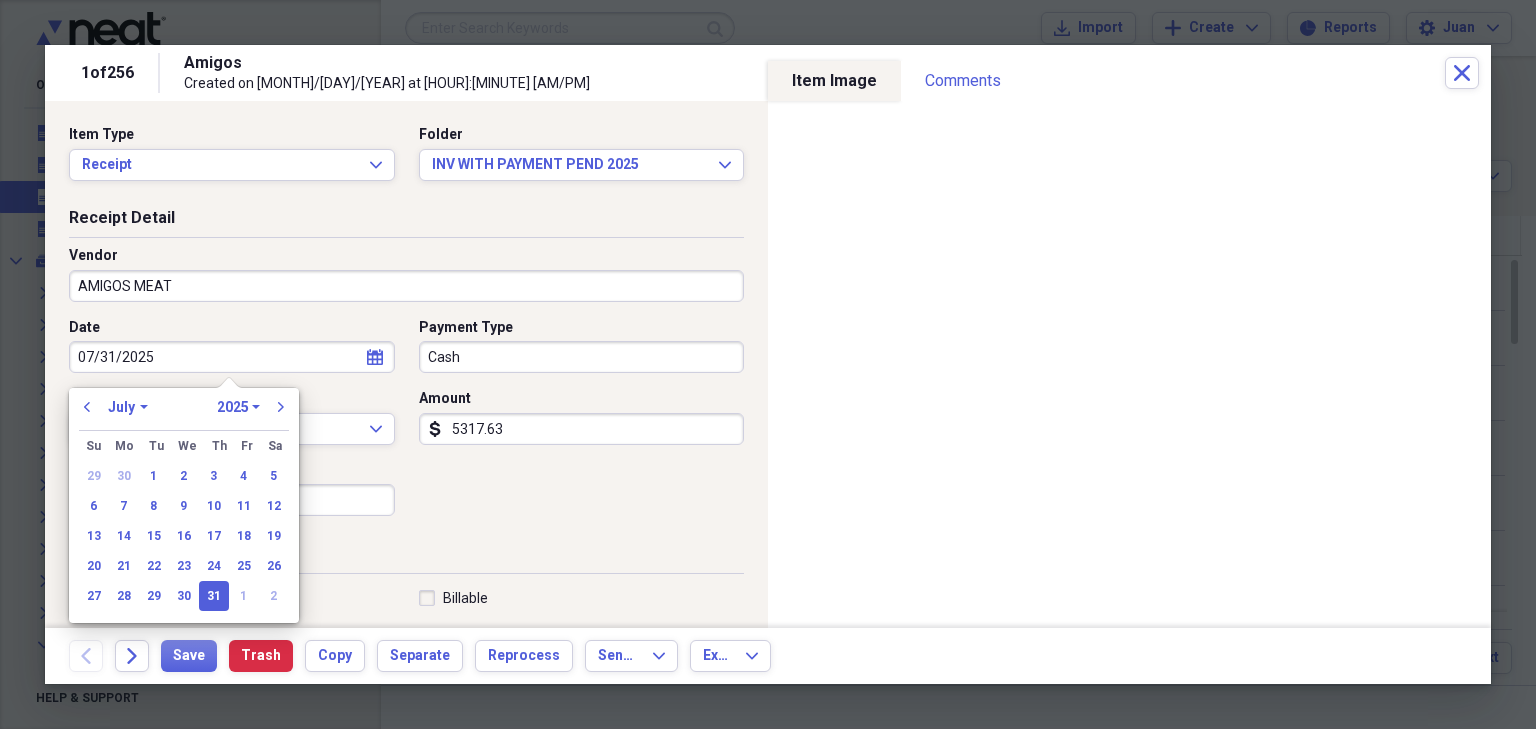 type 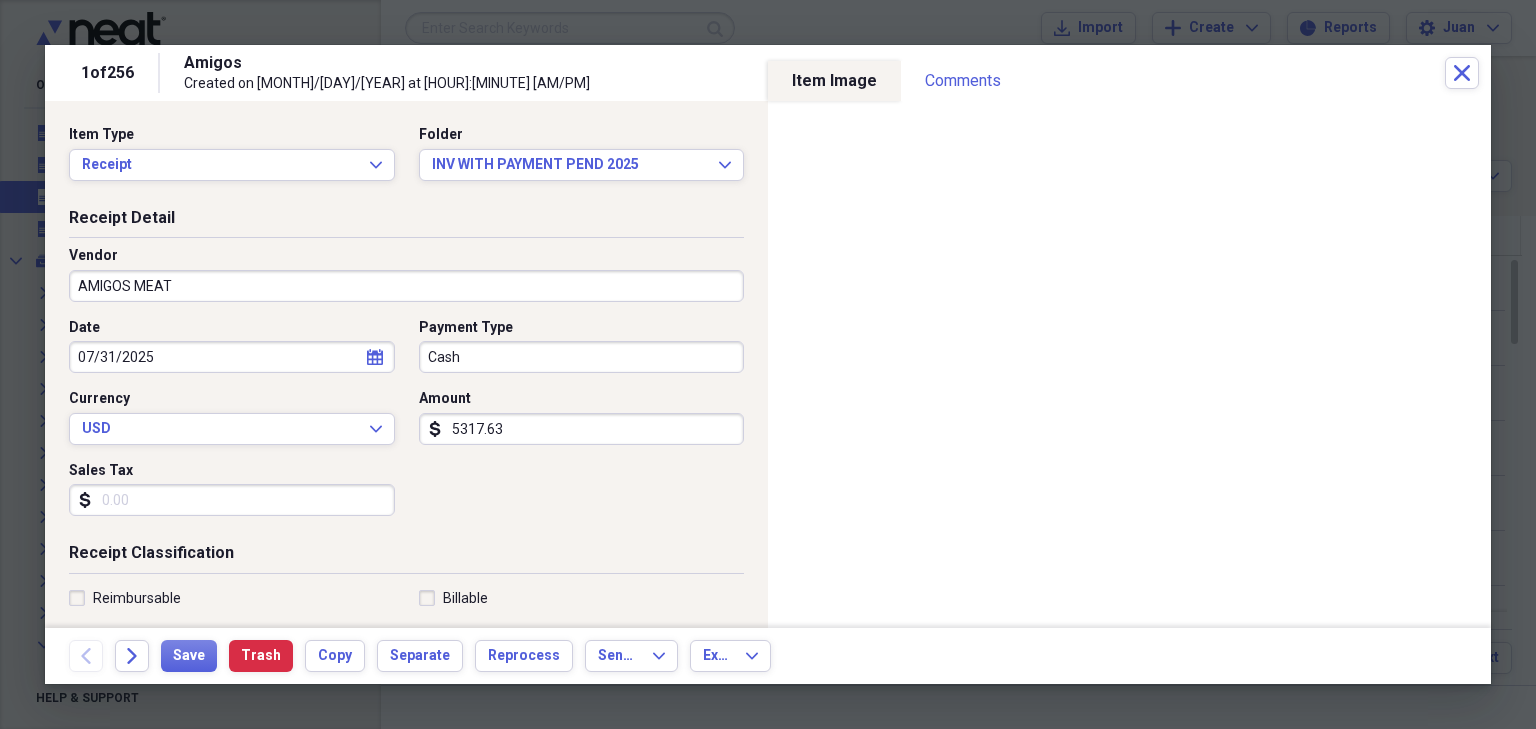 type 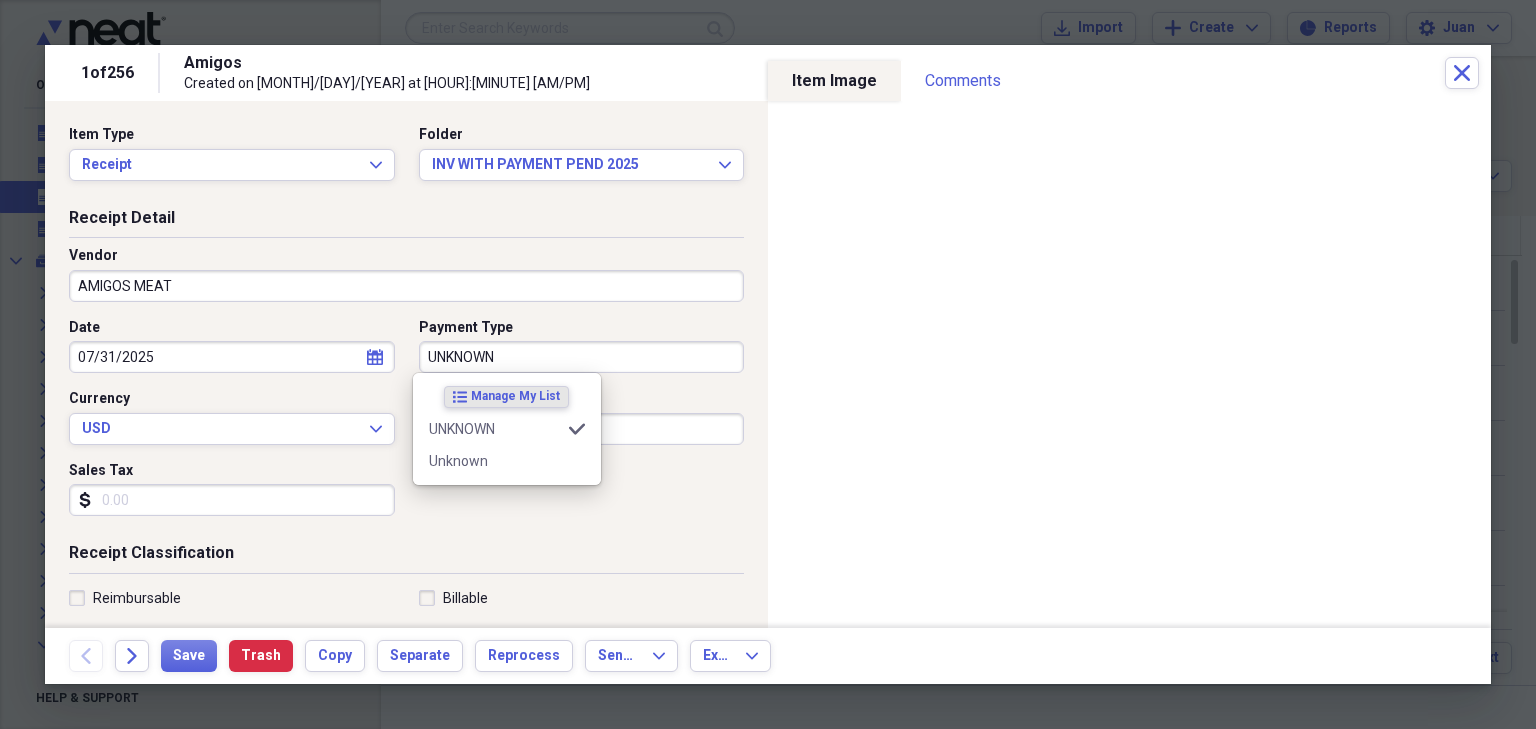 type on "UNKNOWN" 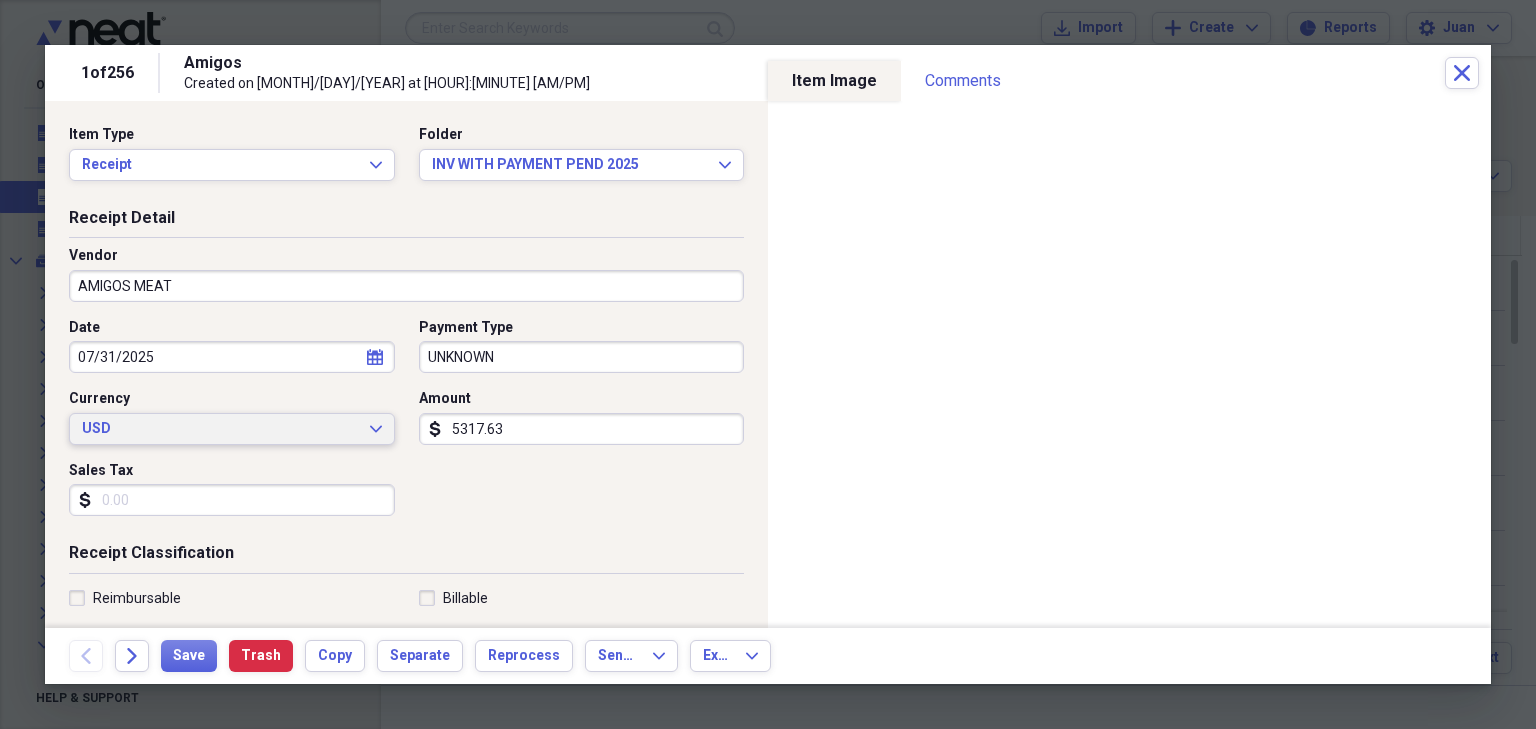 type 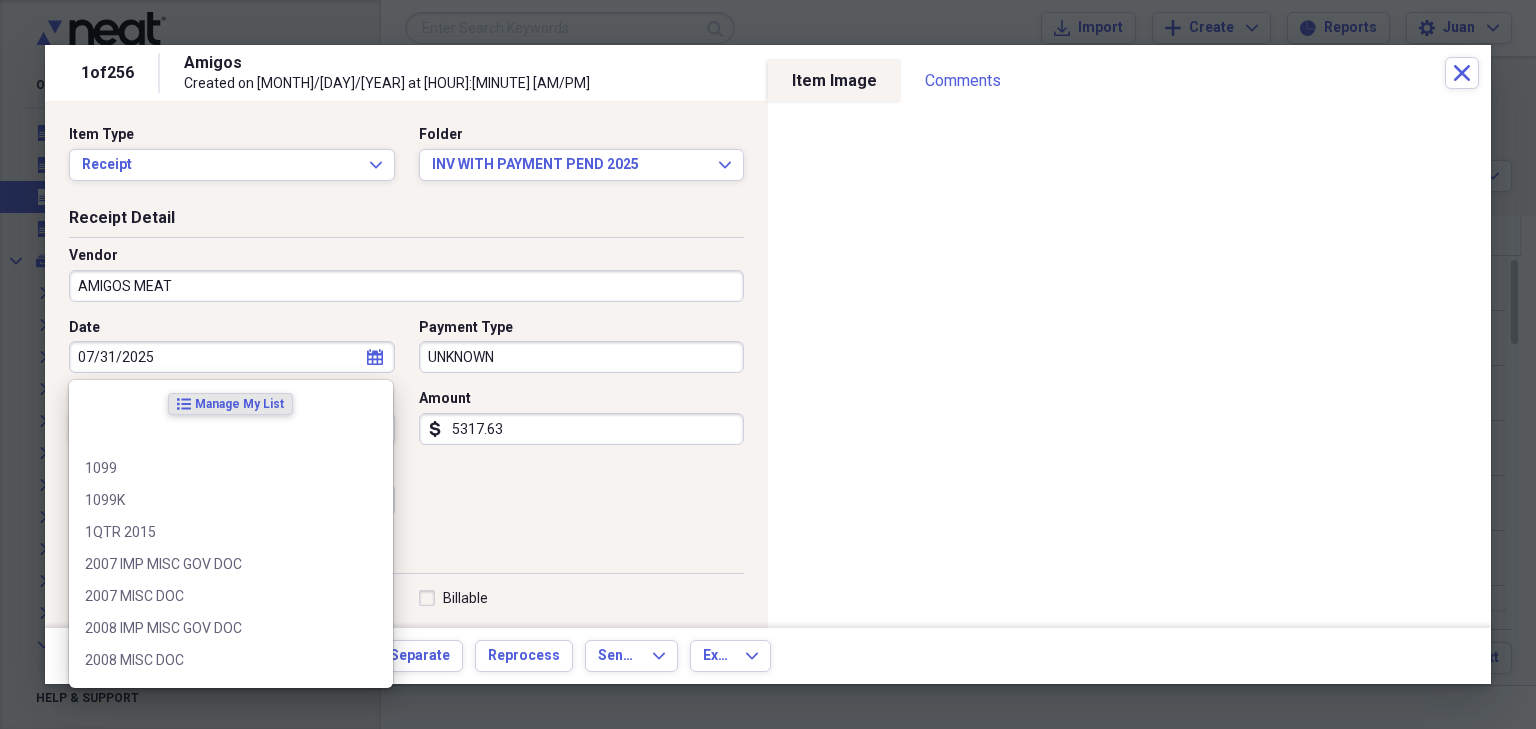 scroll, scrollTop: 304, scrollLeft: 0, axis: vertical 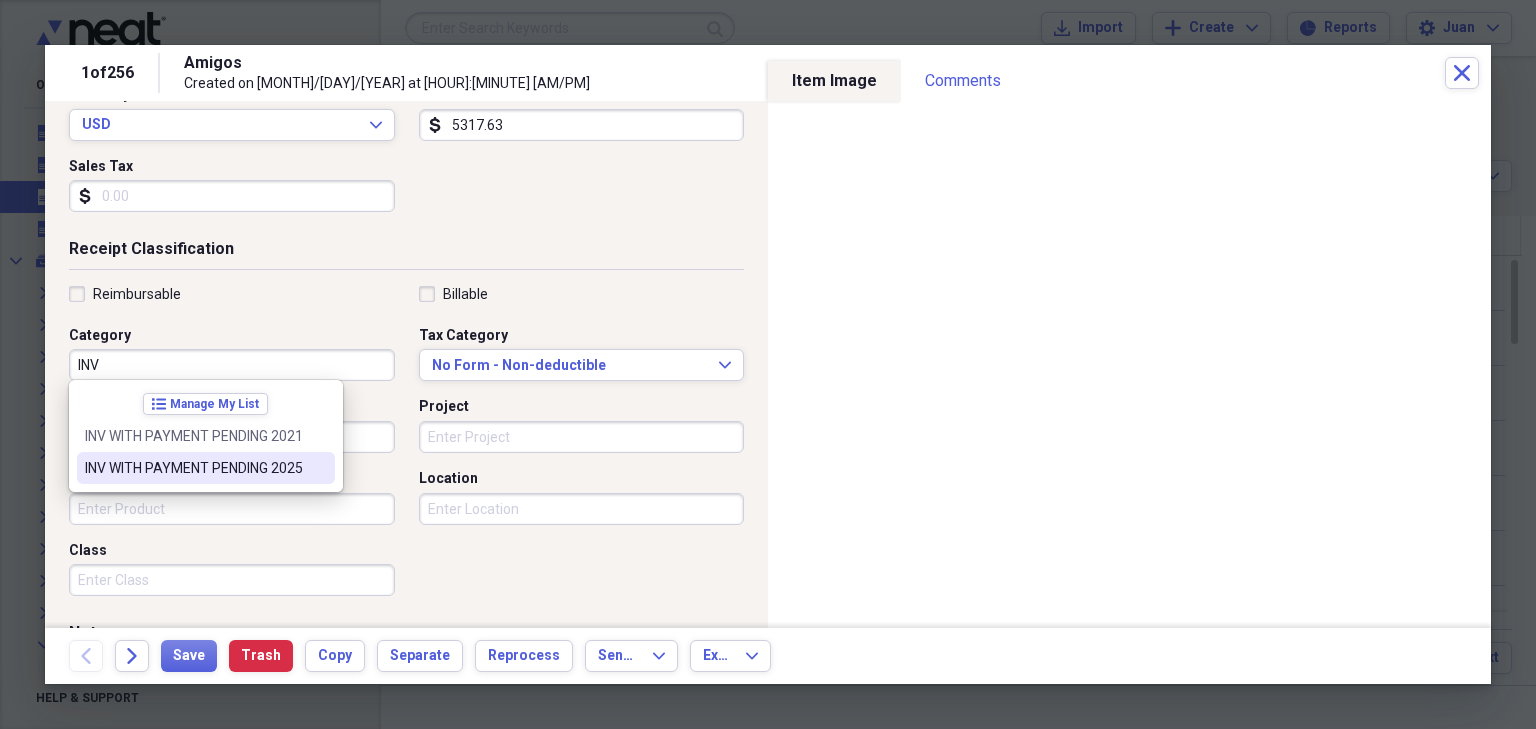type on "INV WITH PAYMENT PENDING 2025" 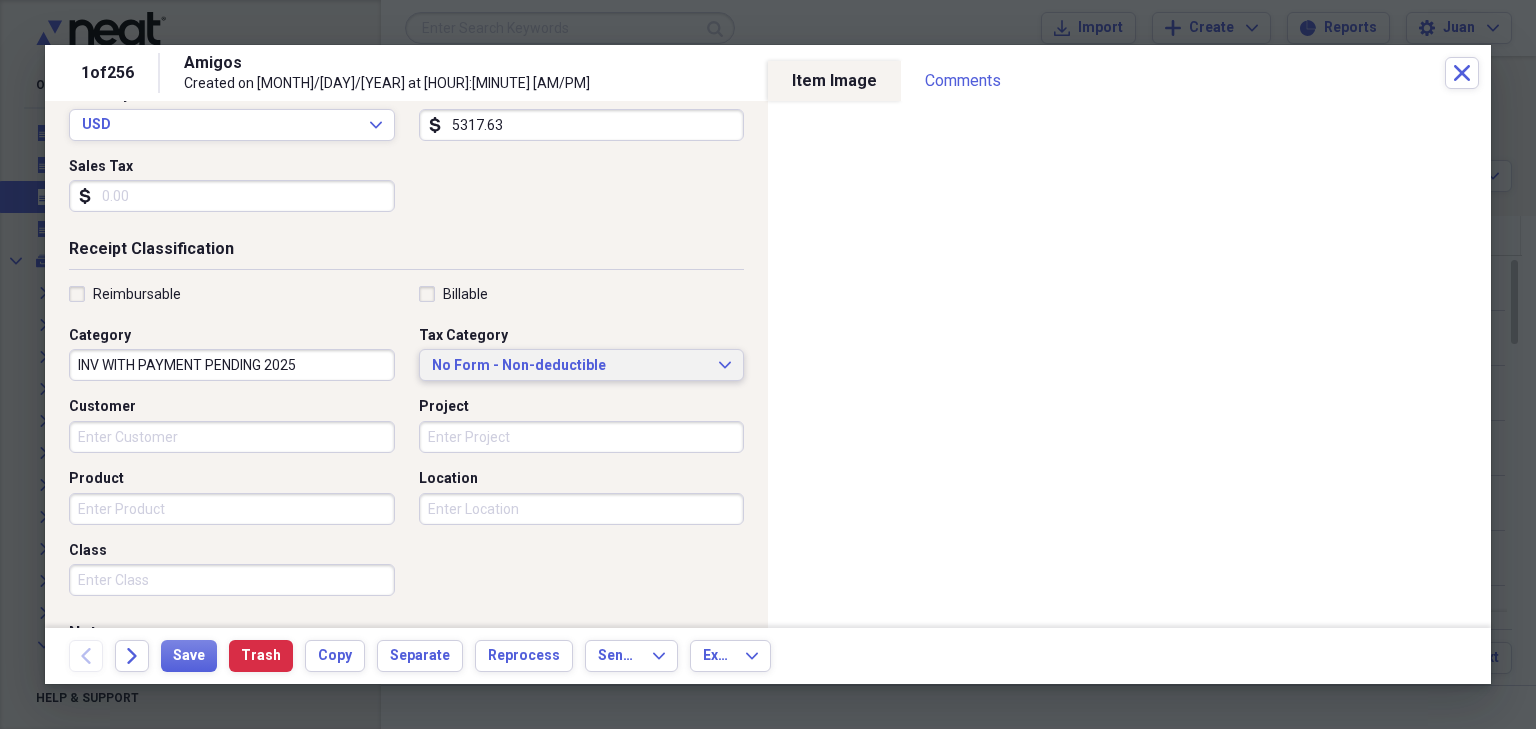type 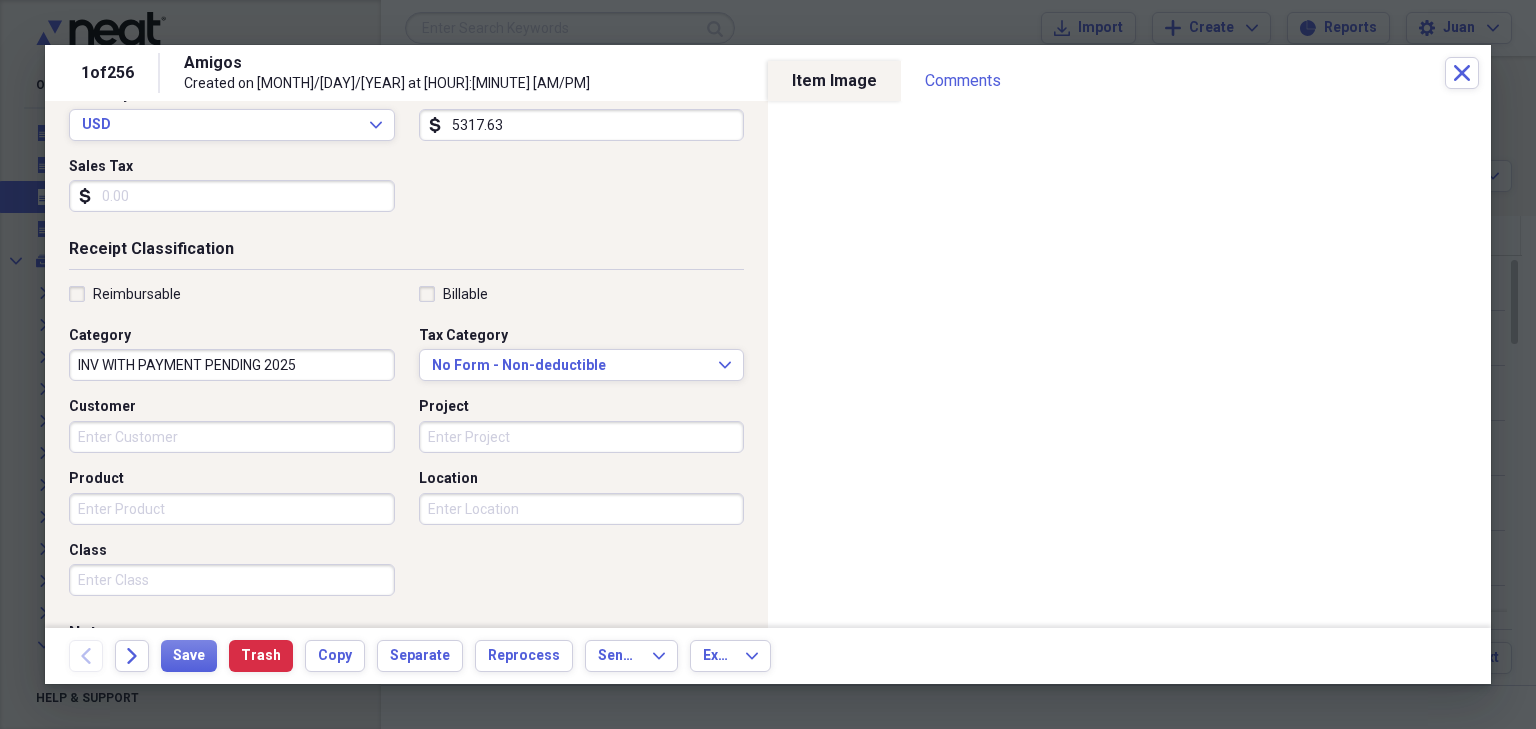 scroll, scrollTop: 492, scrollLeft: 0, axis: vertical 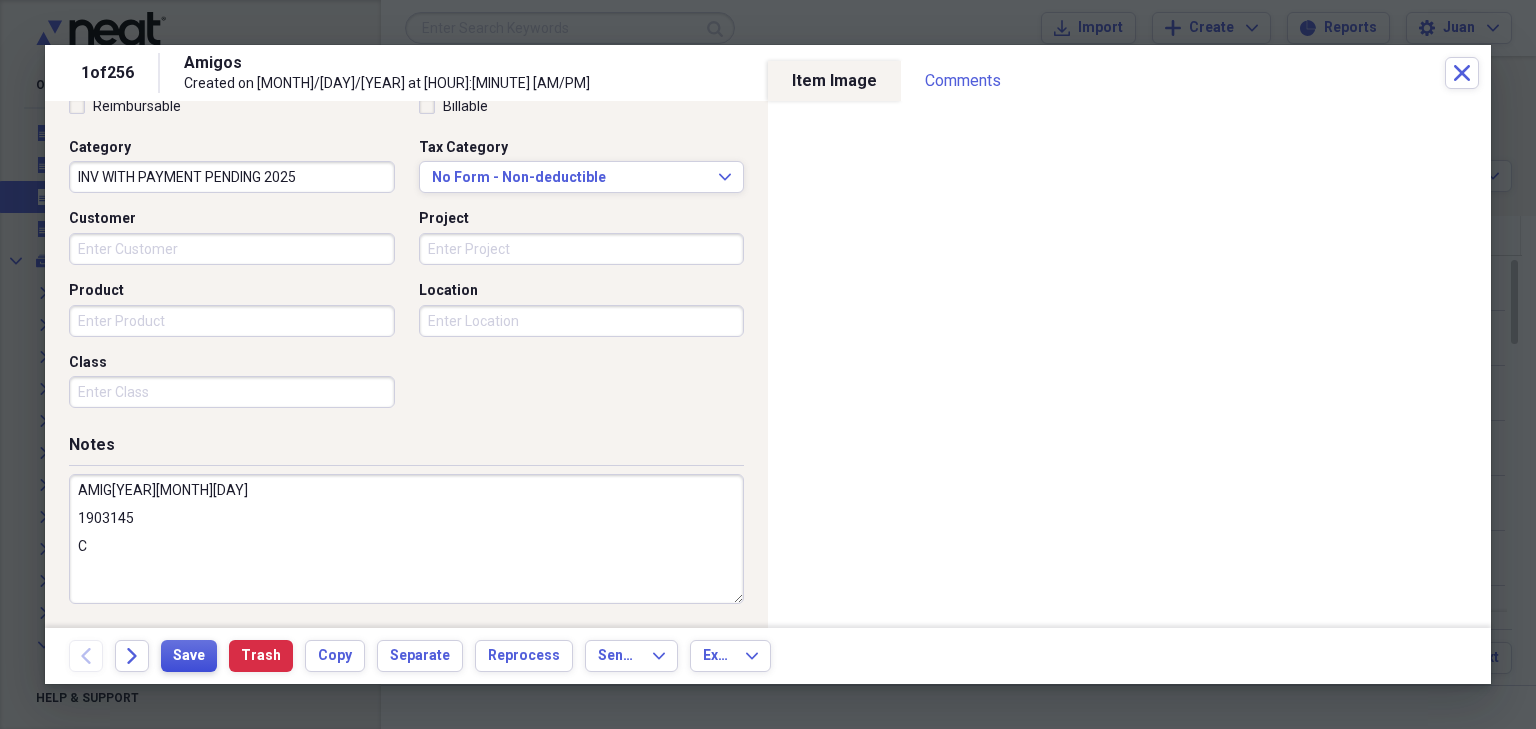type on "AMIG[YEAR][MONTH][DAY]
1903145
C" 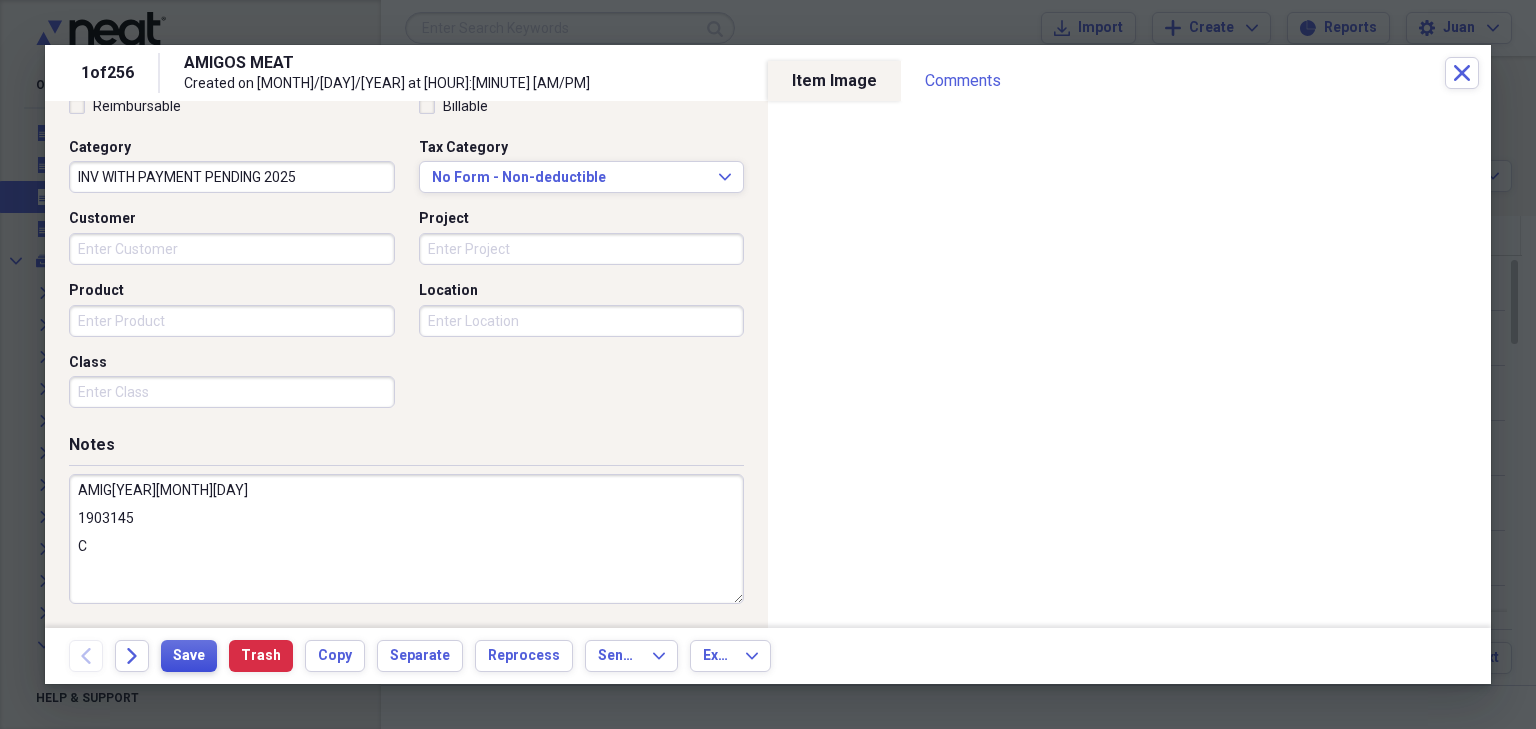 click on "Save" at bounding box center [189, 656] 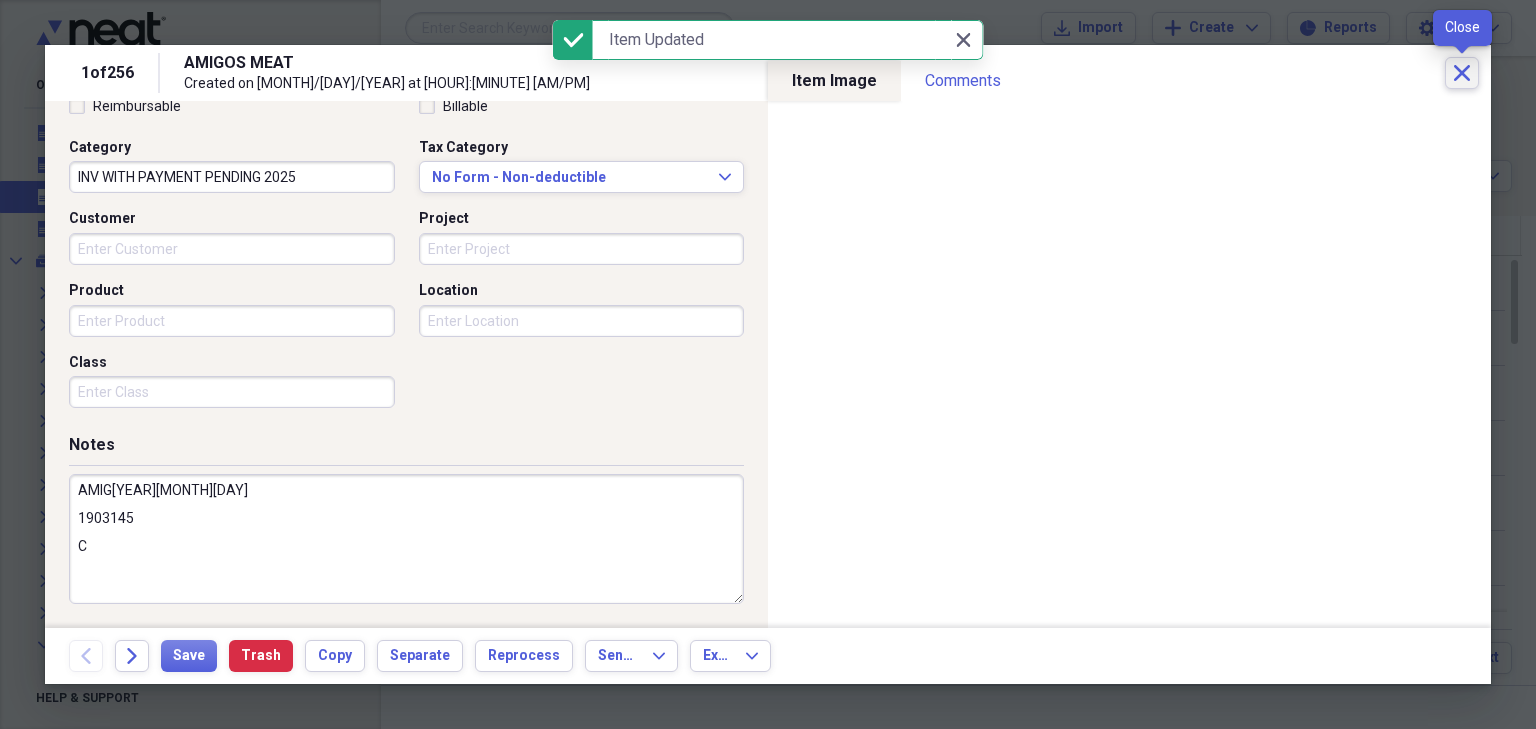 click on "Close" 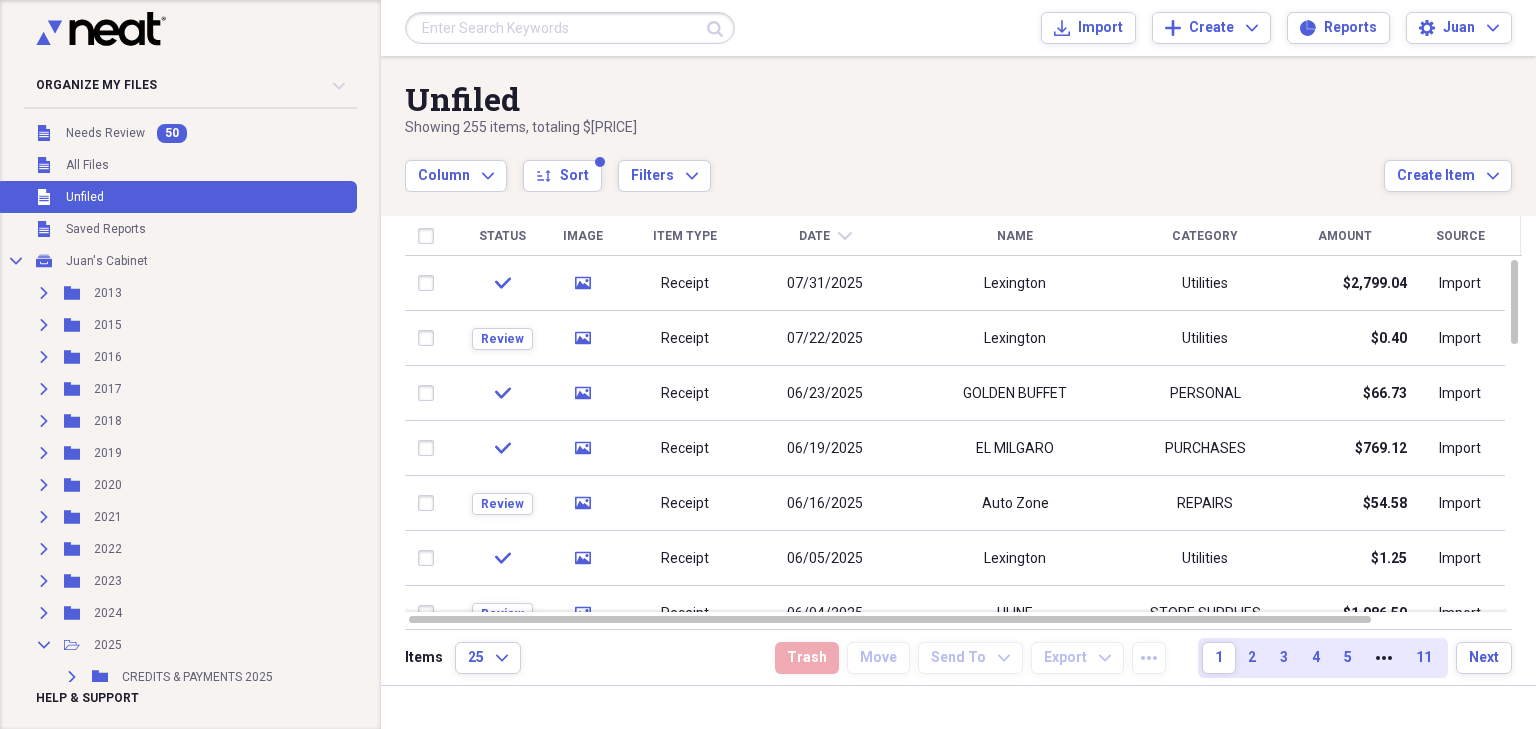 click at bounding box center [570, 28] 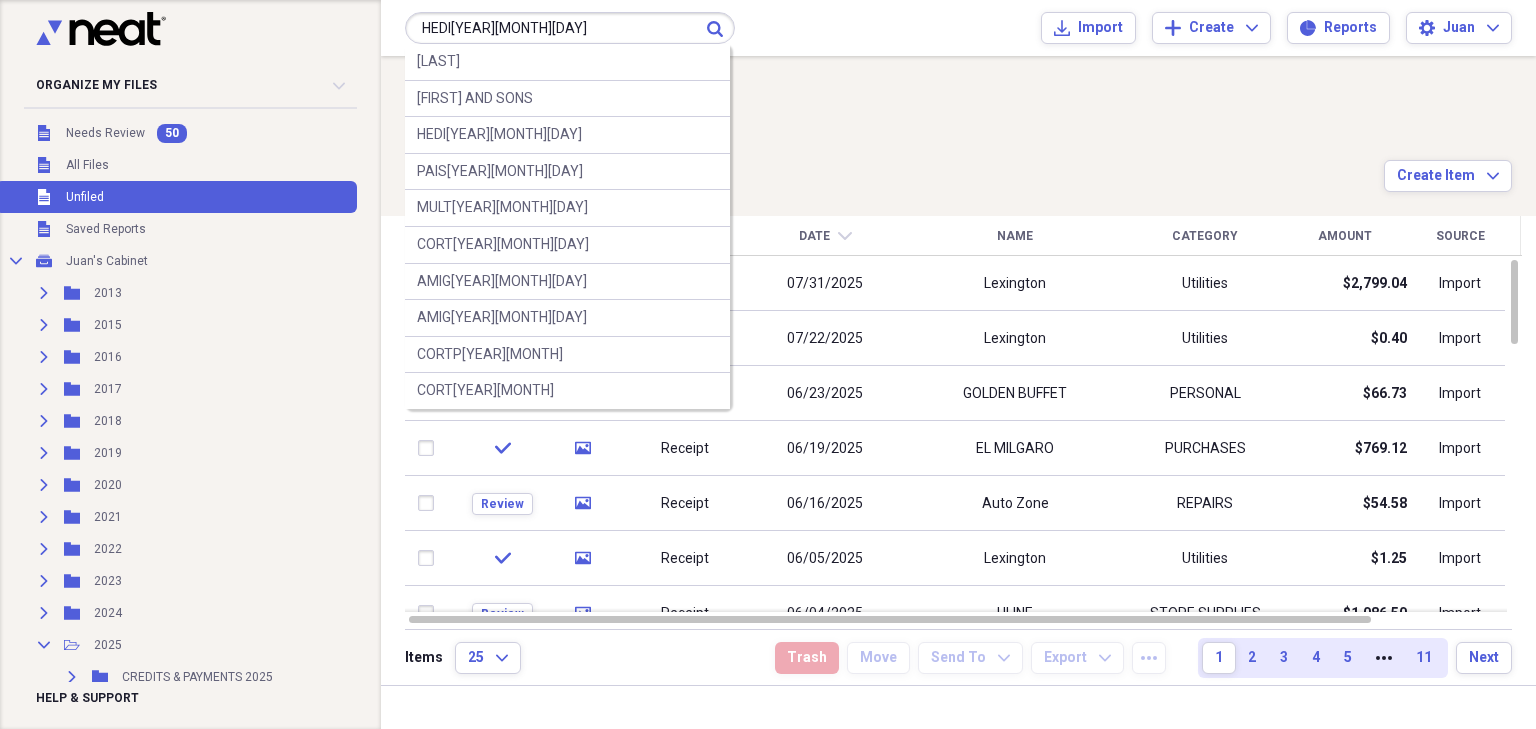 type on "HEDI[YEAR][MONTH][DAY]" 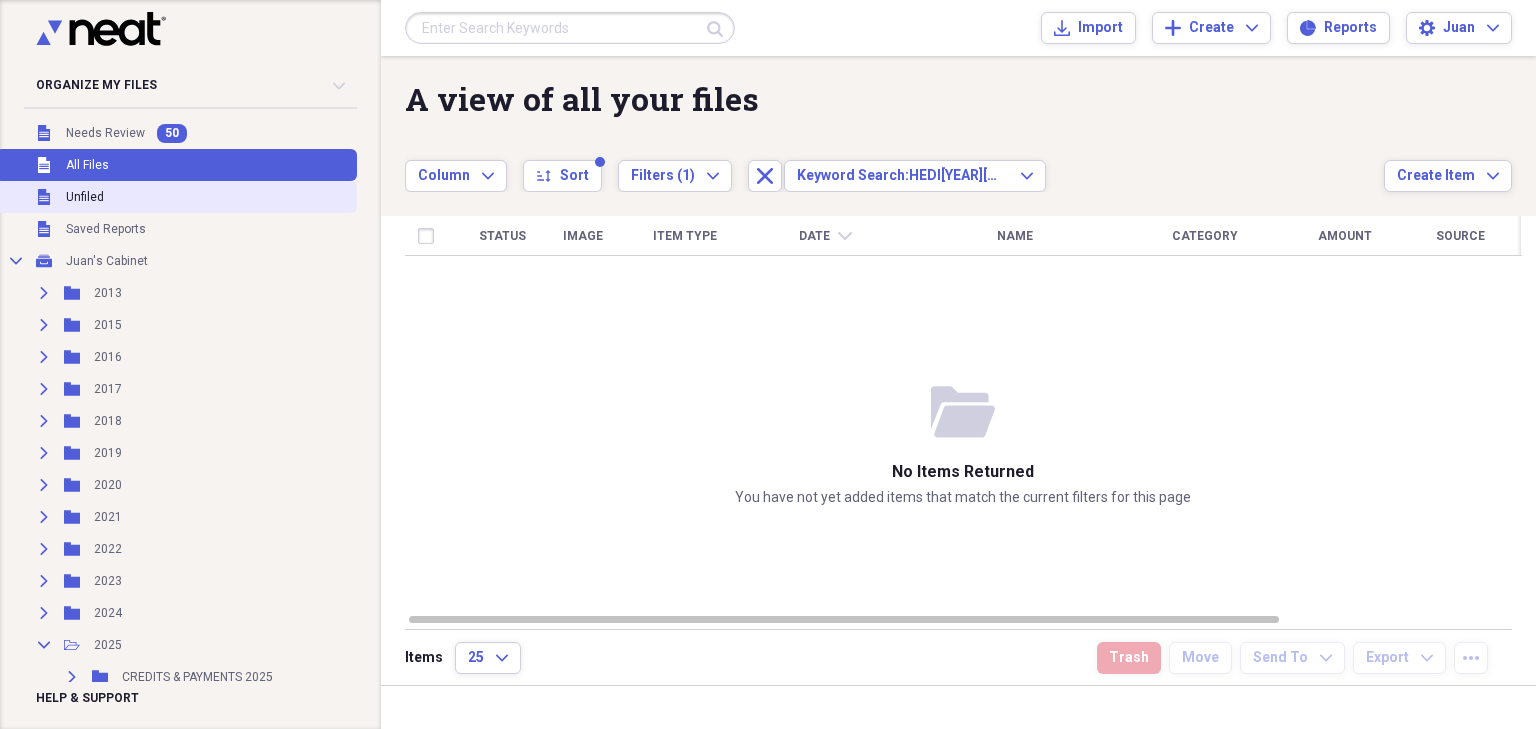click on "Unfiled Unfiled" at bounding box center [176, 197] 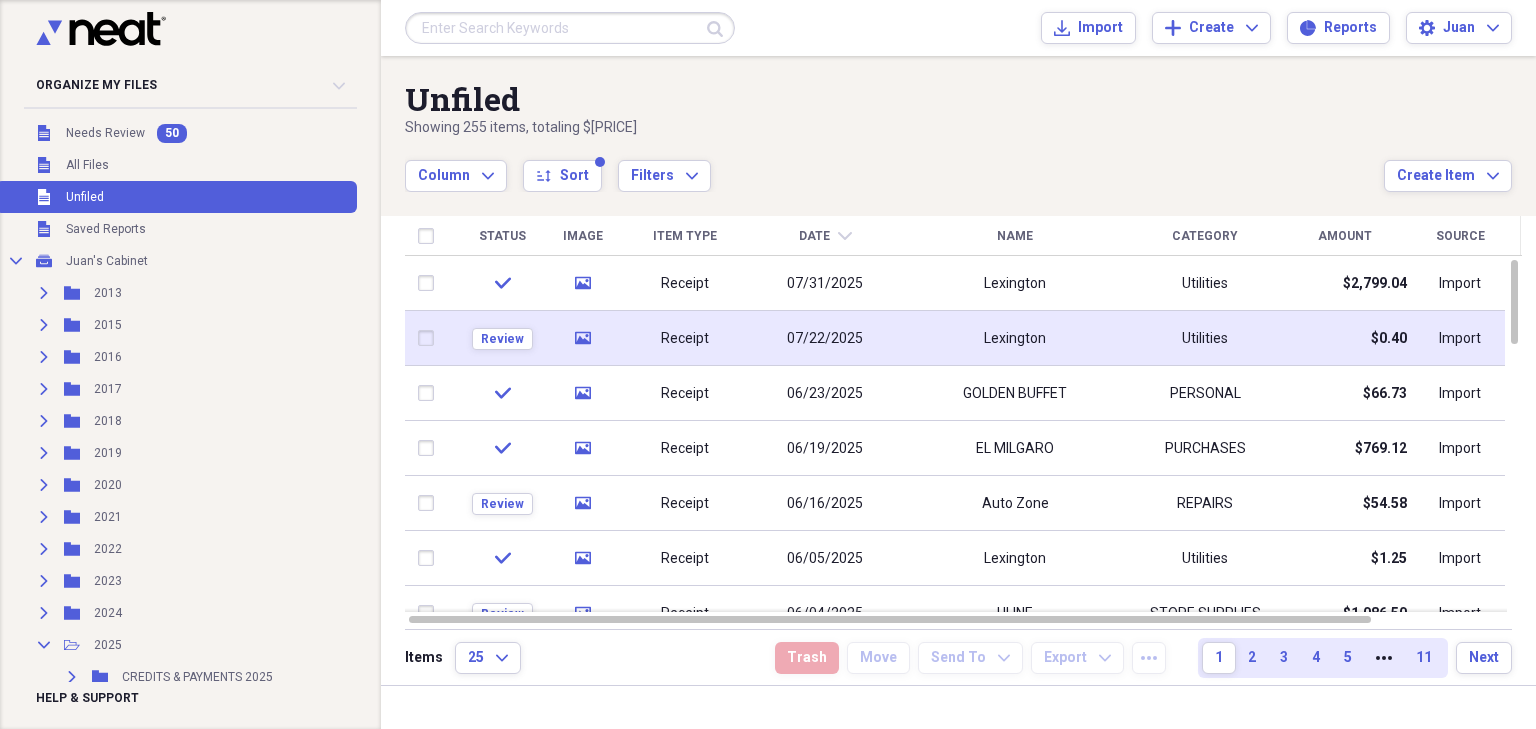 click on "media" 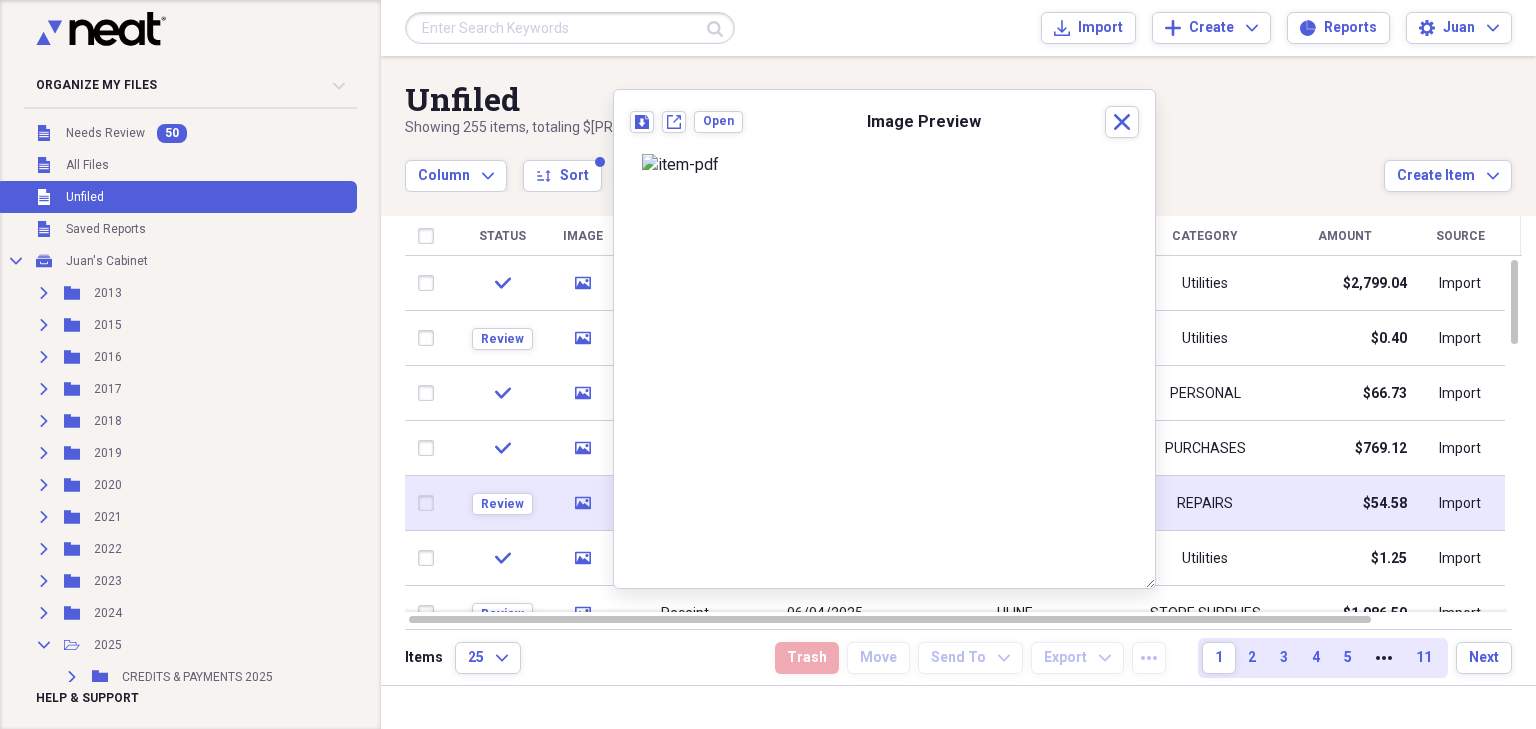 click 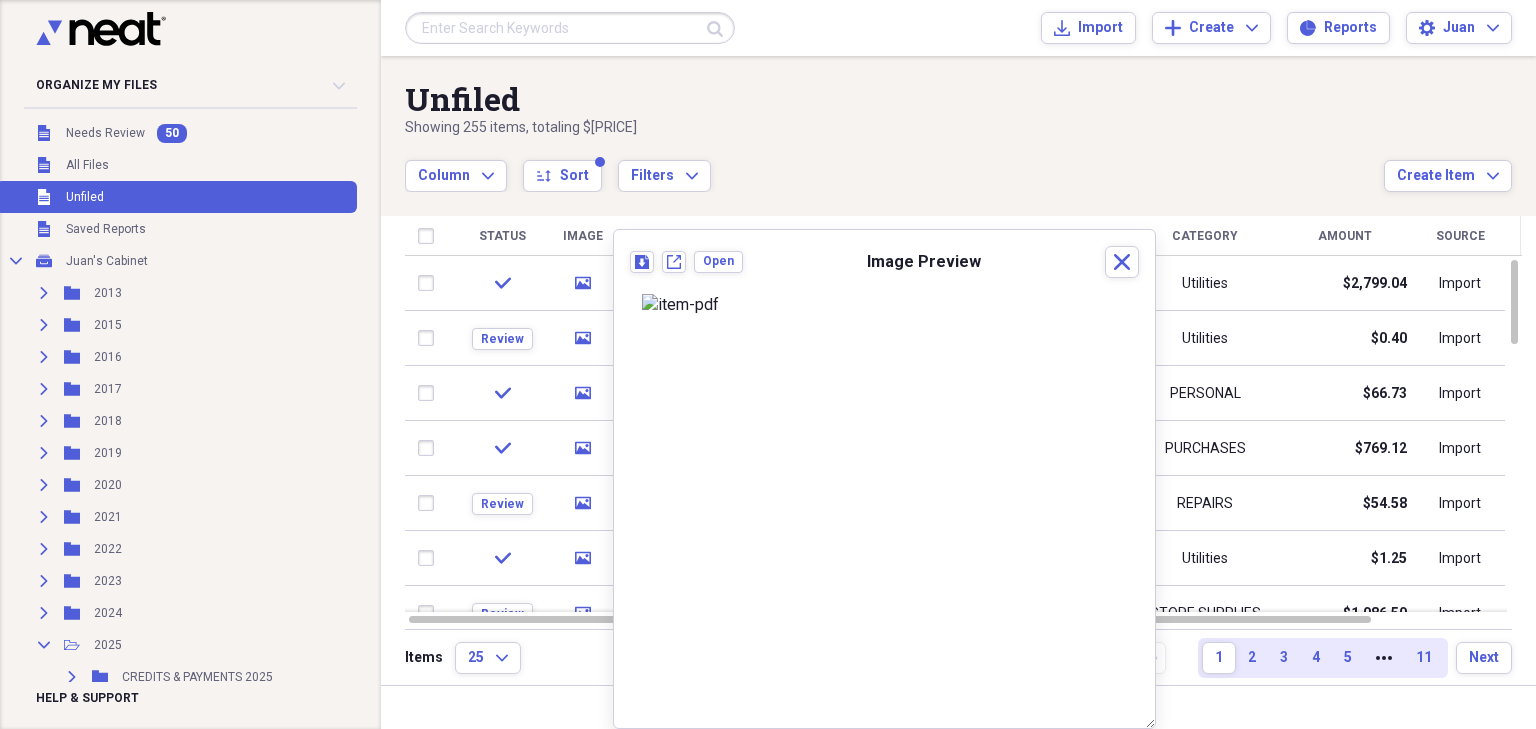 drag, startPoint x: 885, startPoint y: 136, endPoint x: 871, endPoint y: 155, distance: 23.600847 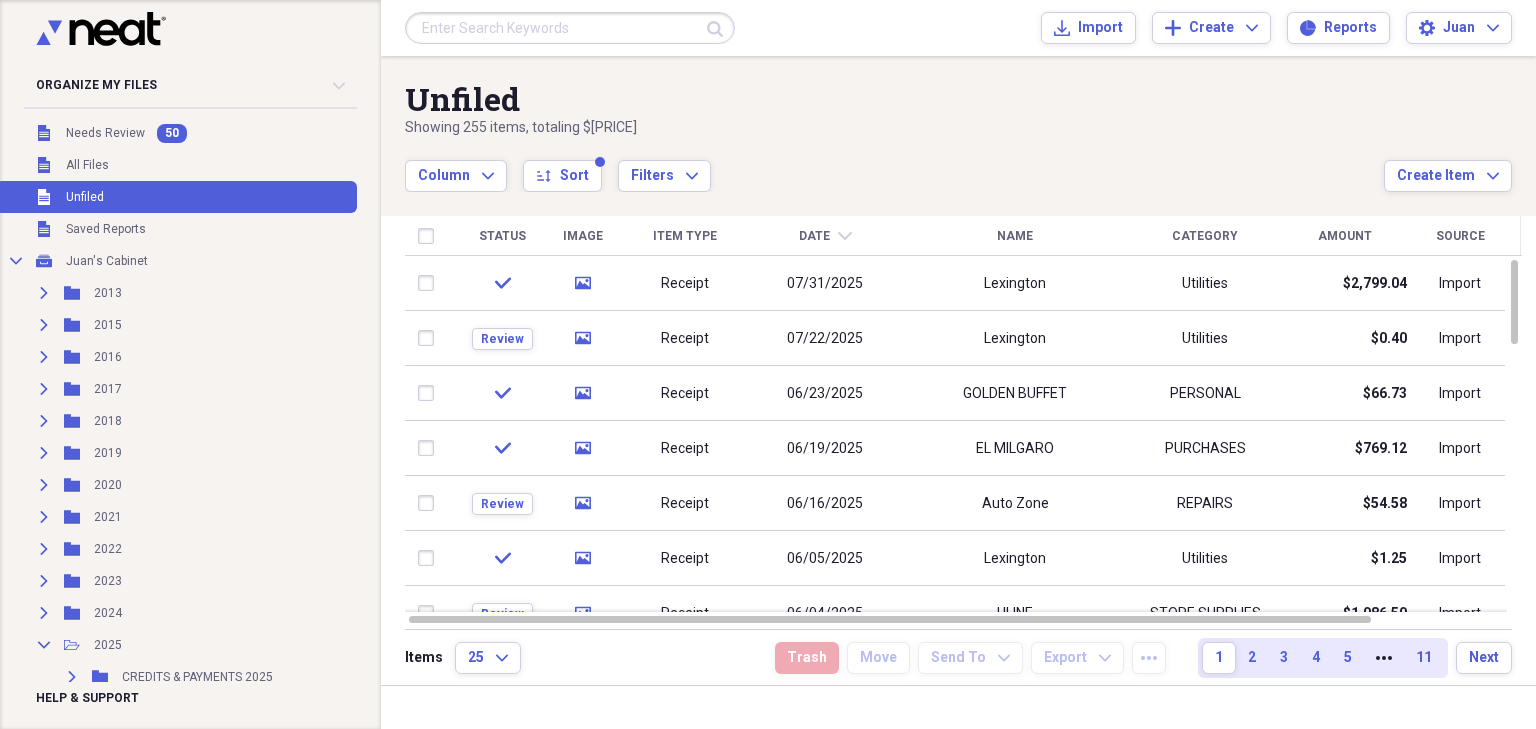 click on "Date" at bounding box center [814, 236] 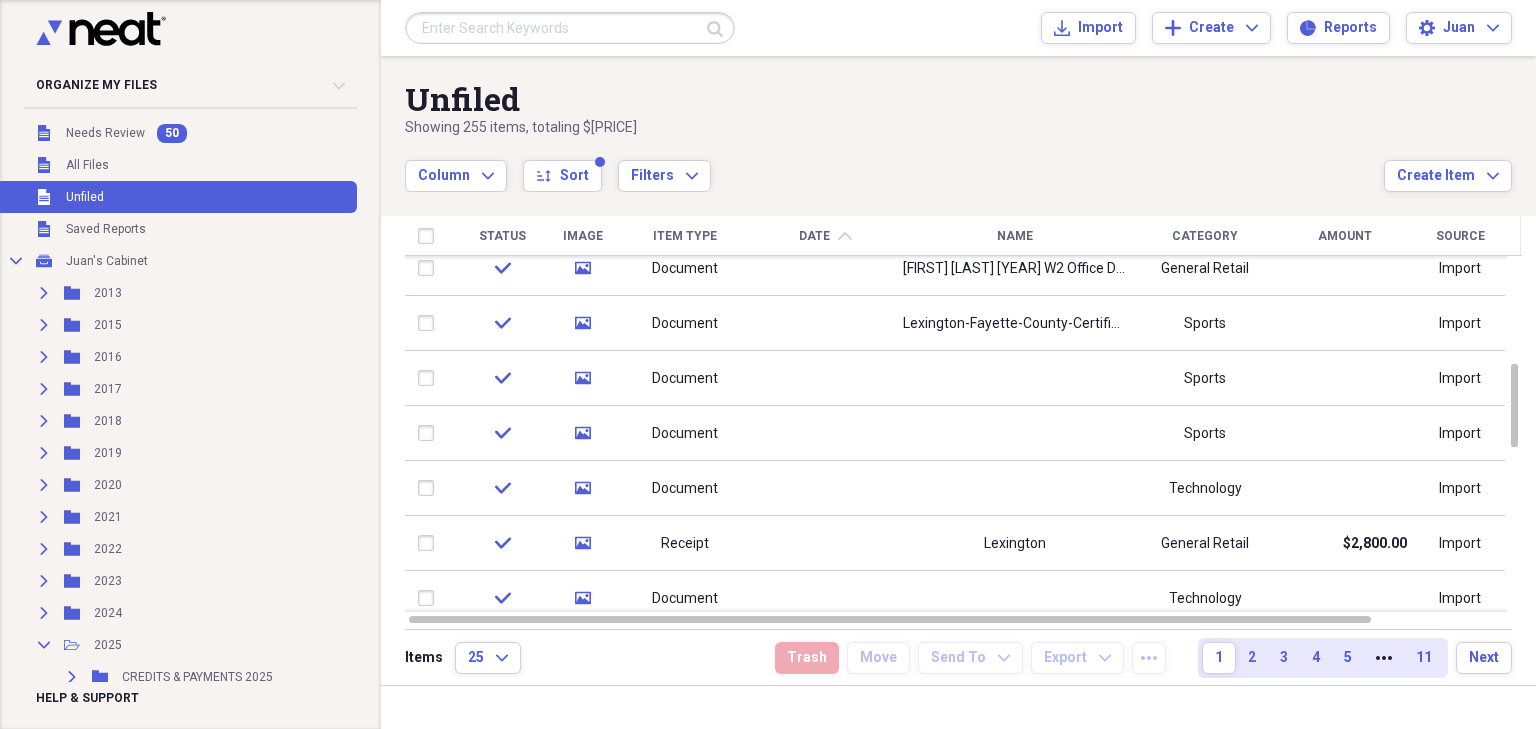 click on "chevron-up" 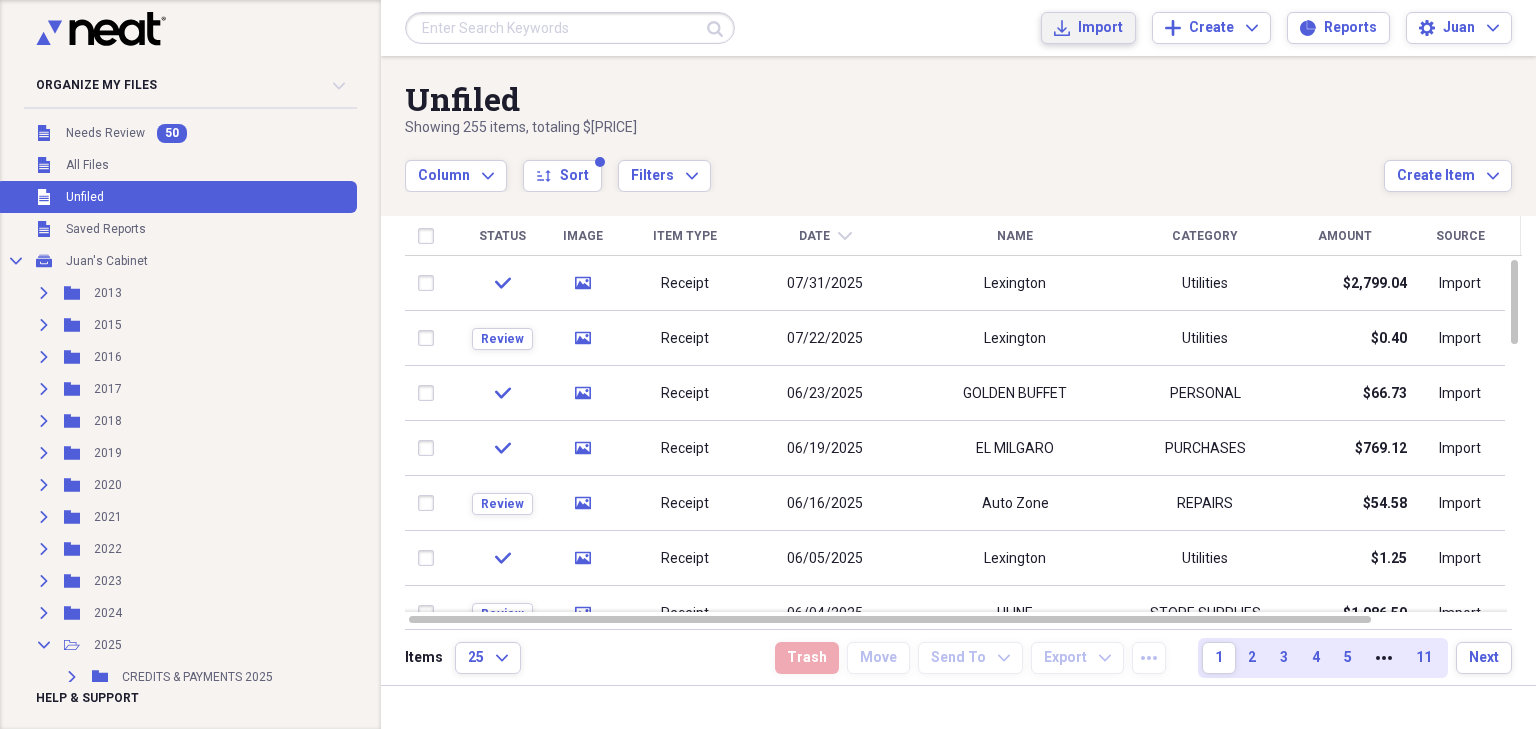 click on "Import" at bounding box center [1100, 28] 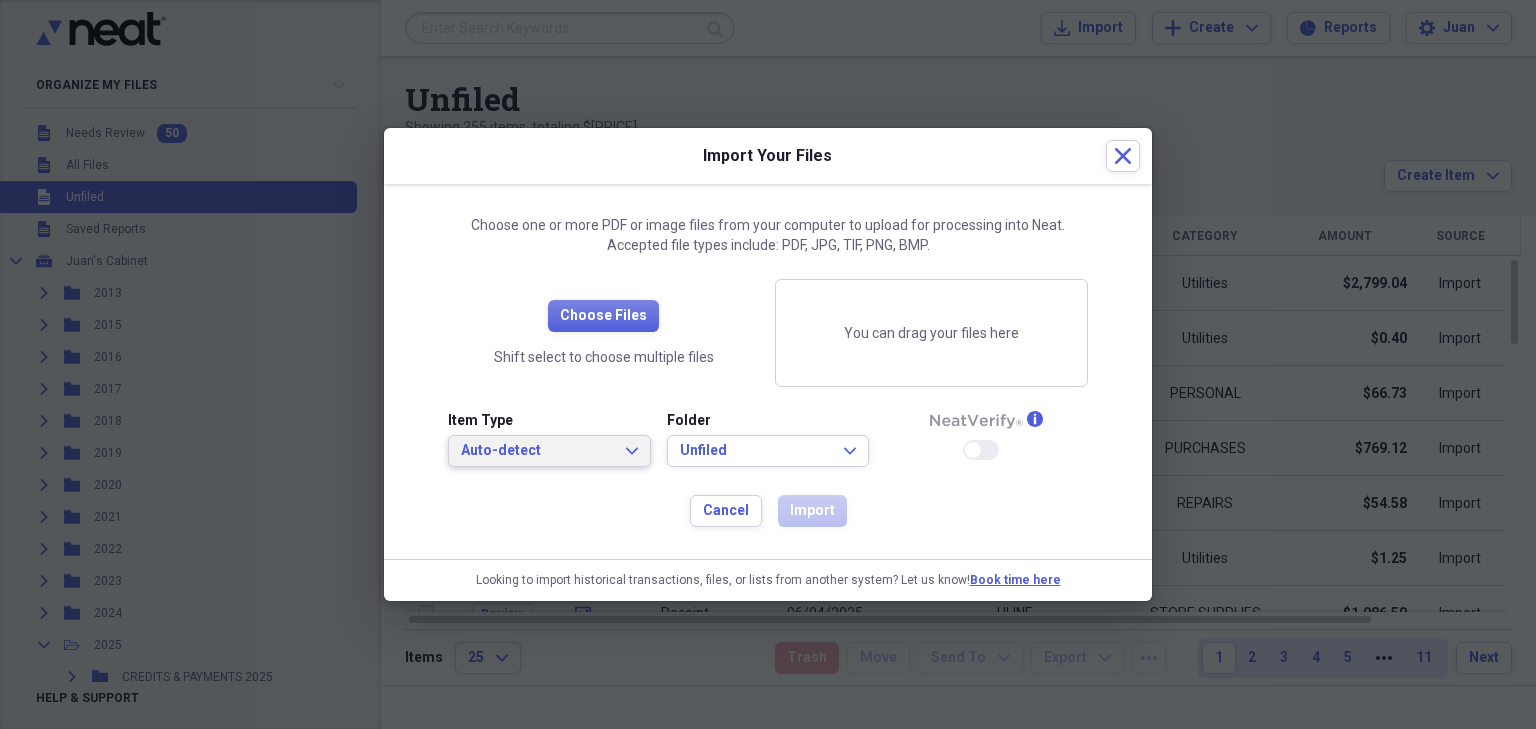 click on "Auto-detect" at bounding box center (537, 451) 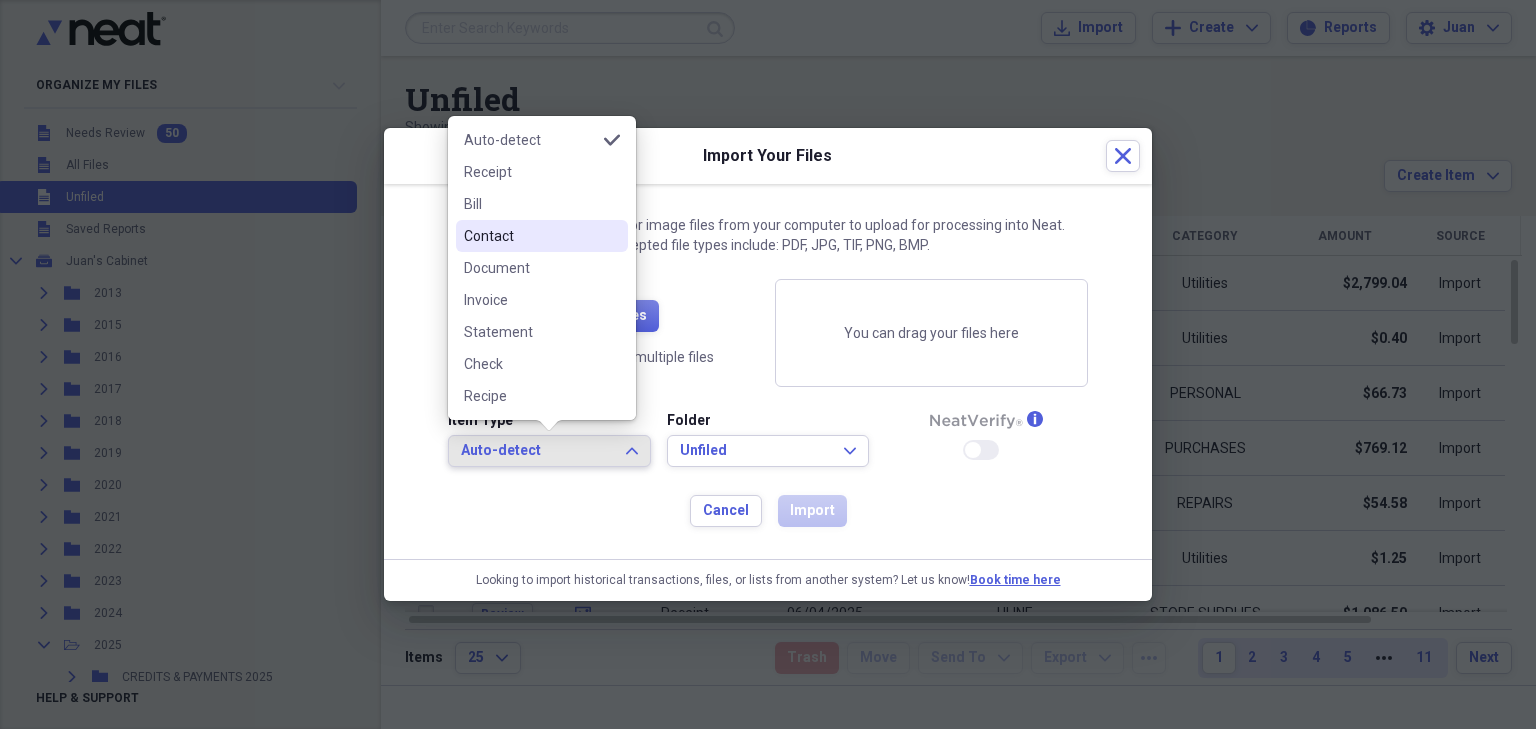 click on "Contact" at bounding box center [530, 236] 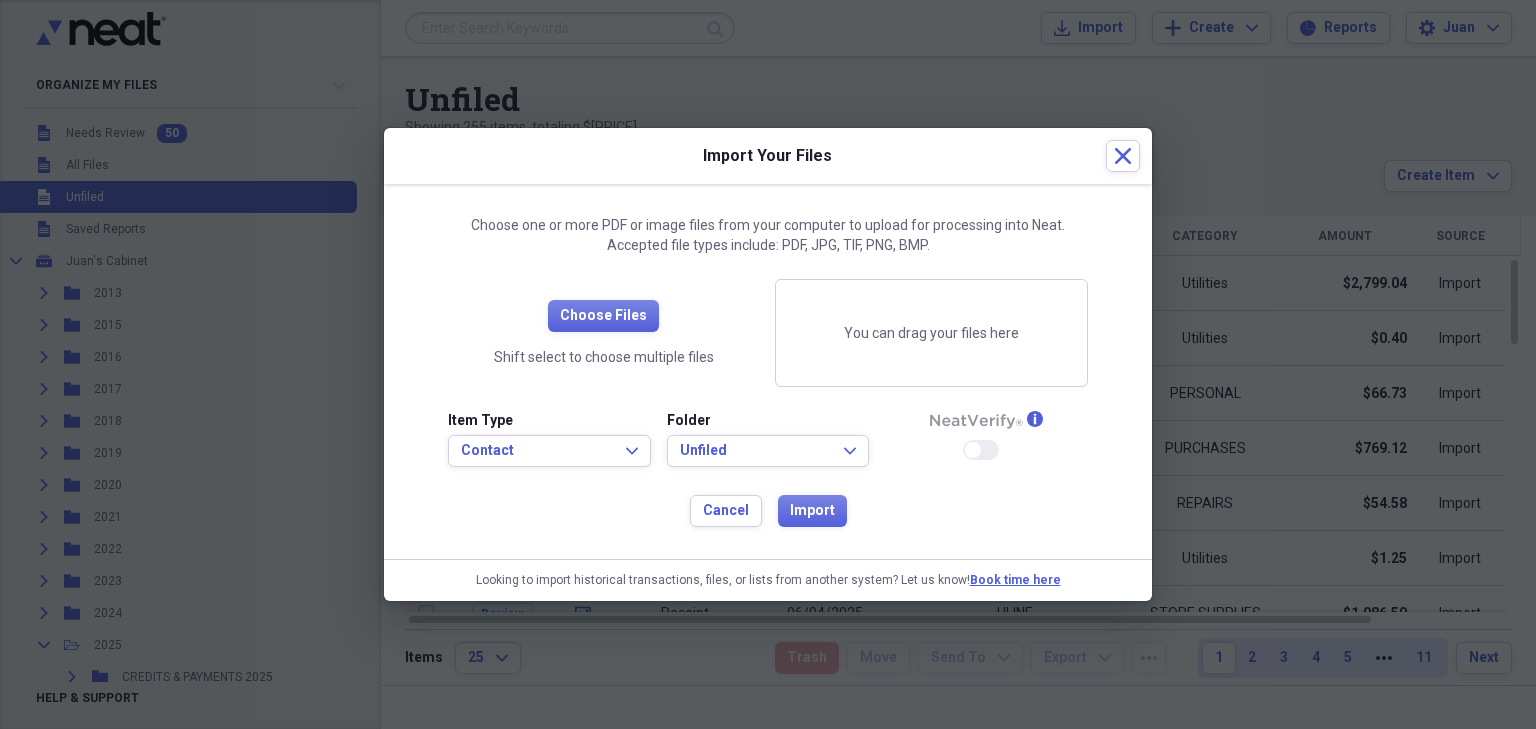 click on "Item Type Contact Expand Folder Unfiled Expand info Enable Neat Verify" at bounding box center (768, 447) 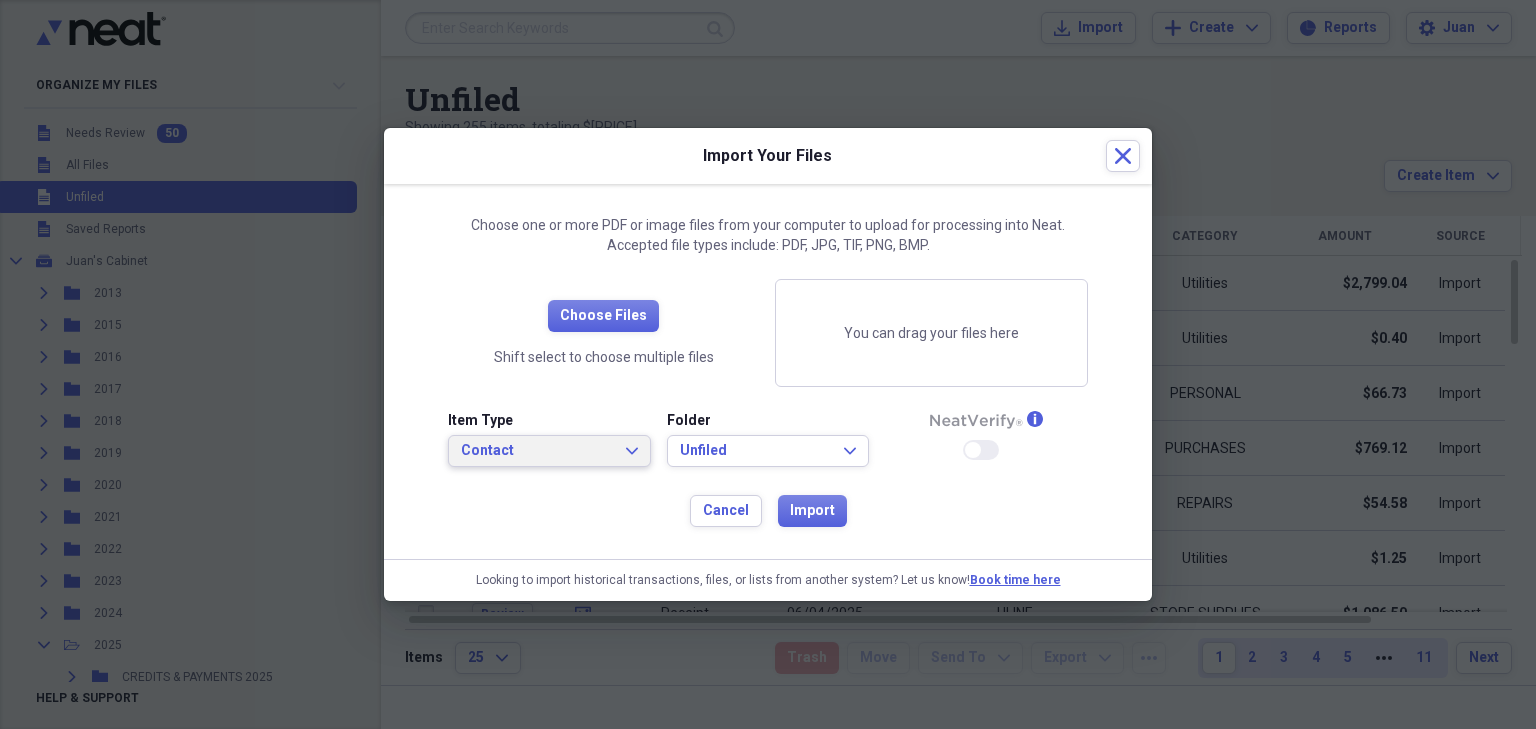 click on "Contact" at bounding box center (537, 451) 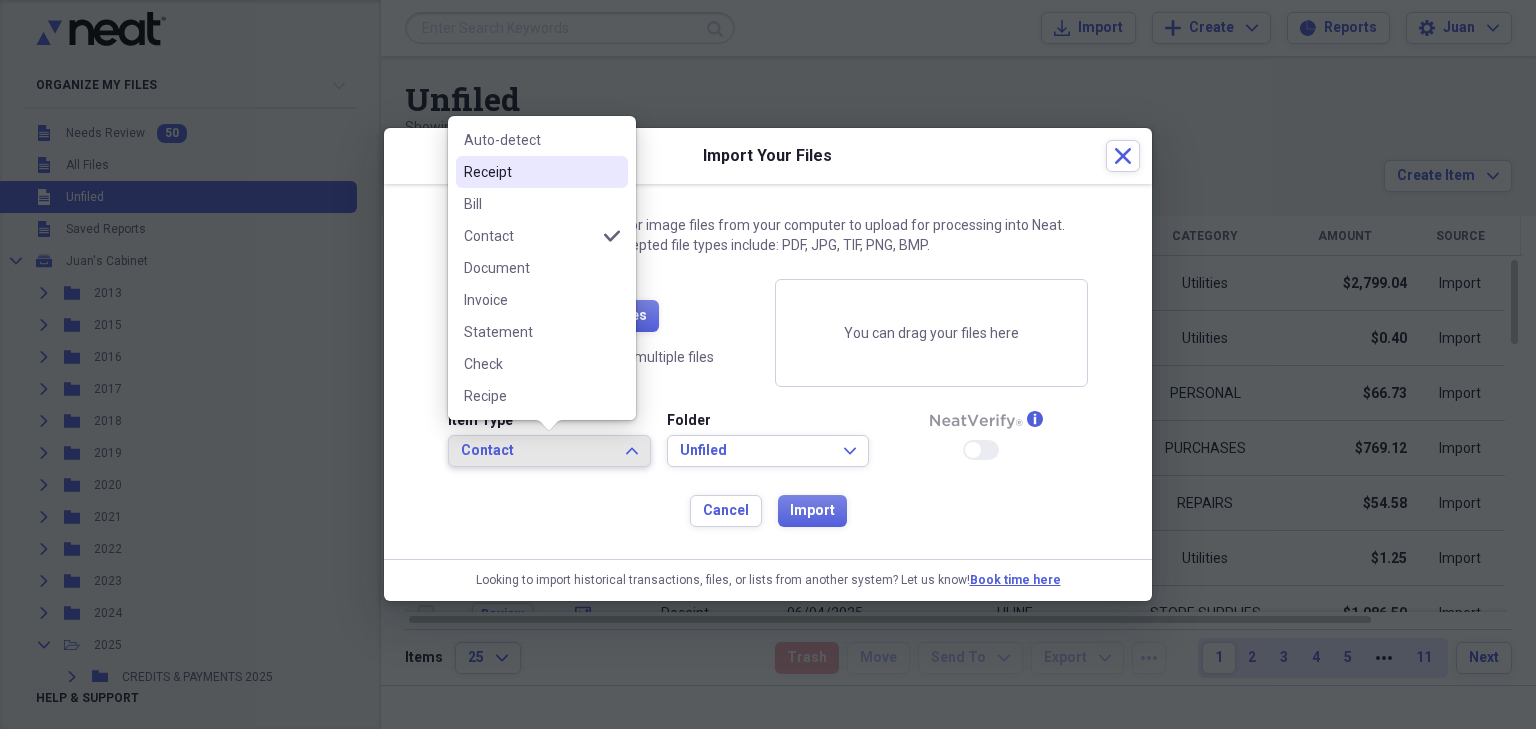 click on "Receipt" at bounding box center [542, 172] 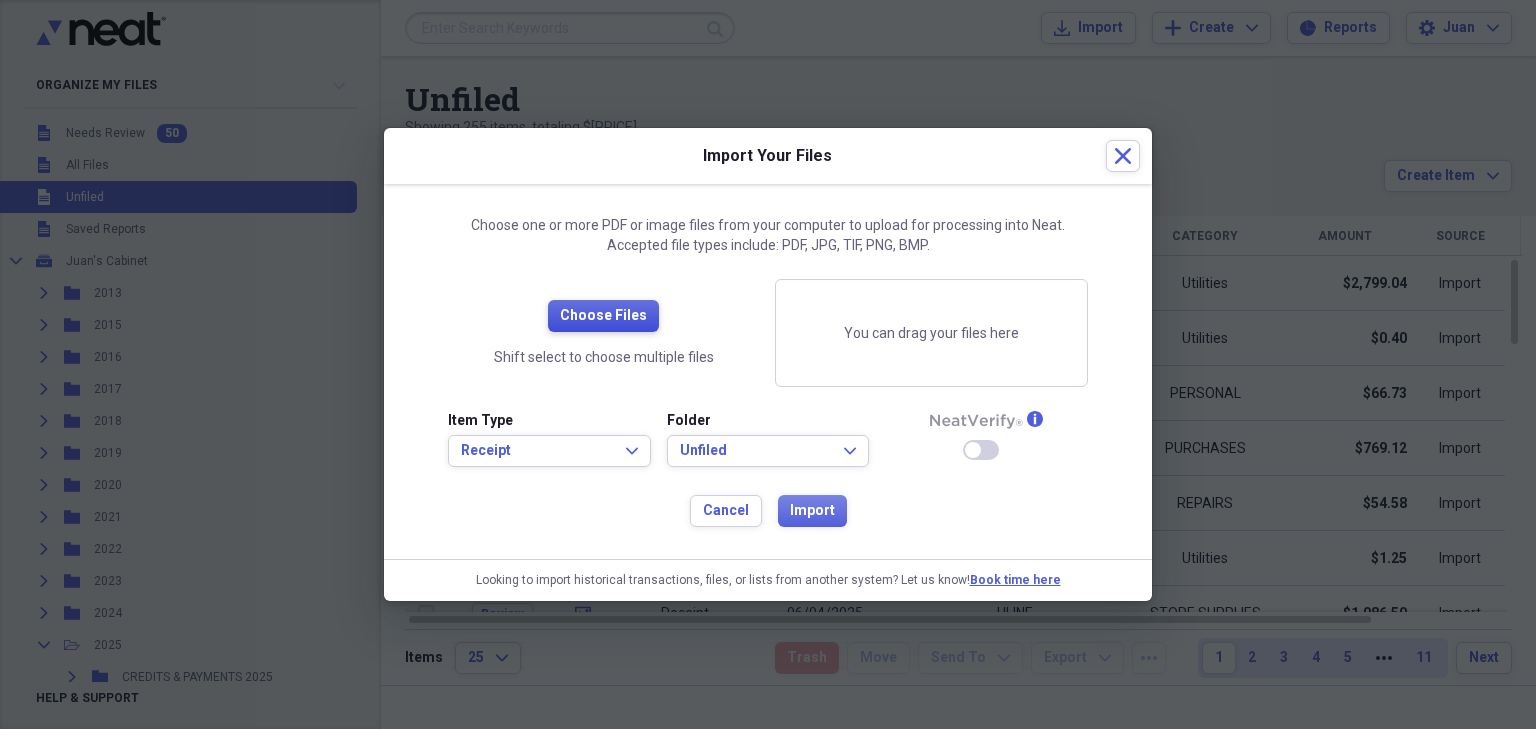 click on "Choose Files" at bounding box center [603, 316] 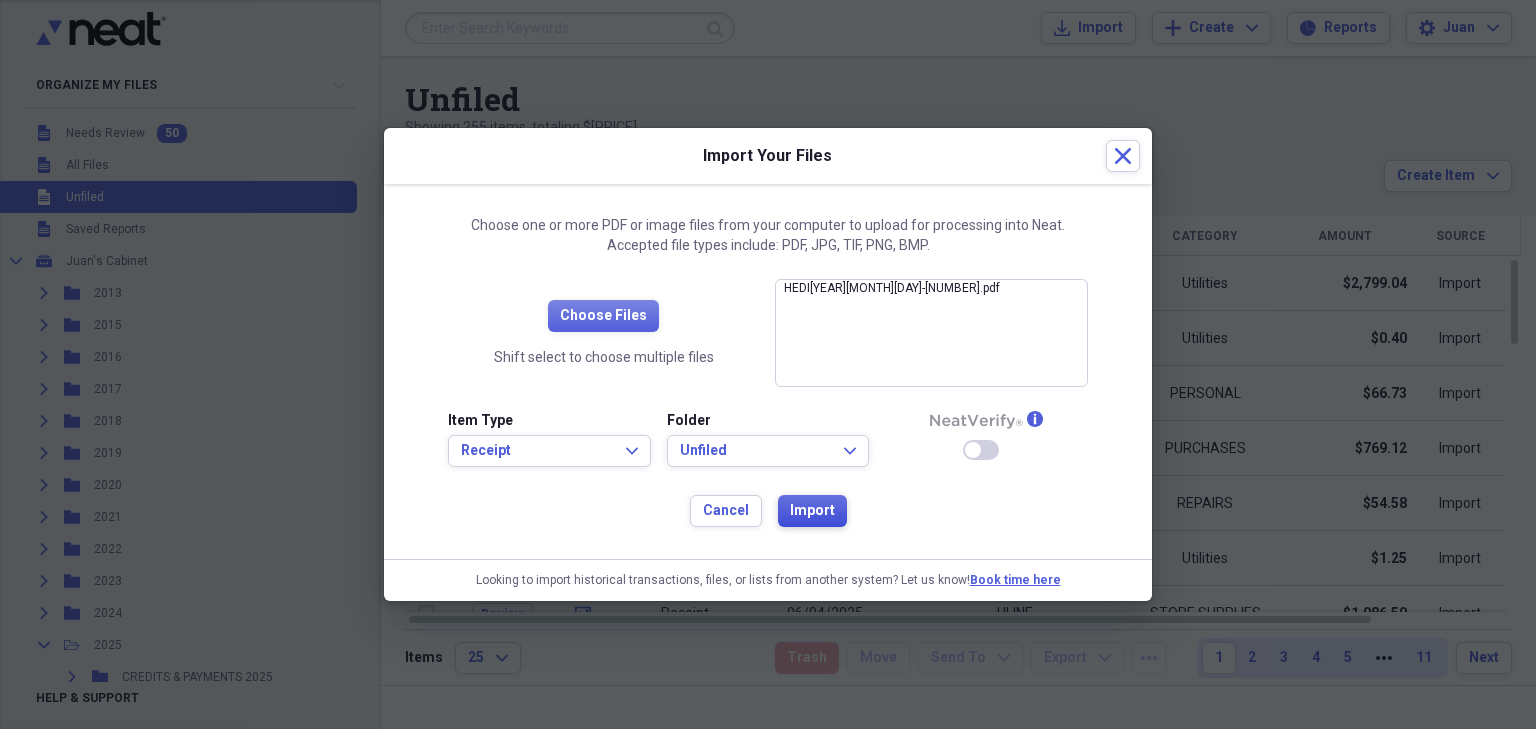 click on "Import" at bounding box center [812, 511] 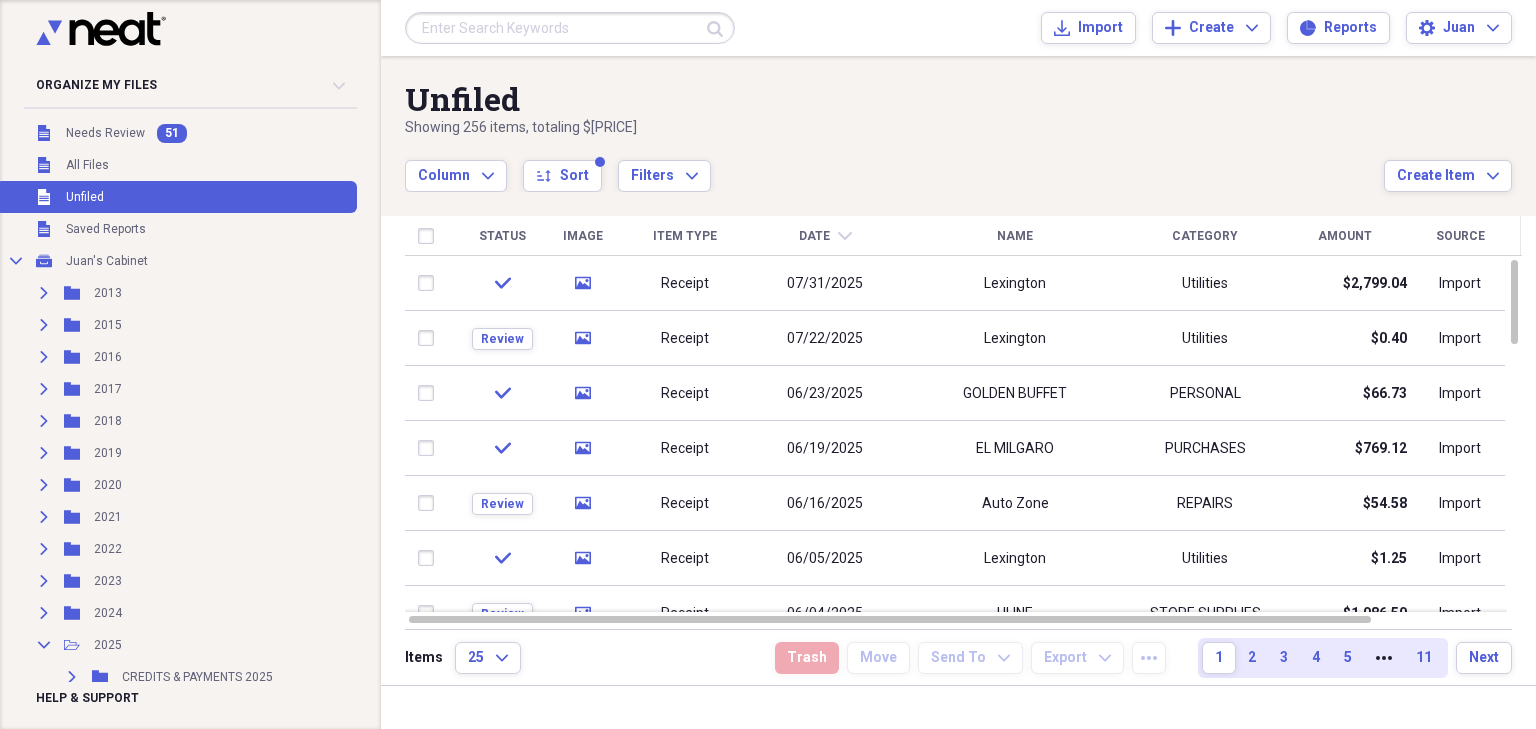 click on "Date chevron-down" at bounding box center [825, 236] 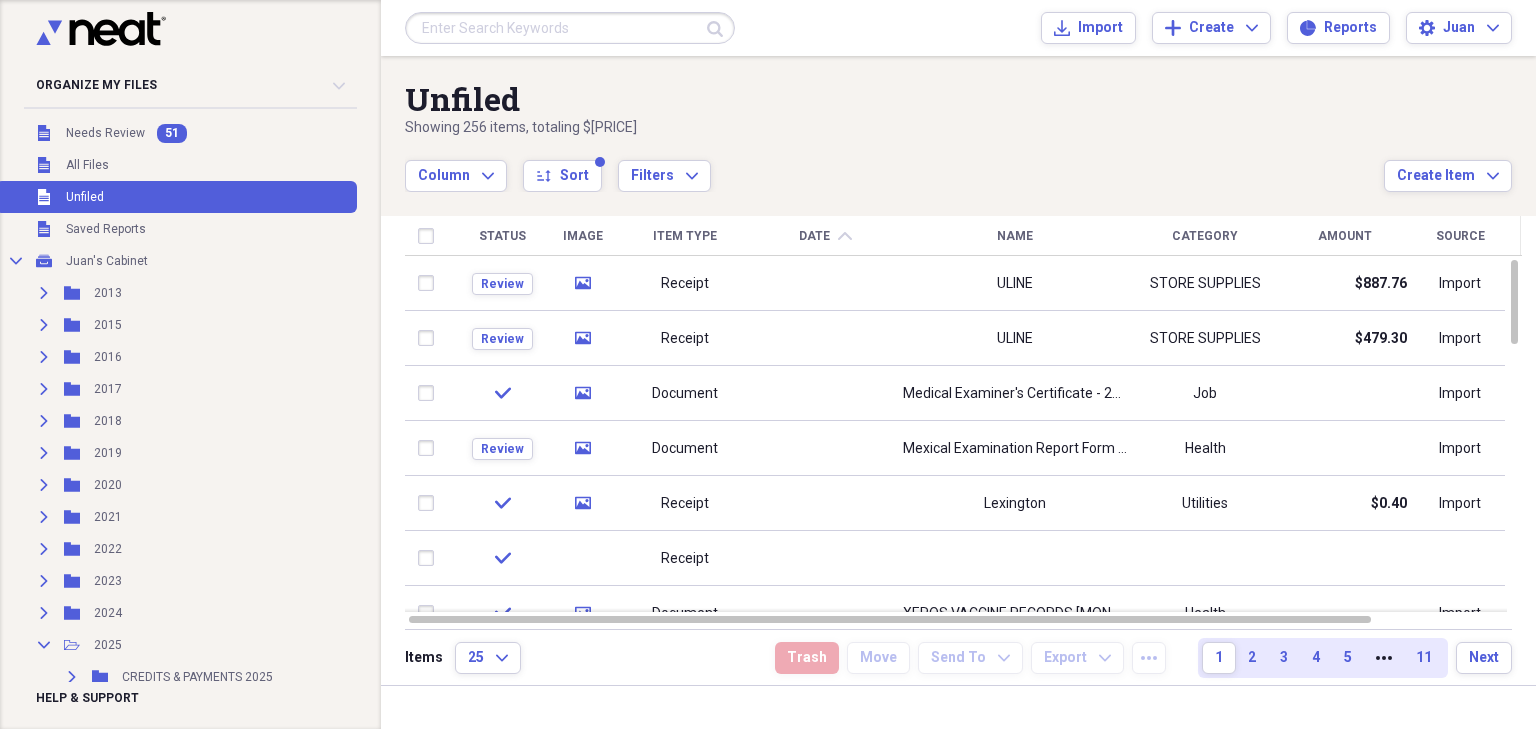 click on "Date chevron-up" at bounding box center [825, 236] 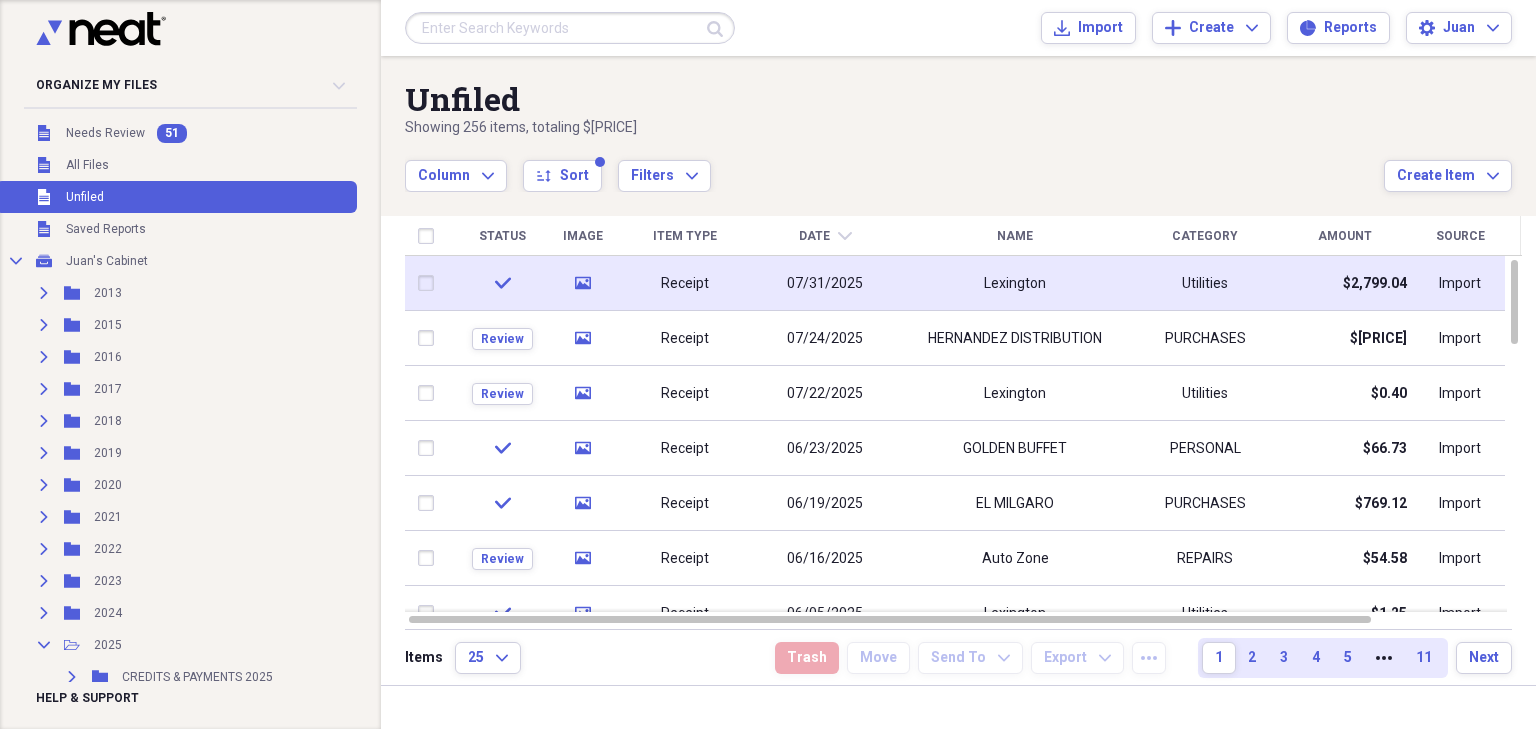 click on "media" 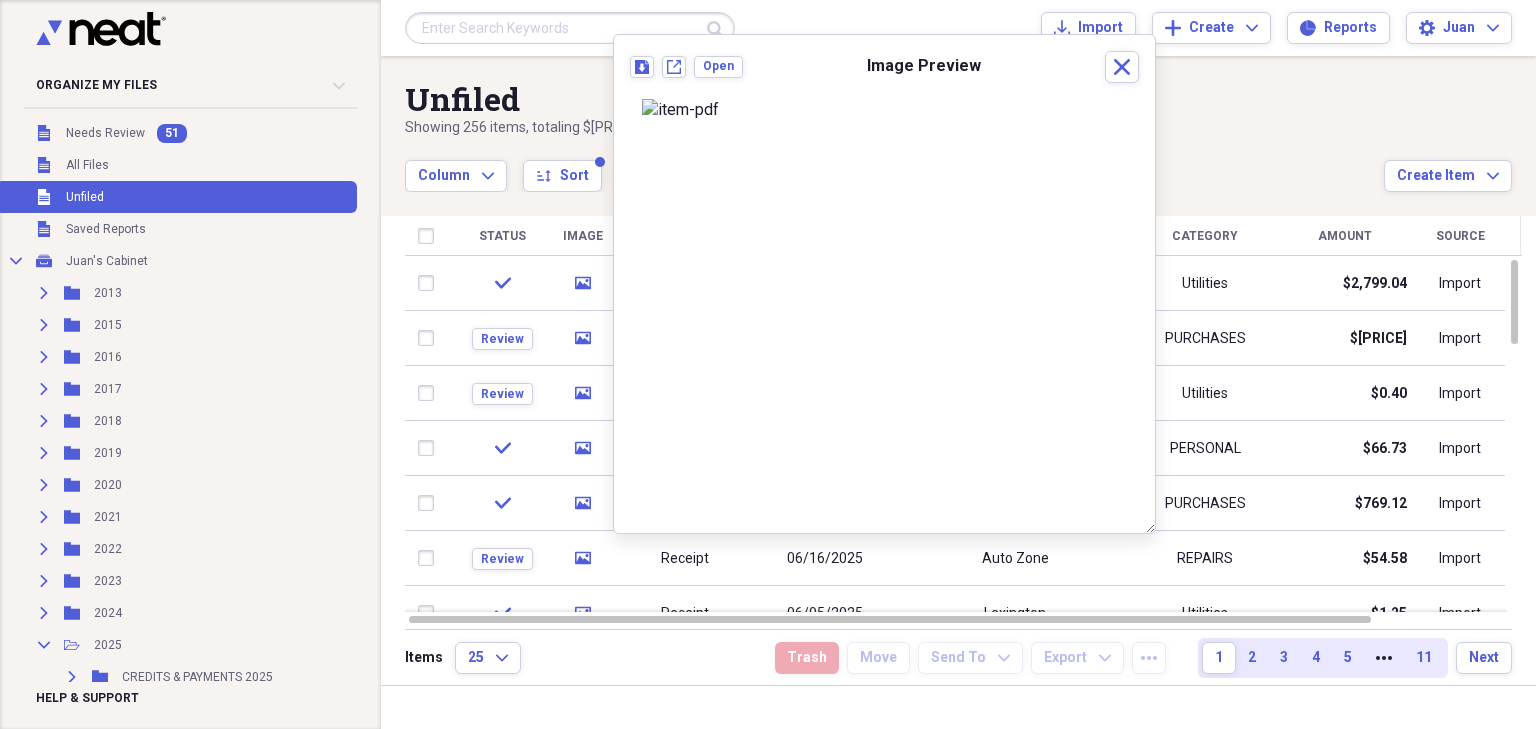 click on "Column Expand sort Sort Filters  Expand" at bounding box center (894, 165) 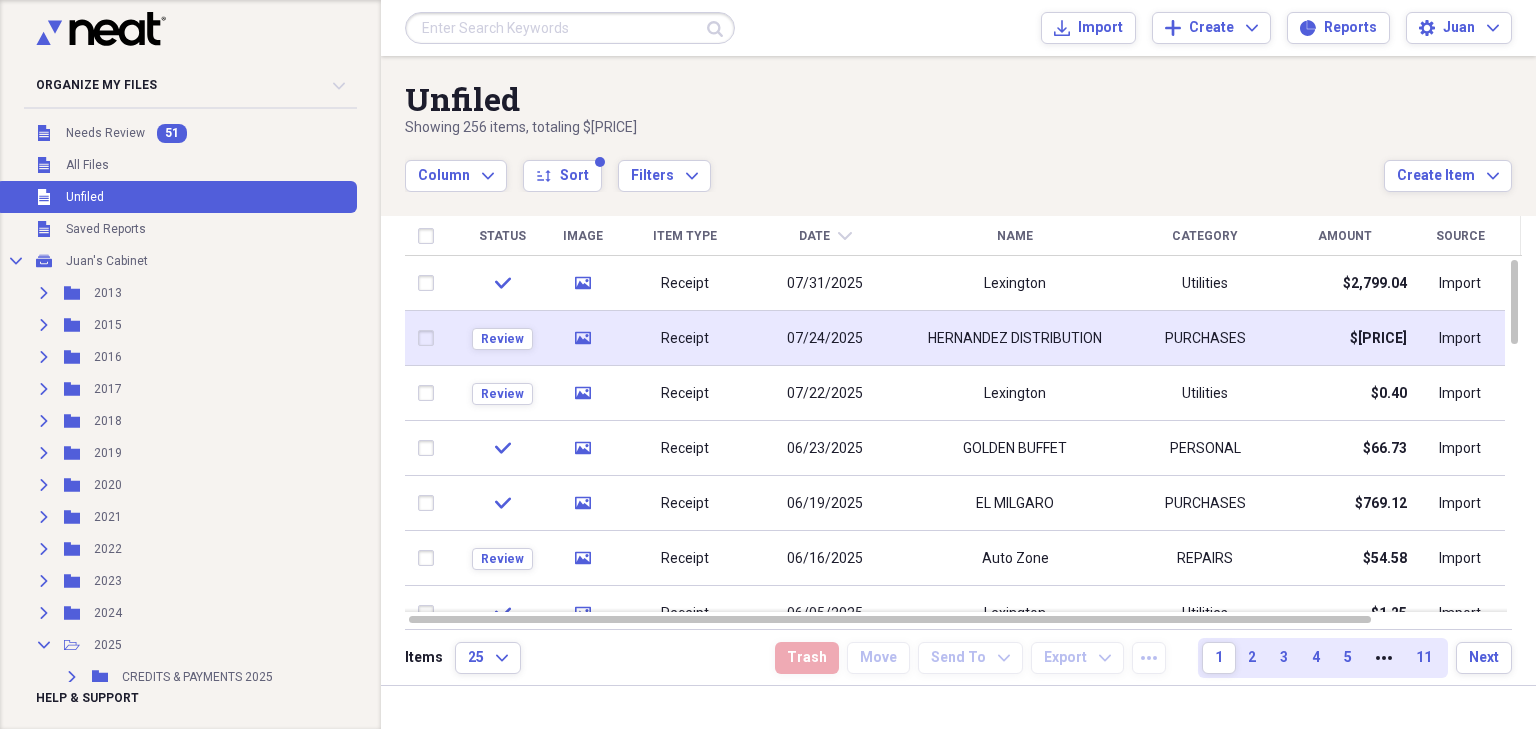 click on "Receipt" at bounding box center [685, 338] 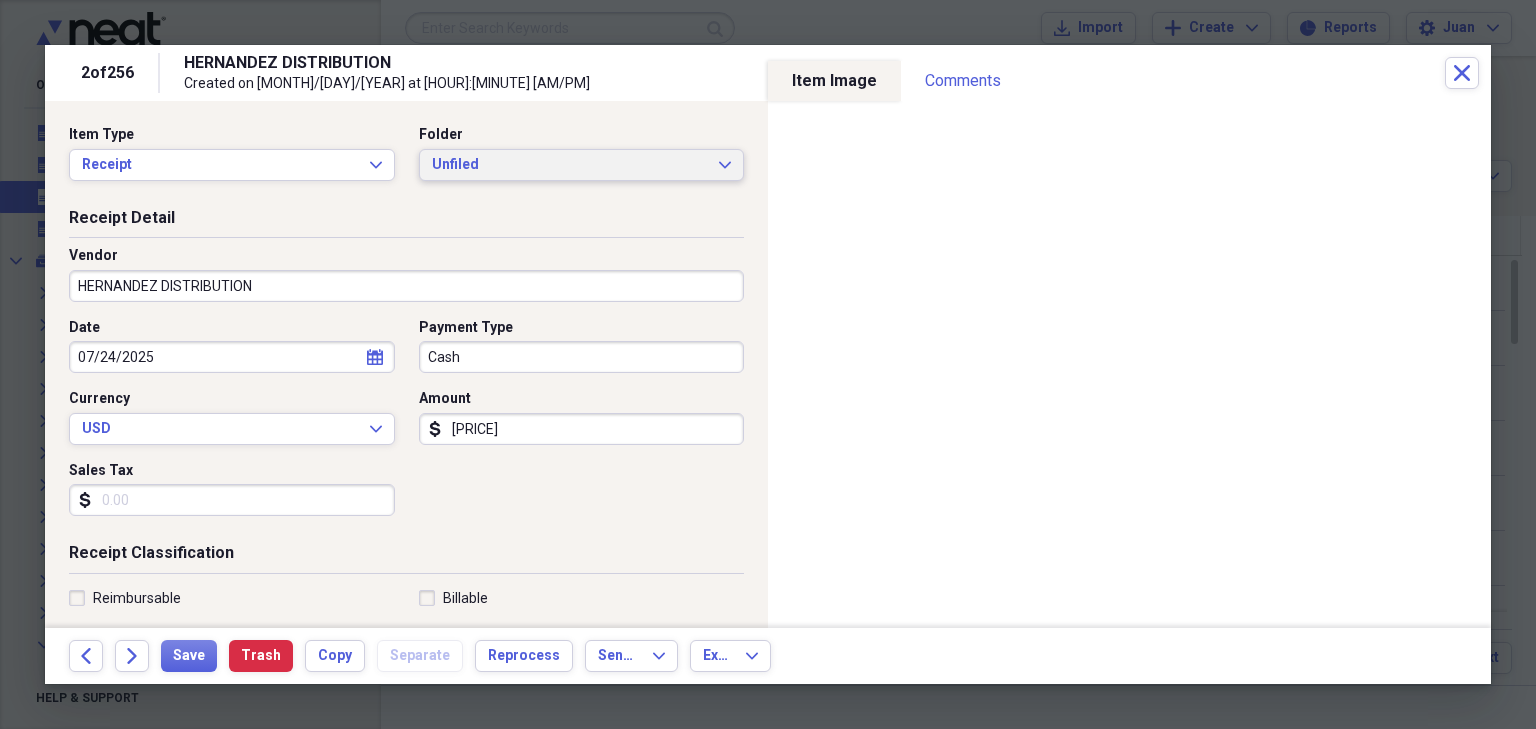 click on "Unfiled" at bounding box center (570, 165) 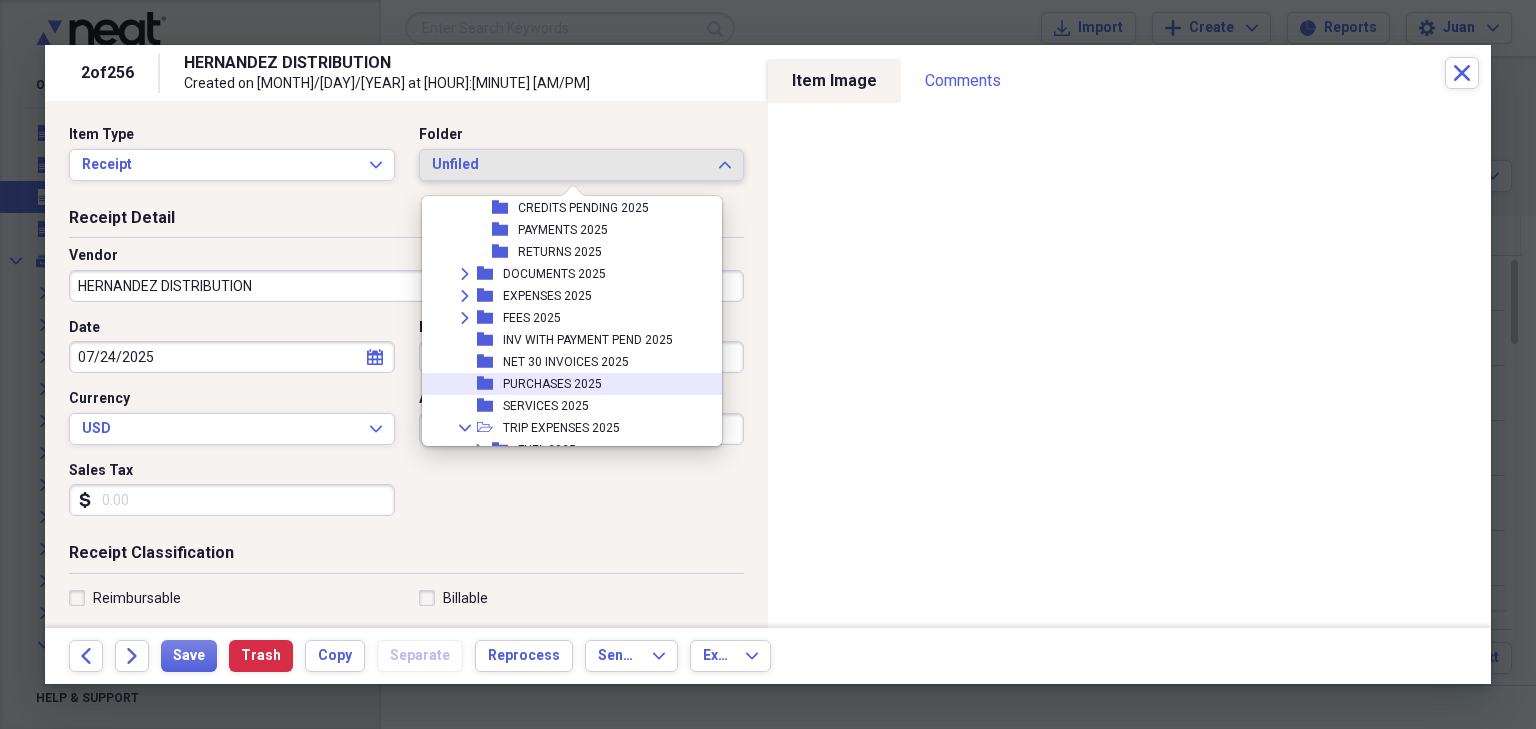 scroll, scrollTop: 401, scrollLeft: 0, axis: vertical 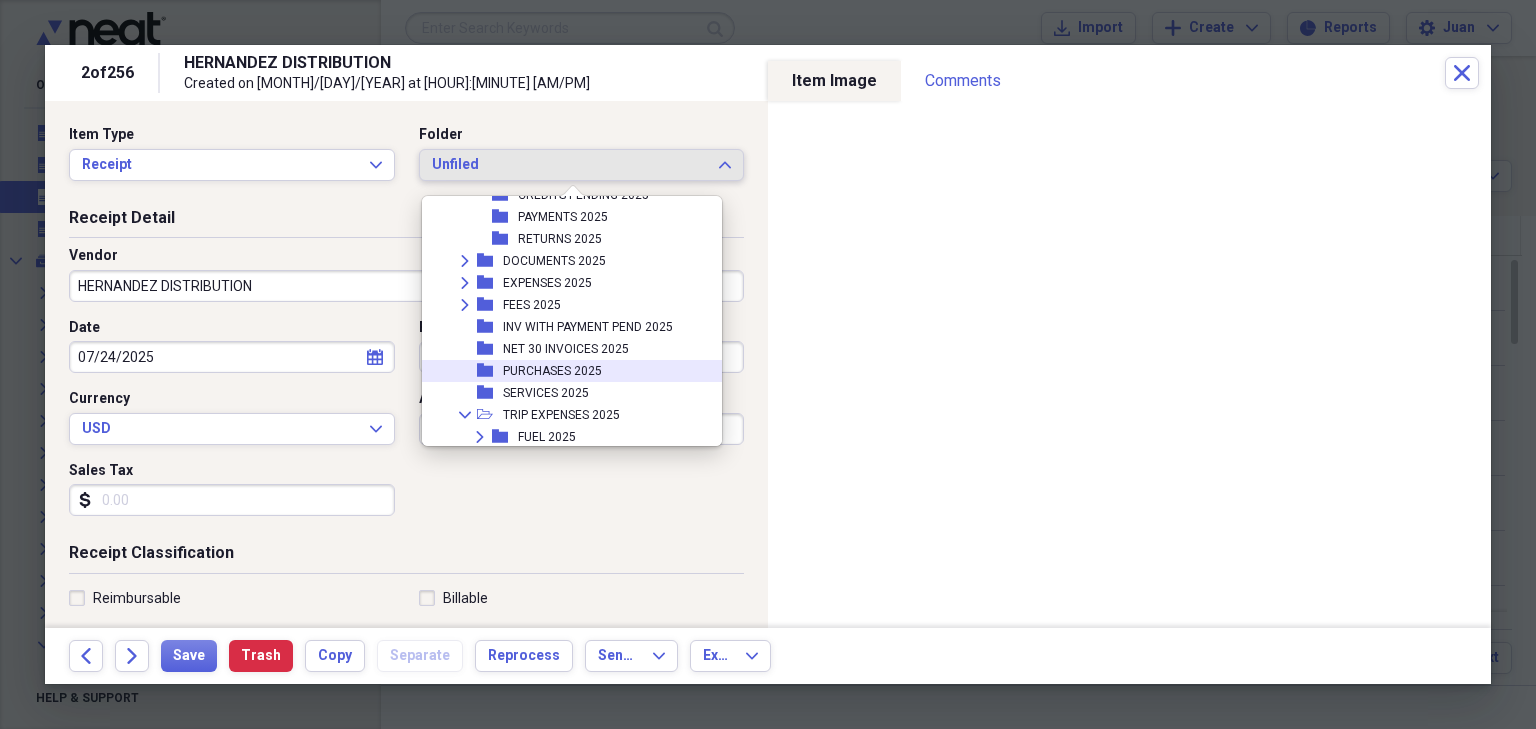 click on "PURCHASES 2025" at bounding box center (552, 371) 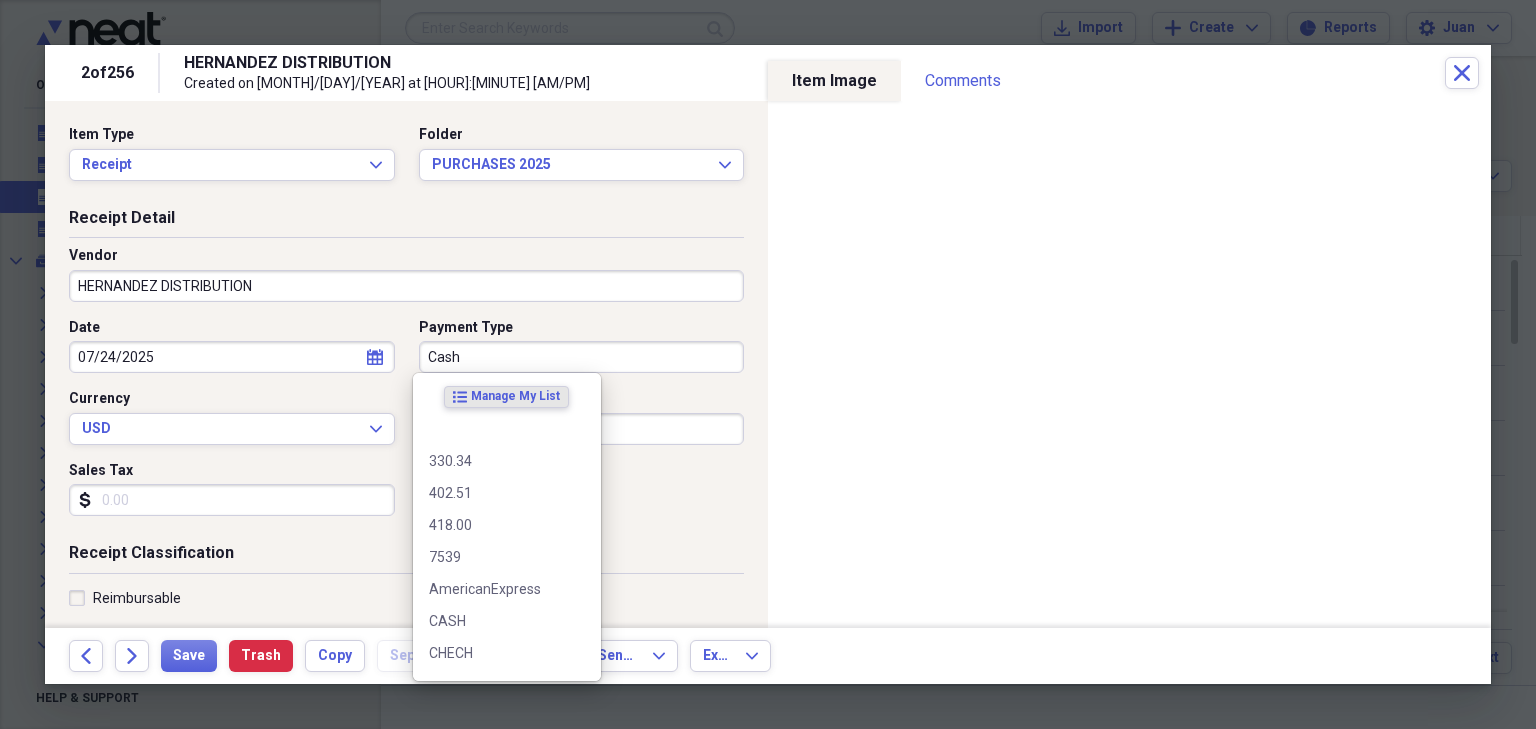click on "Cash" at bounding box center (582, 357) 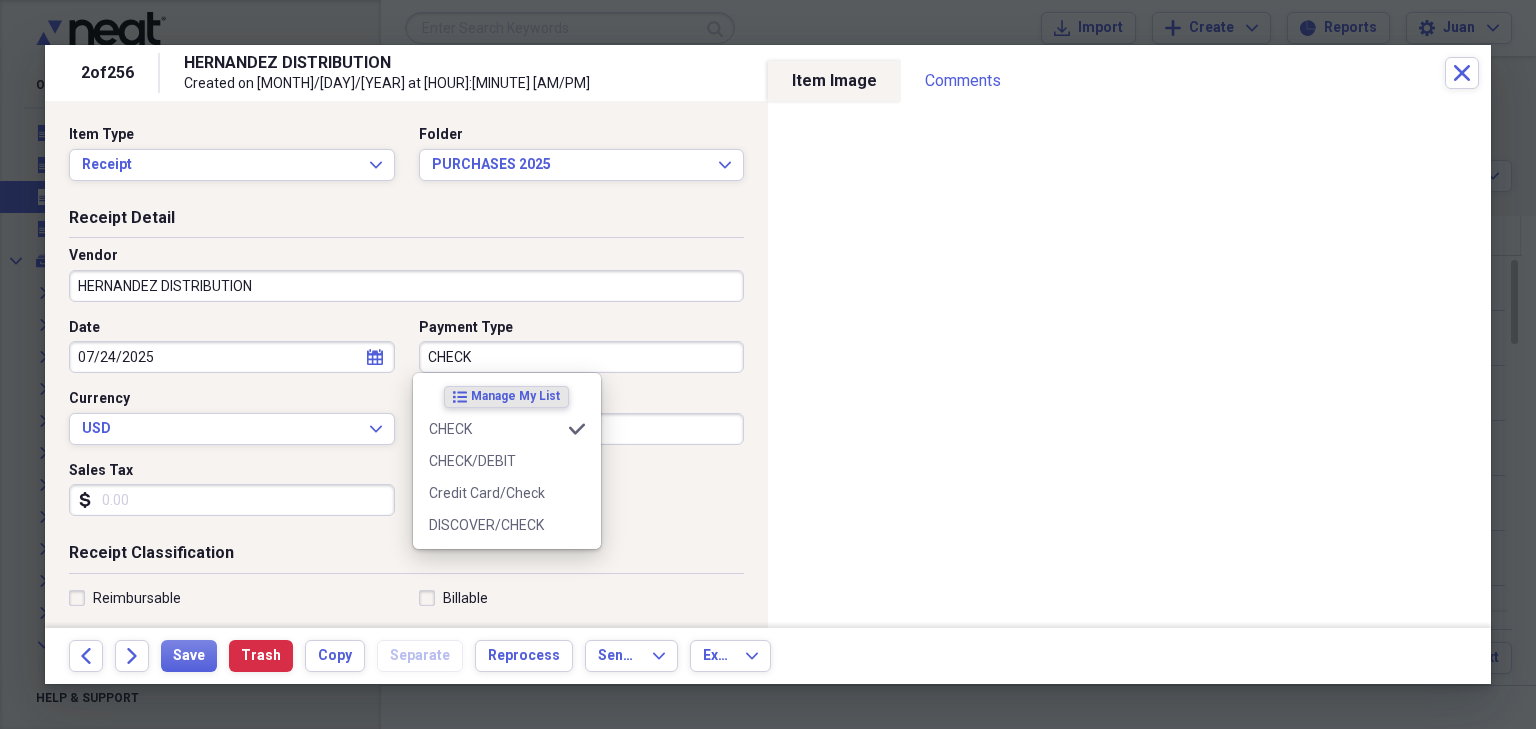 type on "CHECK" 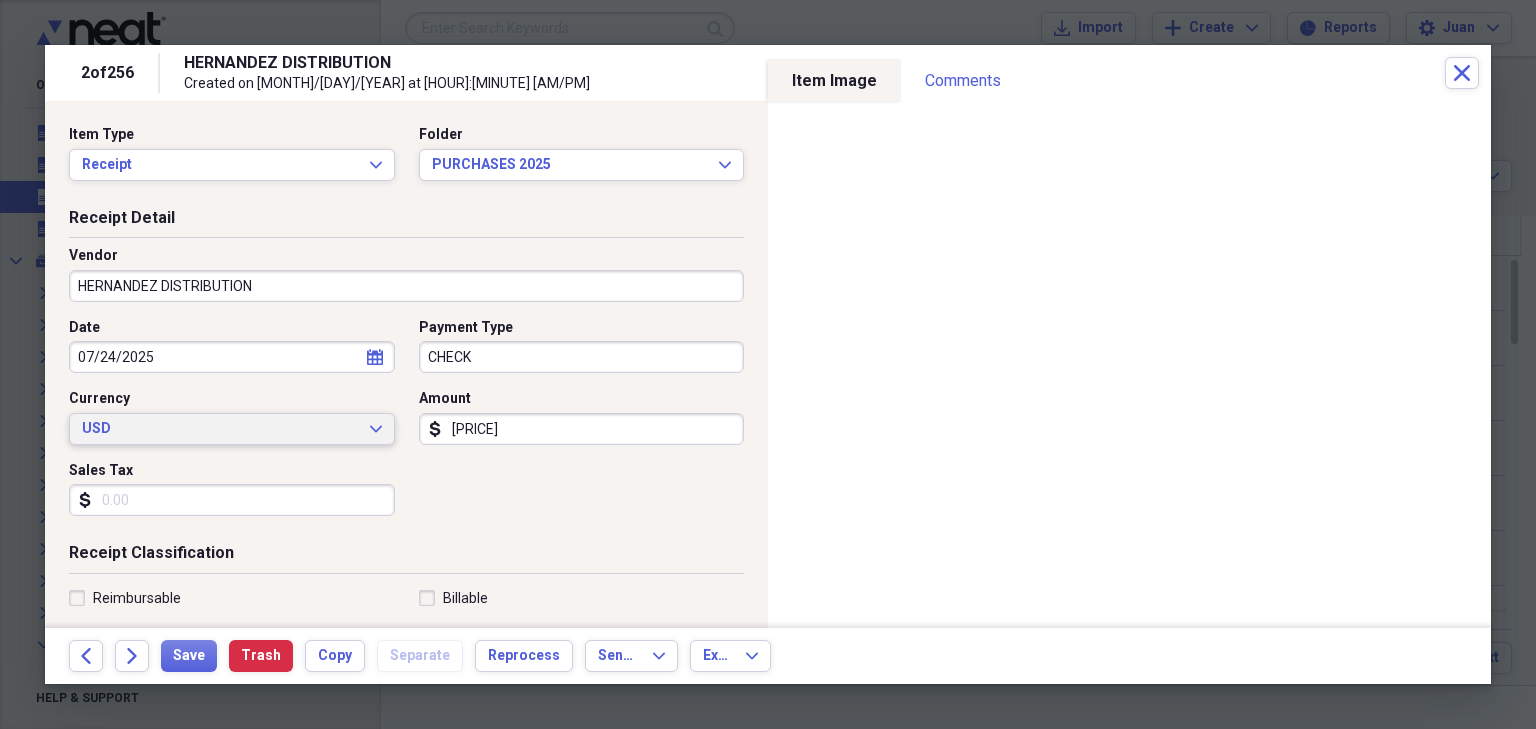 type 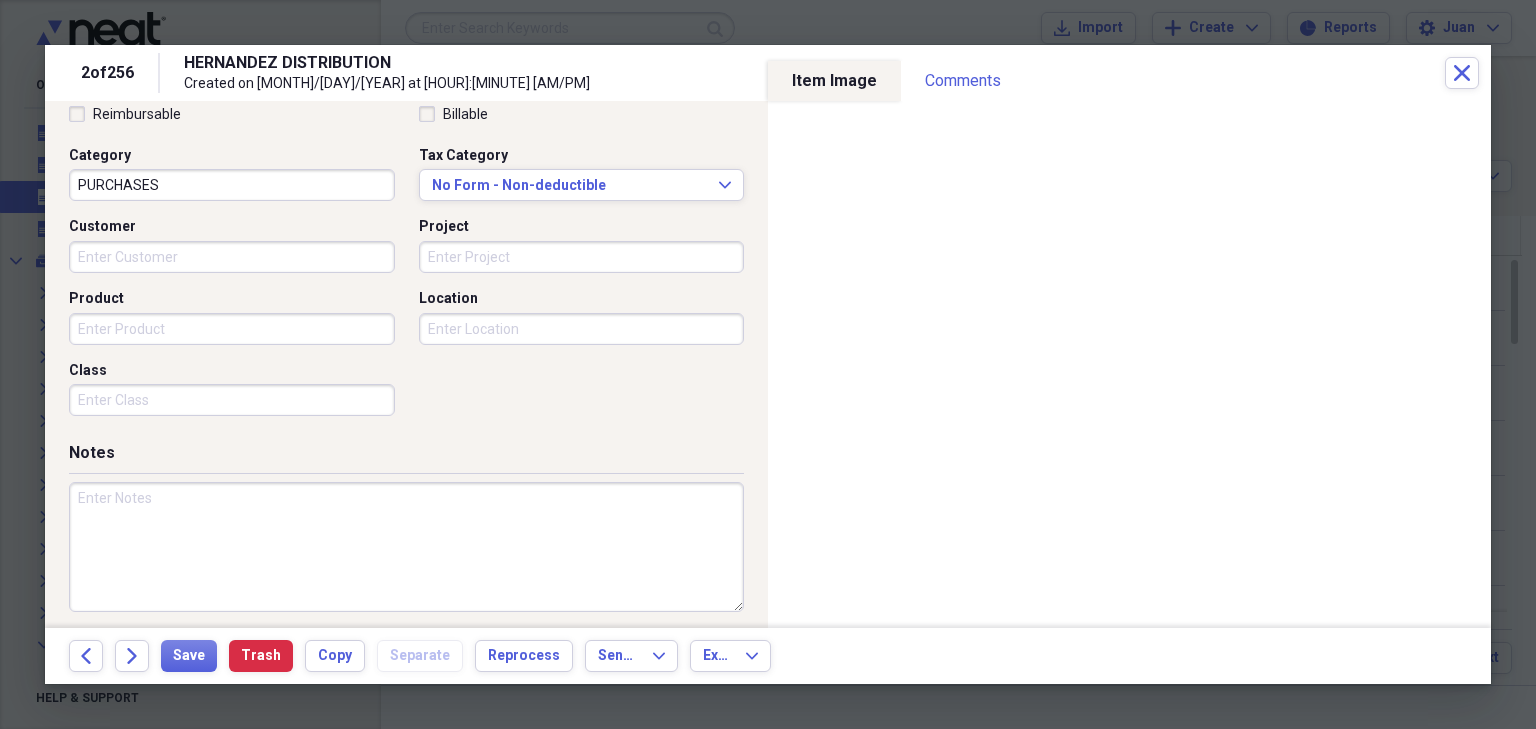 scroll, scrollTop: 492, scrollLeft: 0, axis: vertical 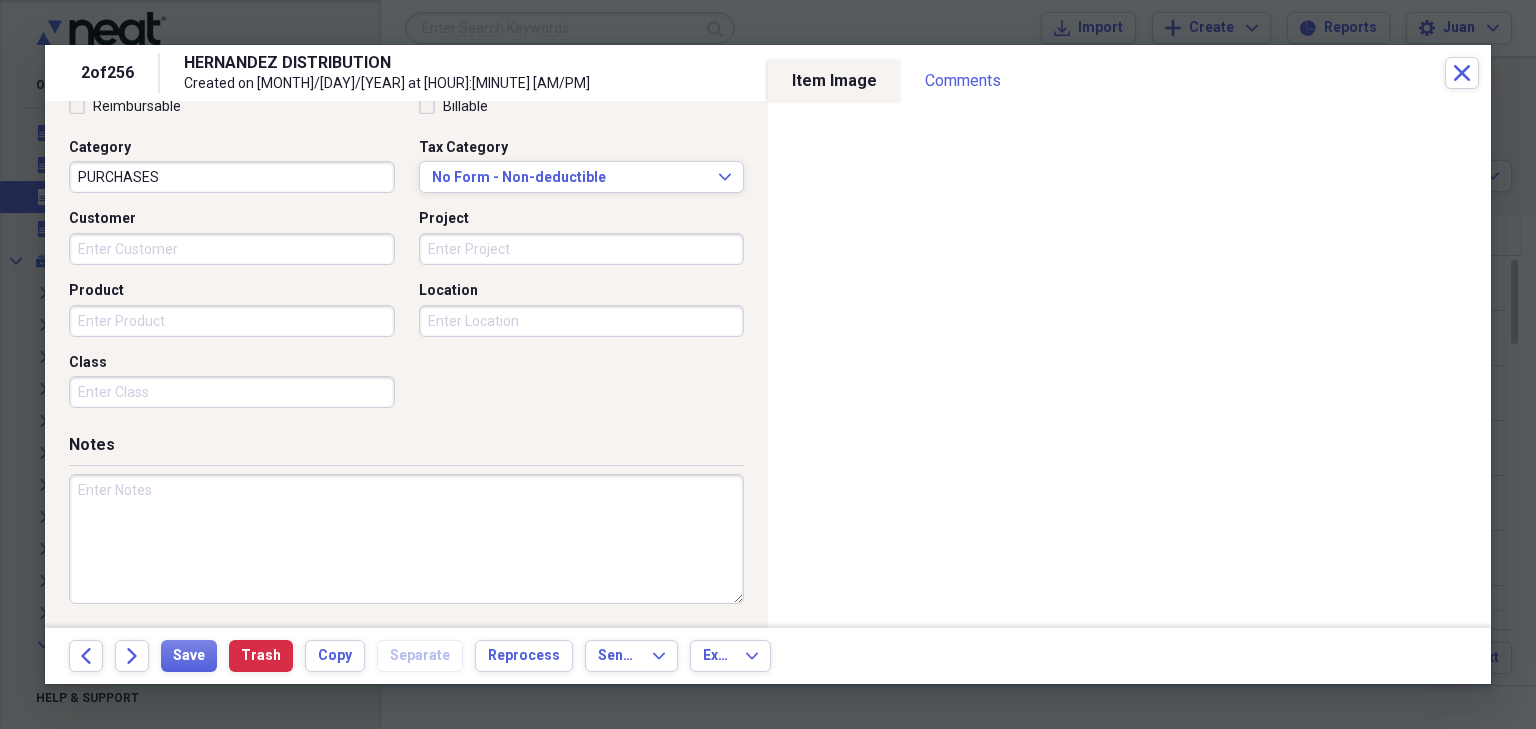 click at bounding box center [406, 539] 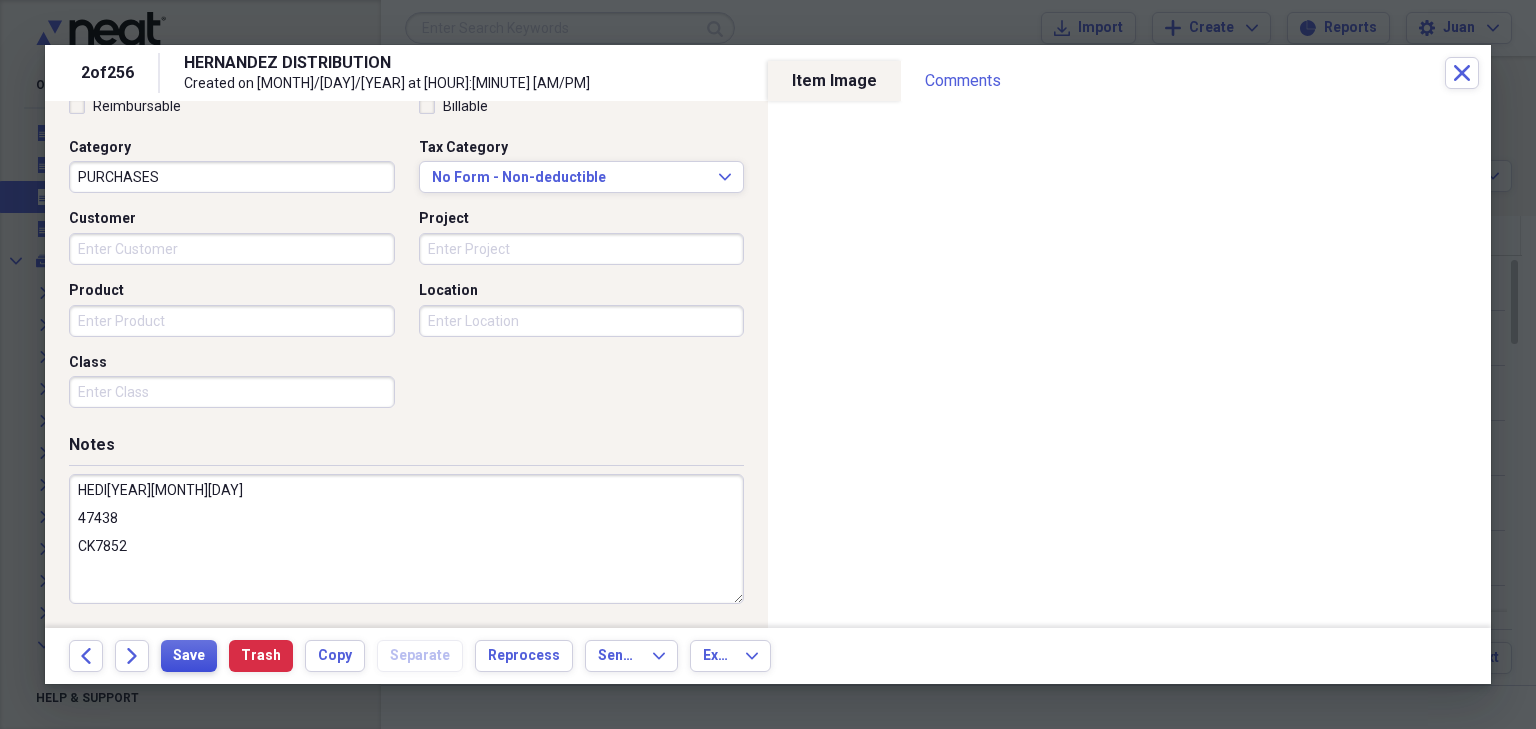 type on "HEDI[YEAR][MONTH][DAY]
47438
CK7852" 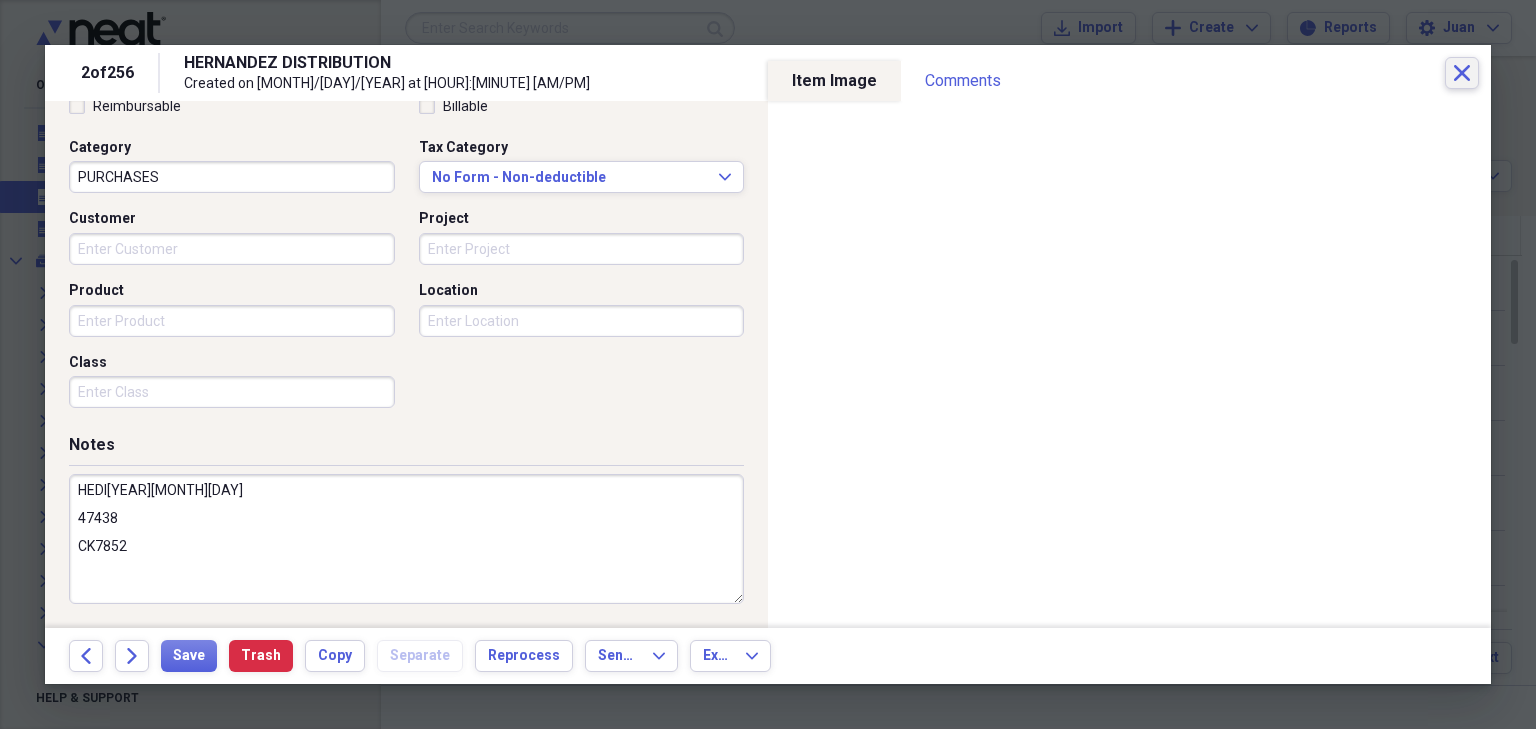 click on "Close" at bounding box center (1462, 73) 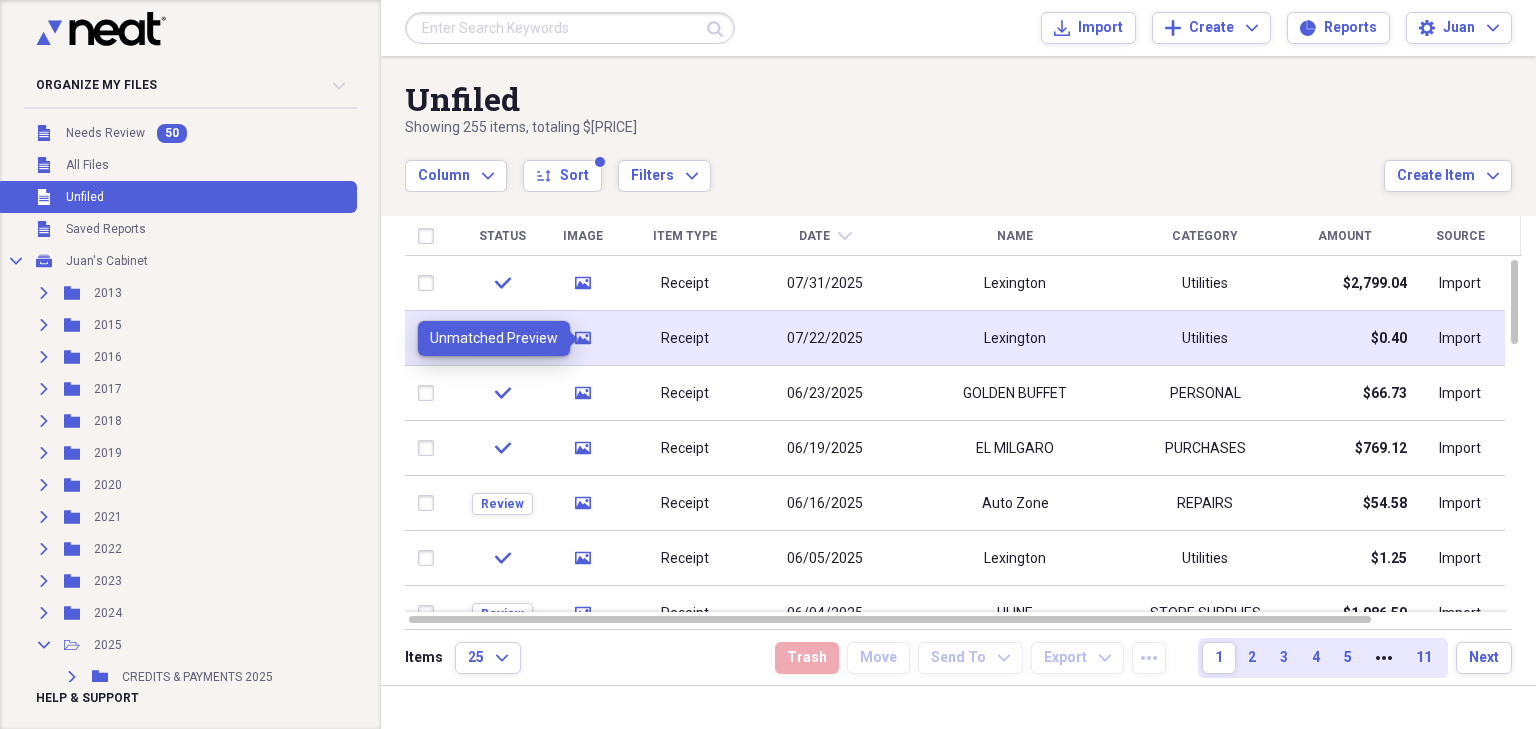 click 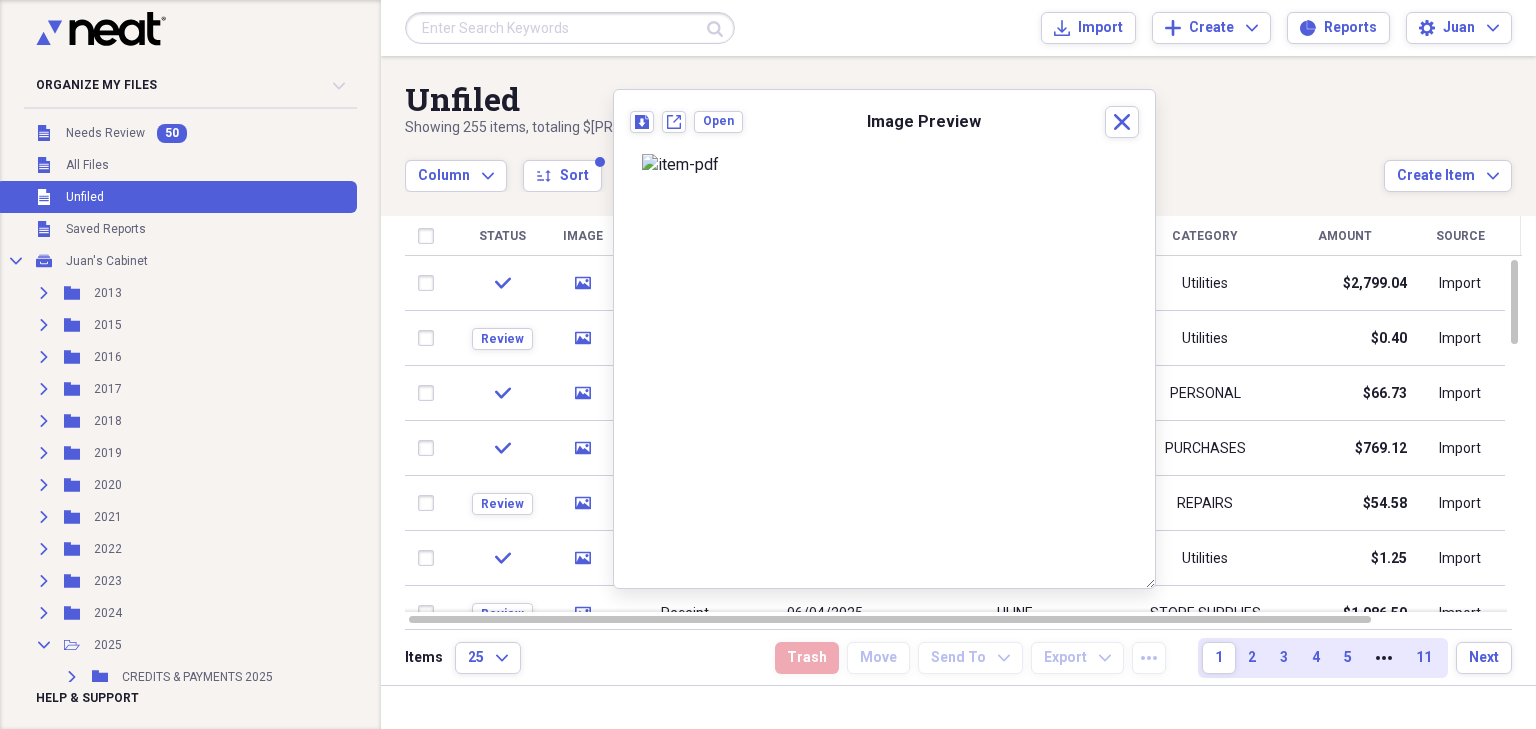 click on "Unfiled Showing 255 items , totaling $[PRICE] Column Expand sort Sort Filters Expand Create Item Expand" at bounding box center (958, 124) 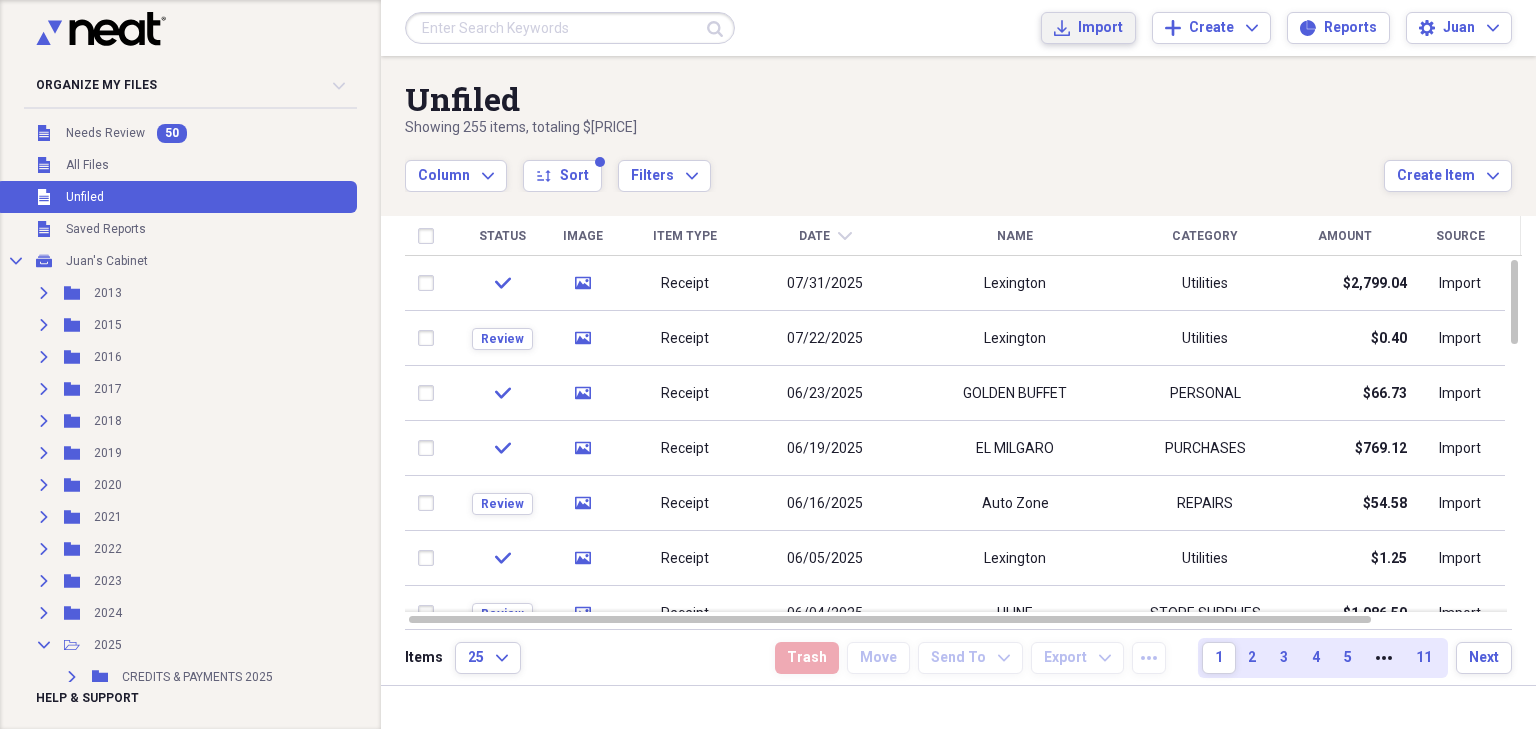 click on "Import Import" at bounding box center (1088, 28) 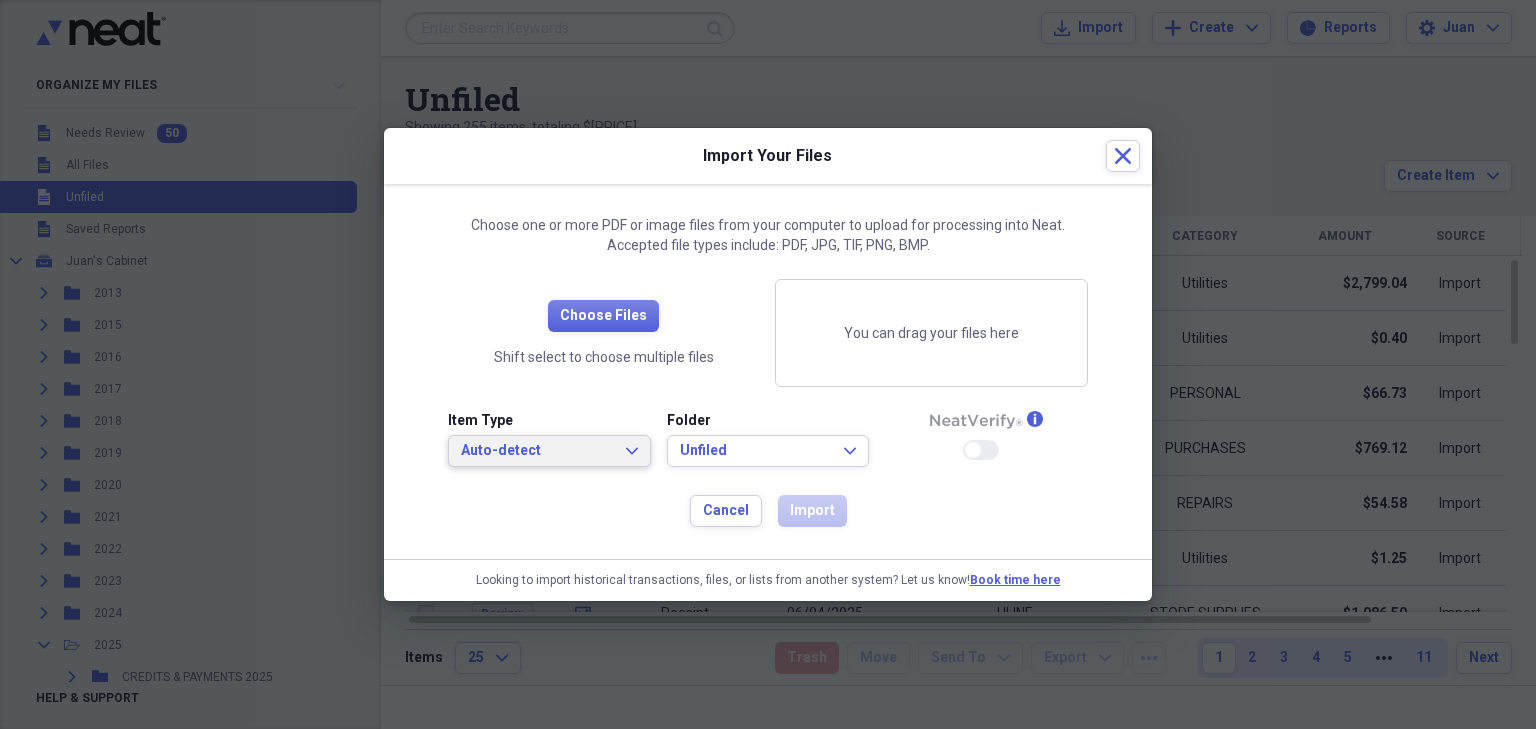 click on "Auto-detect Expand" at bounding box center [549, 451] 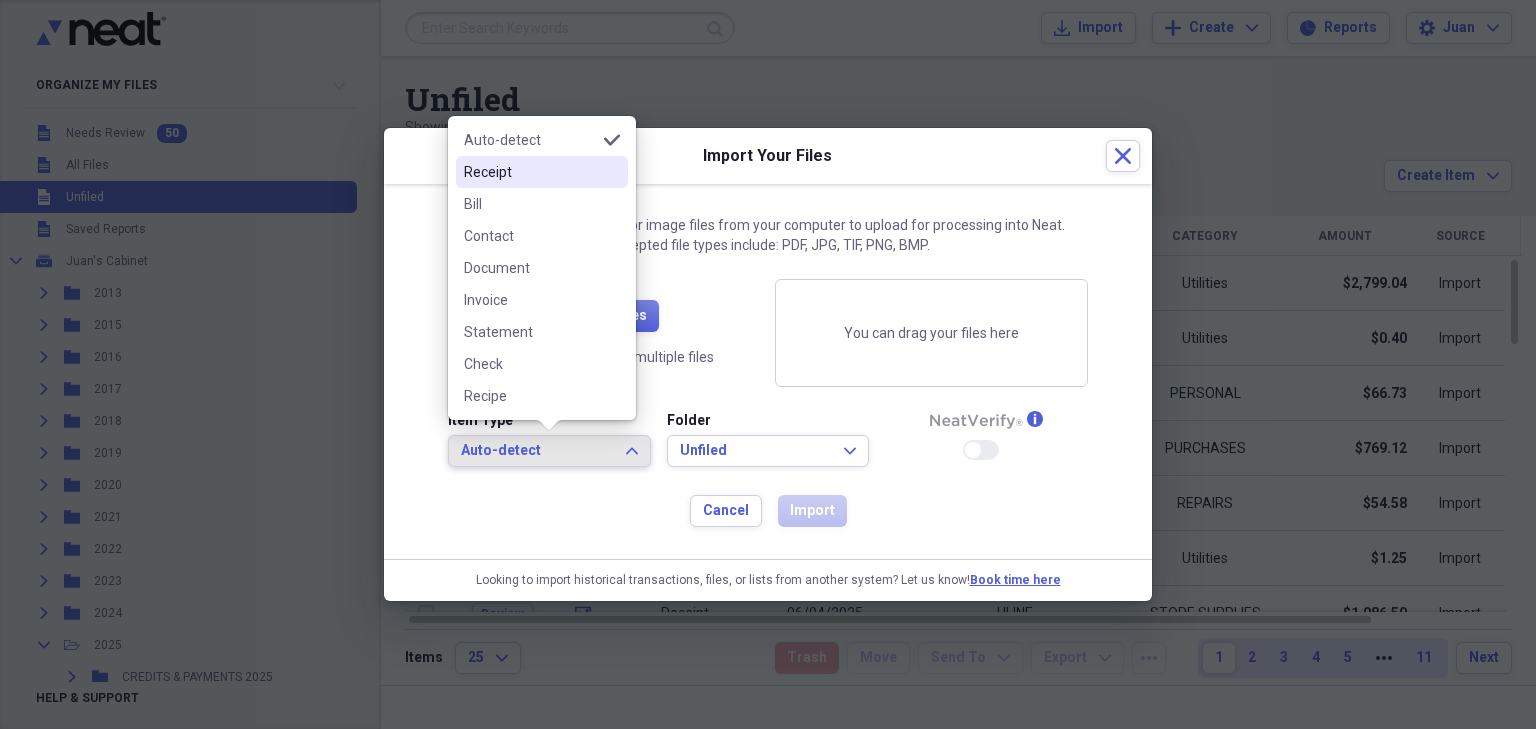 click on "Receipt" at bounding box center [530, 172] 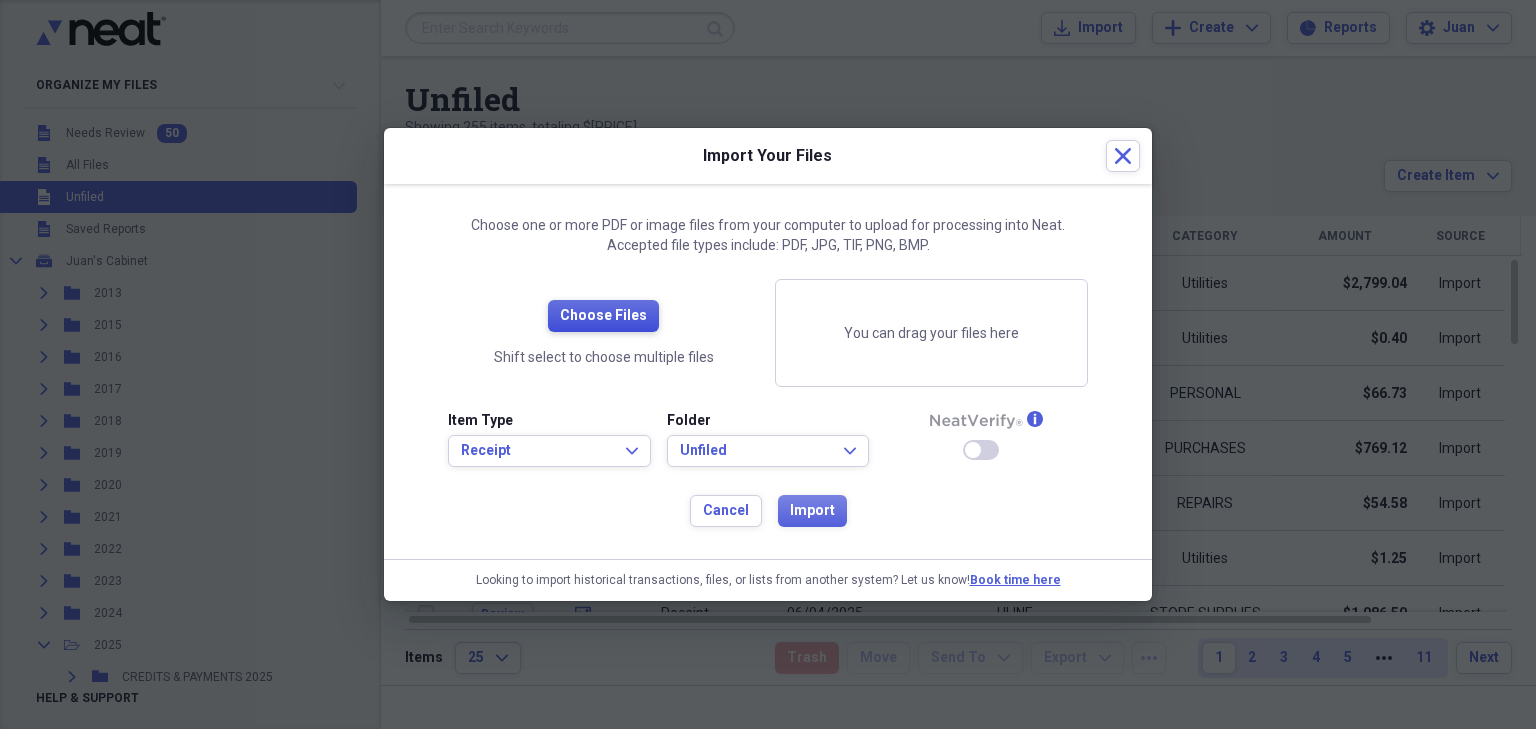 click on "Choose Files" at bounding box center (603, 316) 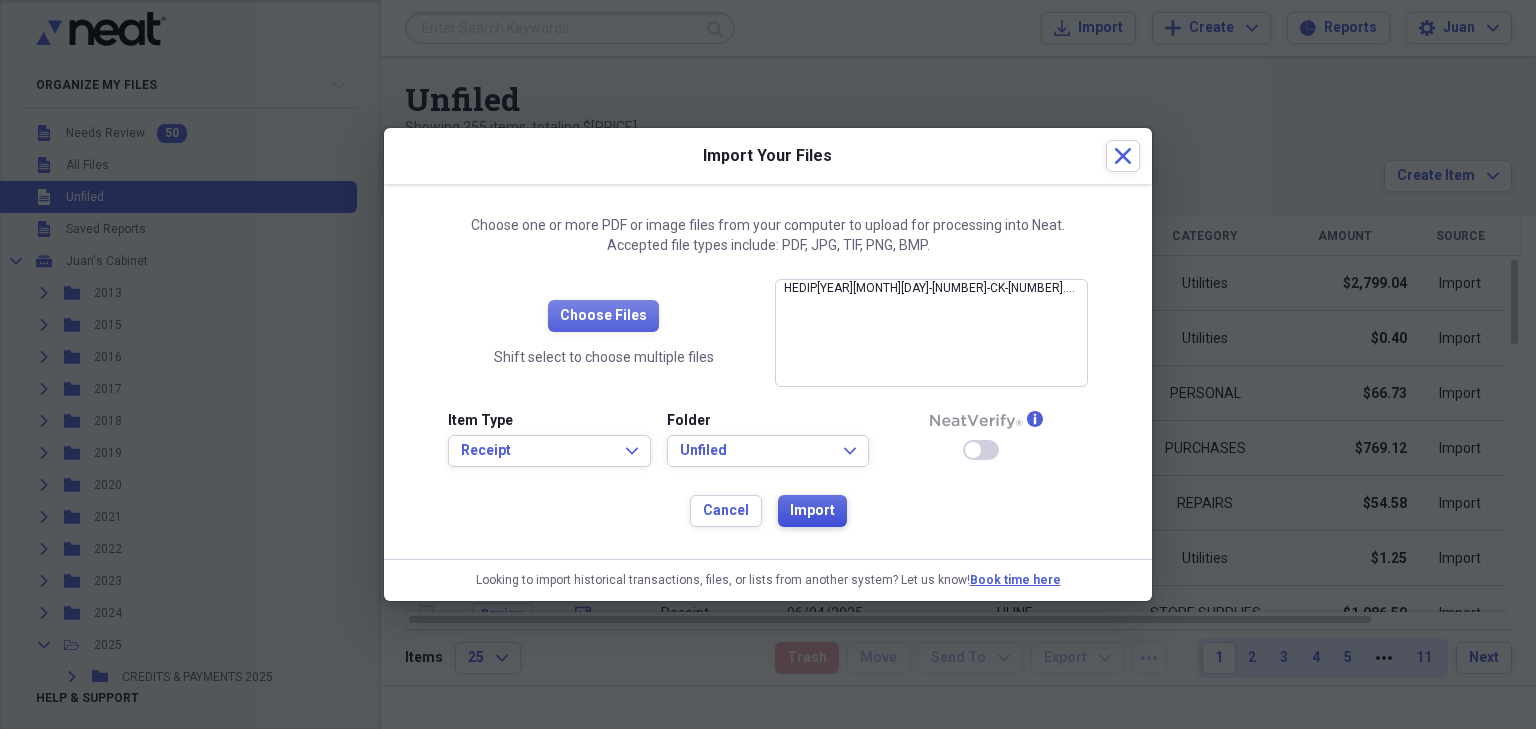 click on "Import" at bounding box center (812, 511) 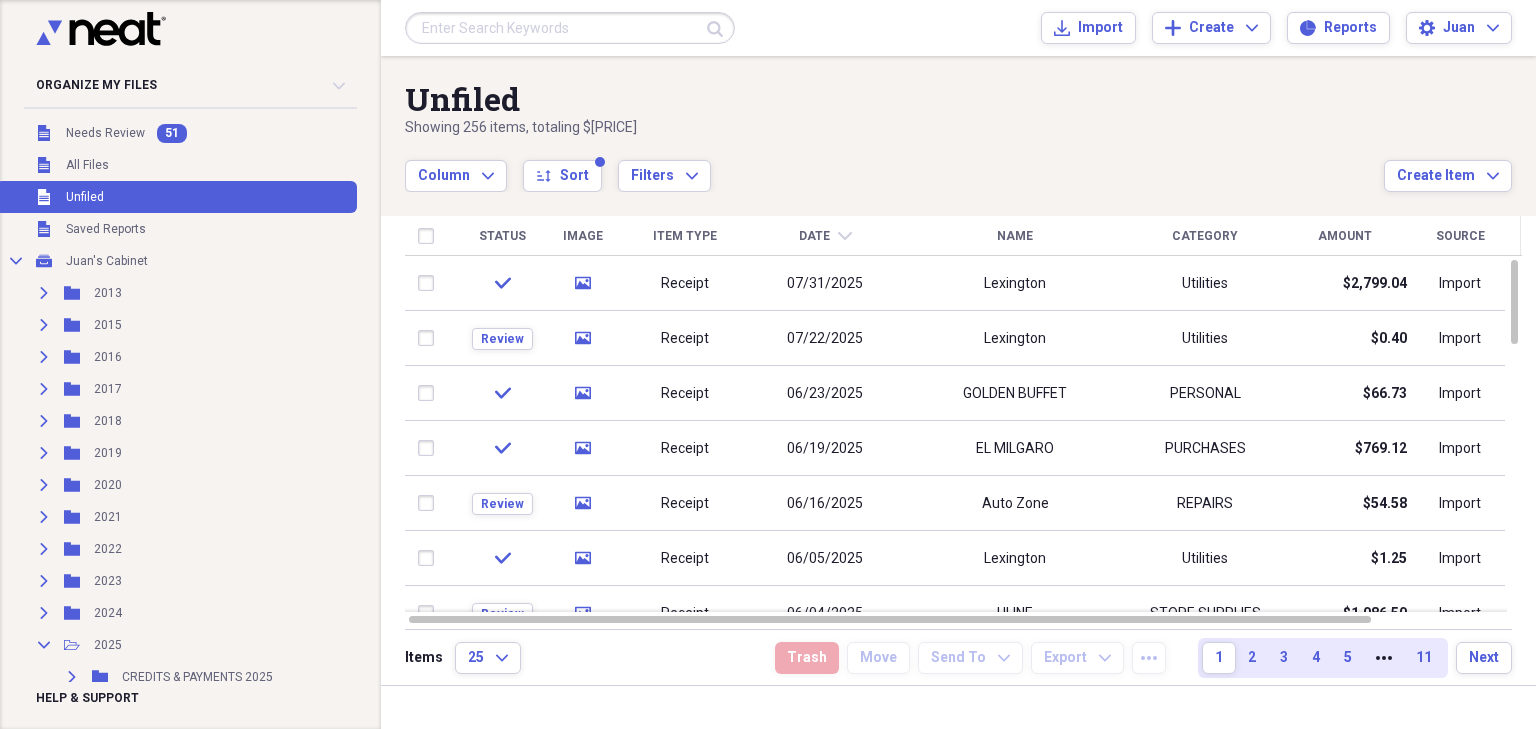 click on "Date" at bounding box center (814, 236) 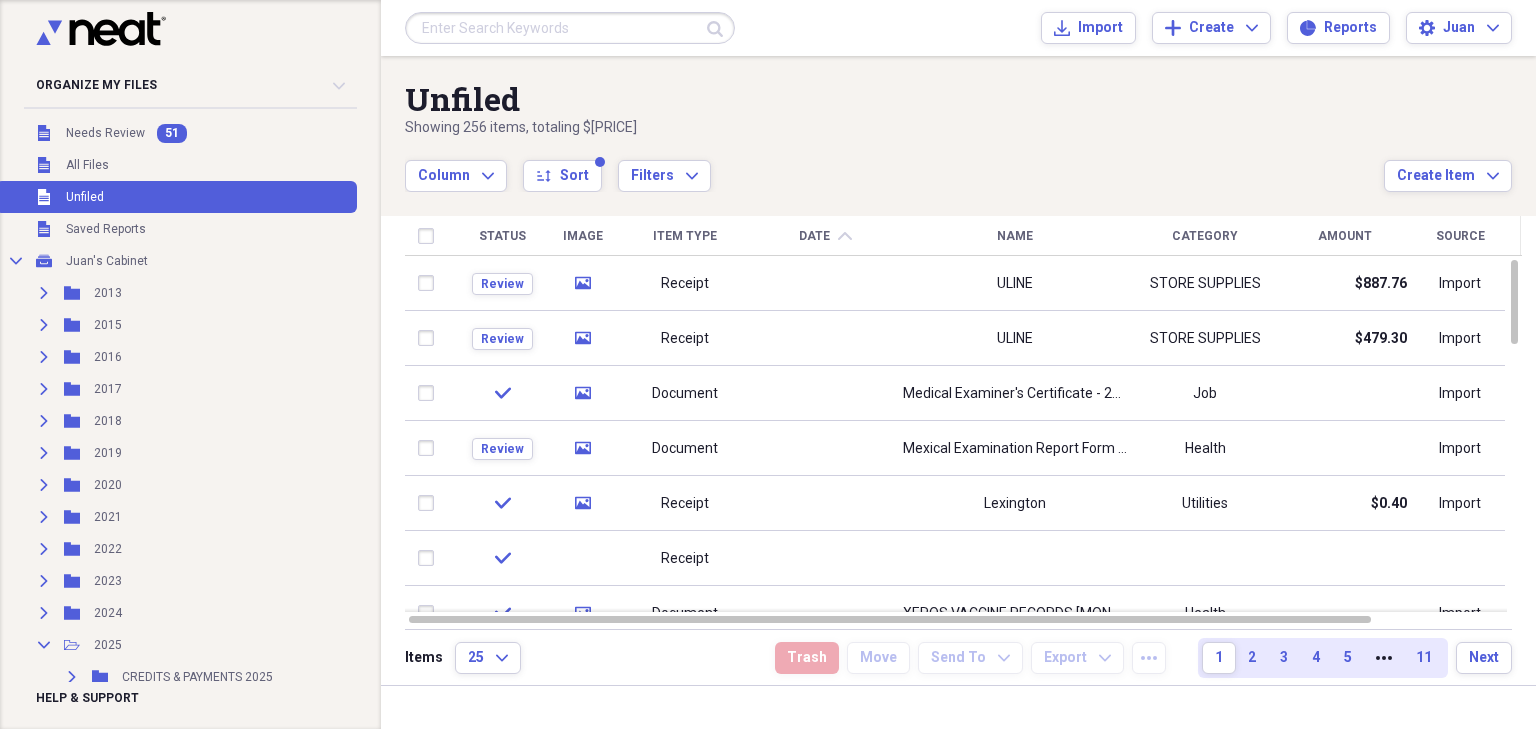 click on "Date" at bounding box center (814, 236) 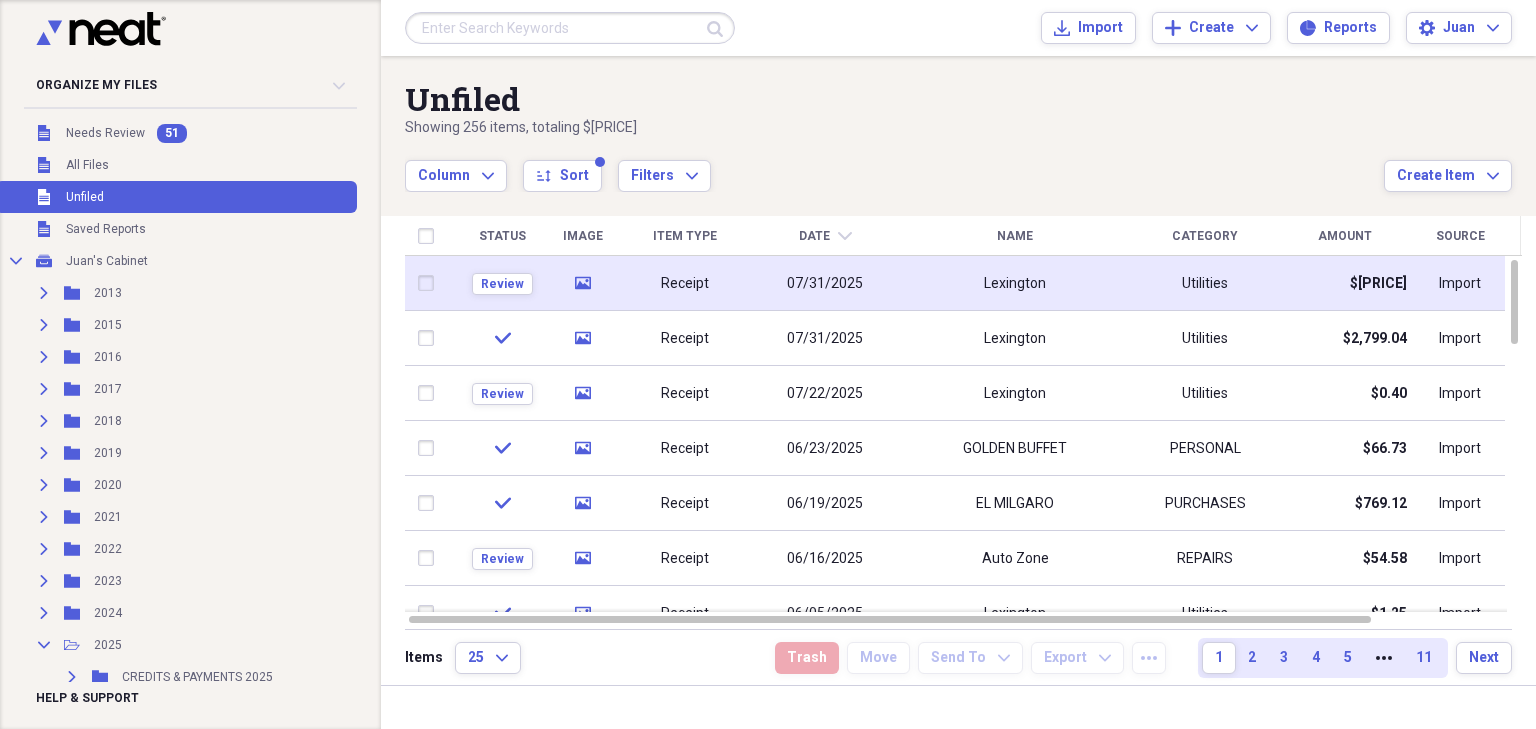 click 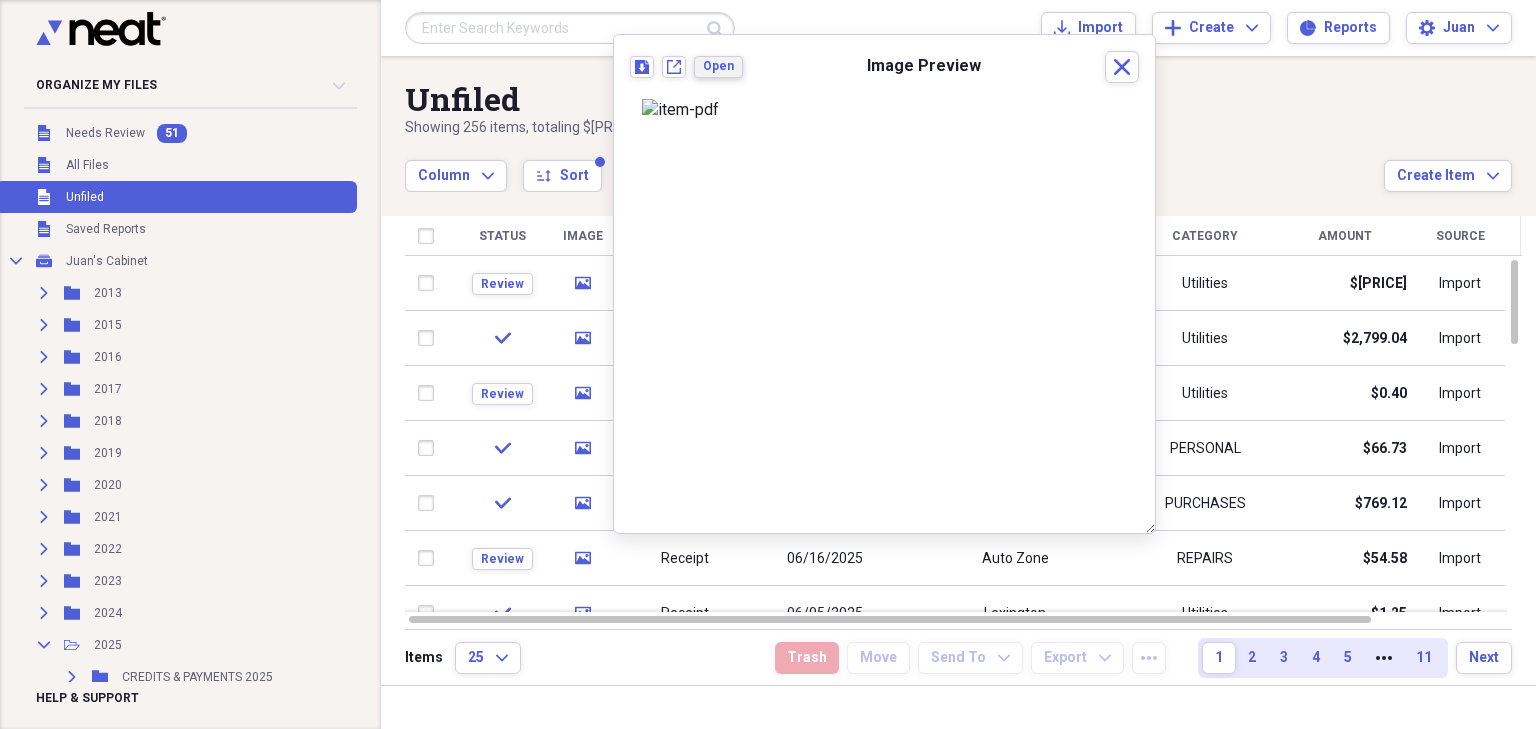 click on "Open" at bounding box center (718, 66) 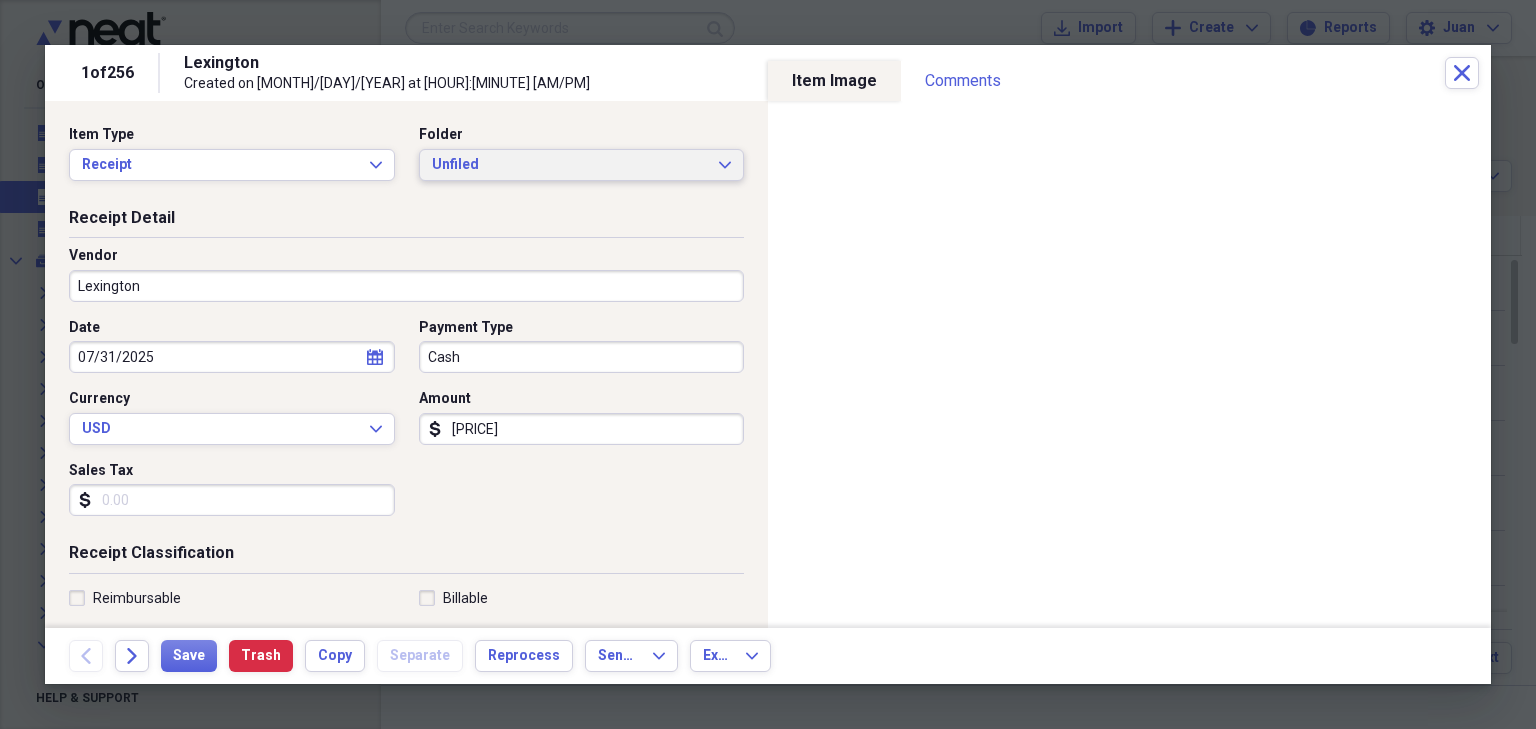 click on "Unfiled" at bounding box center [570, 165] 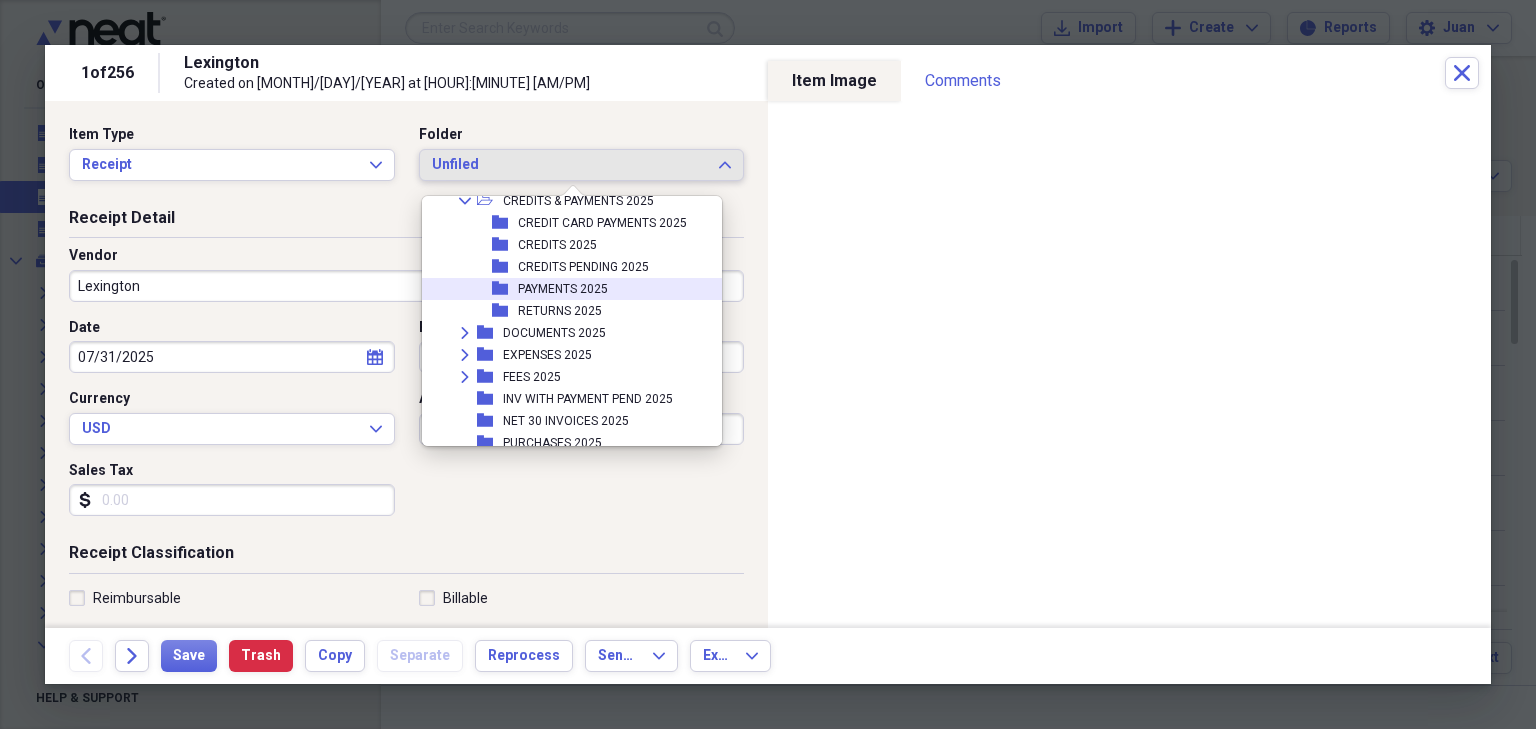 scroll, scrollTop: 320, scrollLeft: 0, axis: vertical 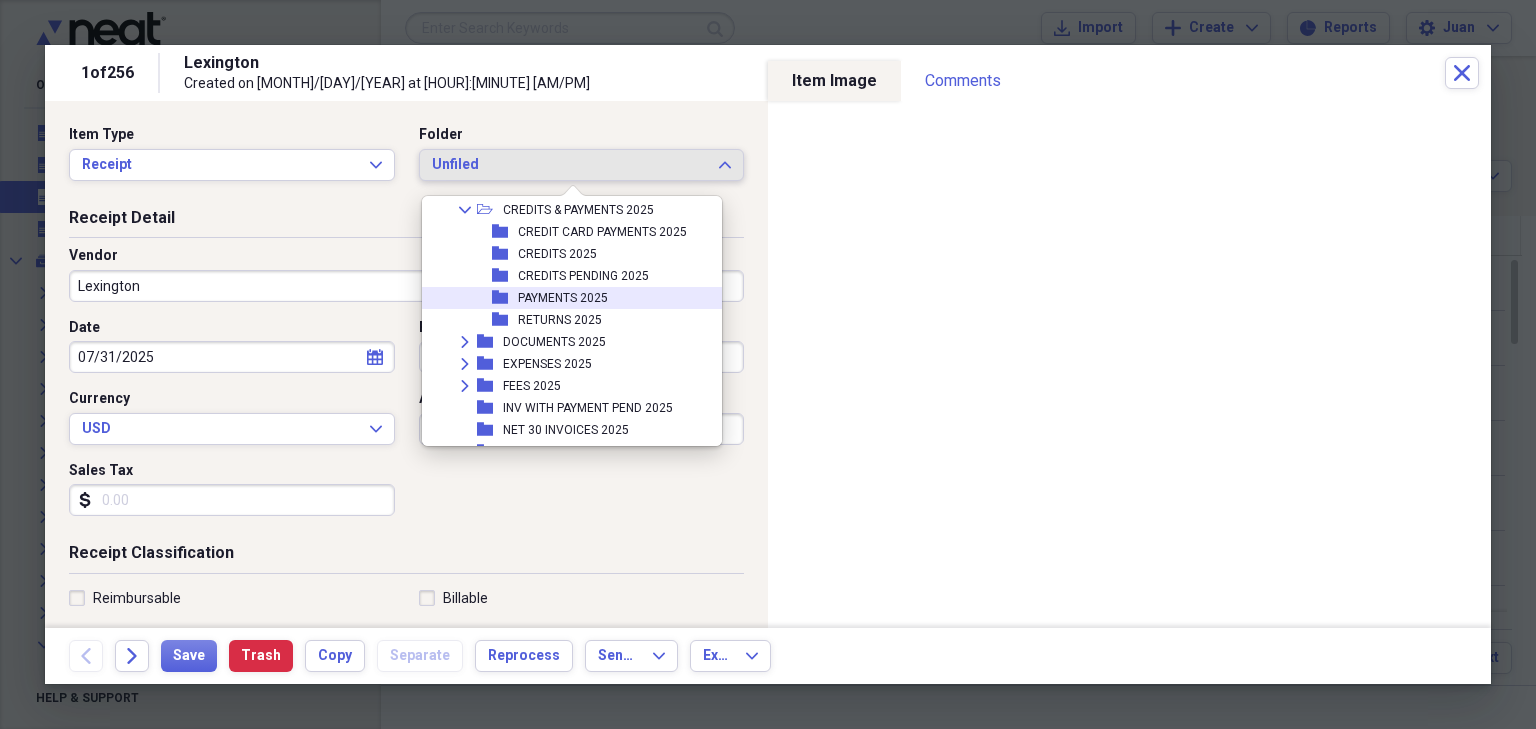 click on "CREDITS PENDING 2025" at bounding box center (583, 276) 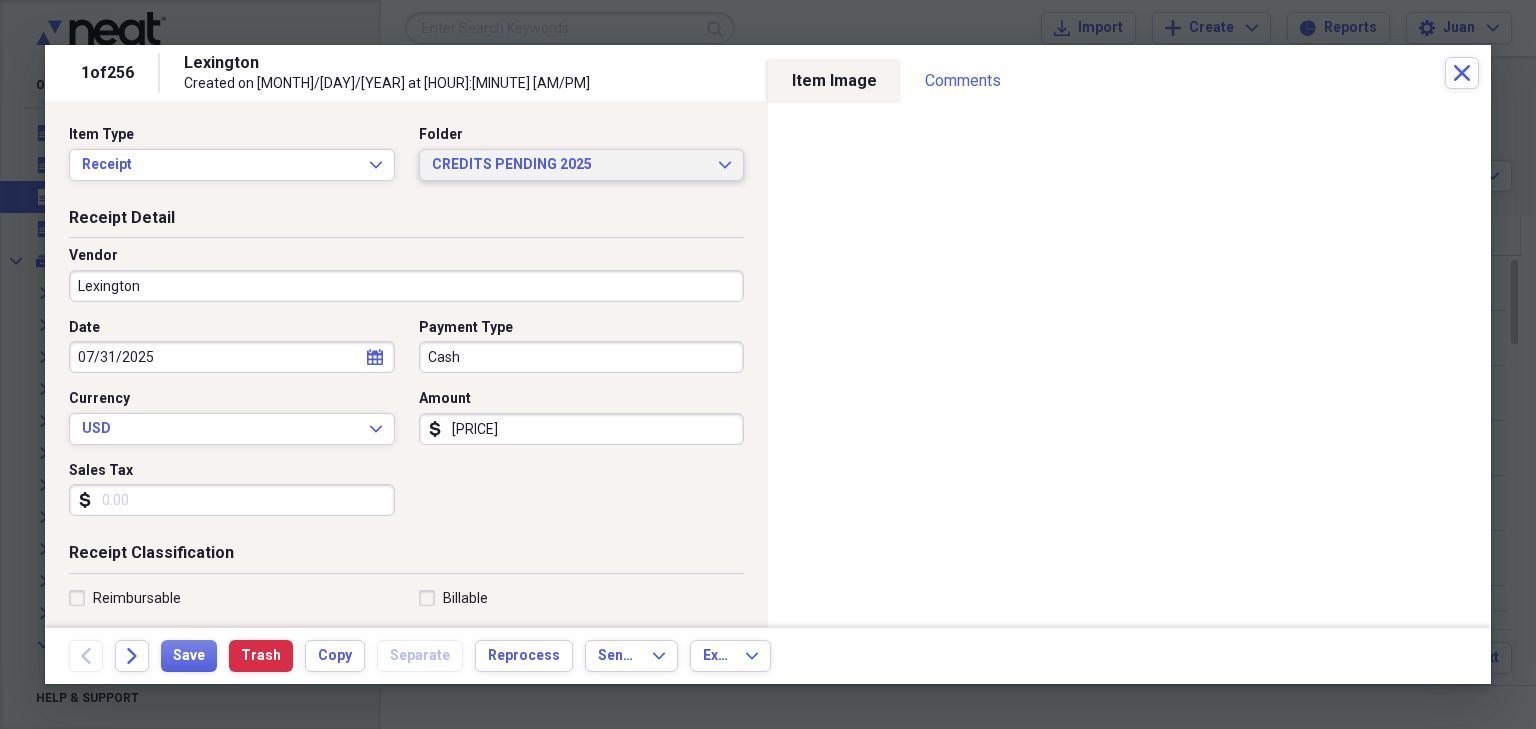 click on "CREDITS PENDING 2025" at bounding box center (570, 165) 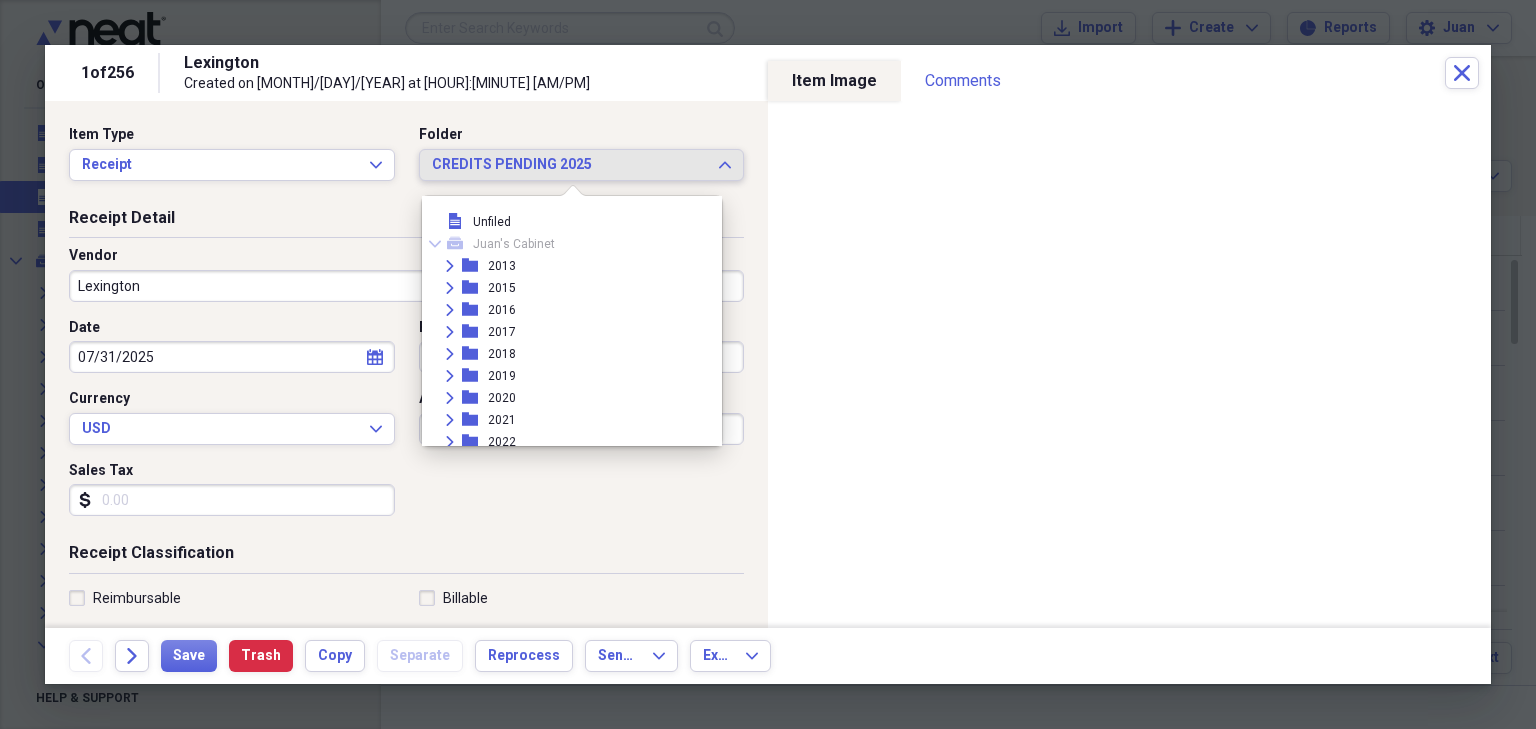 scroll, scrollTop: 275, scrollLeft: 0, axis: vertical 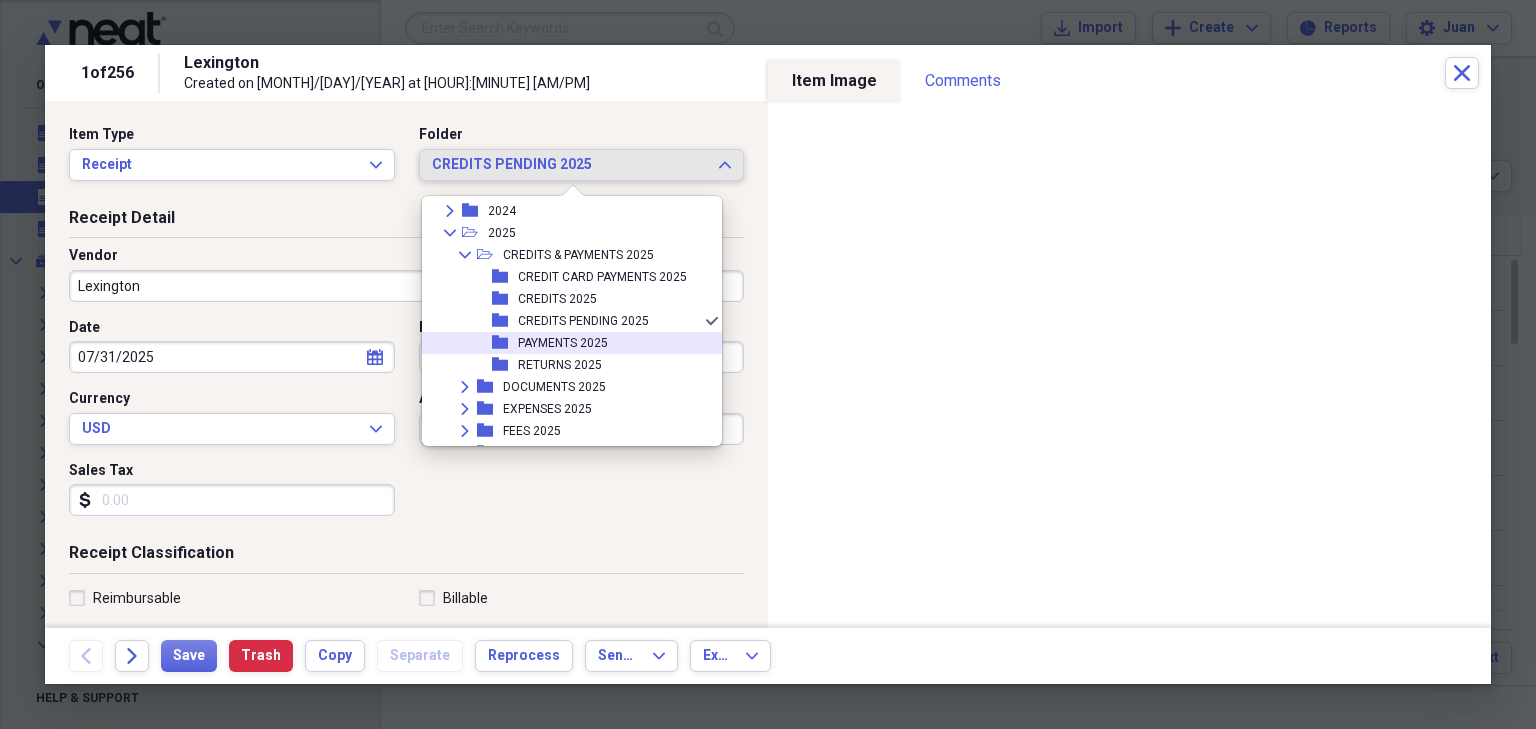 click on "PAYMENTS 2025" at bounding box center (563, 343) 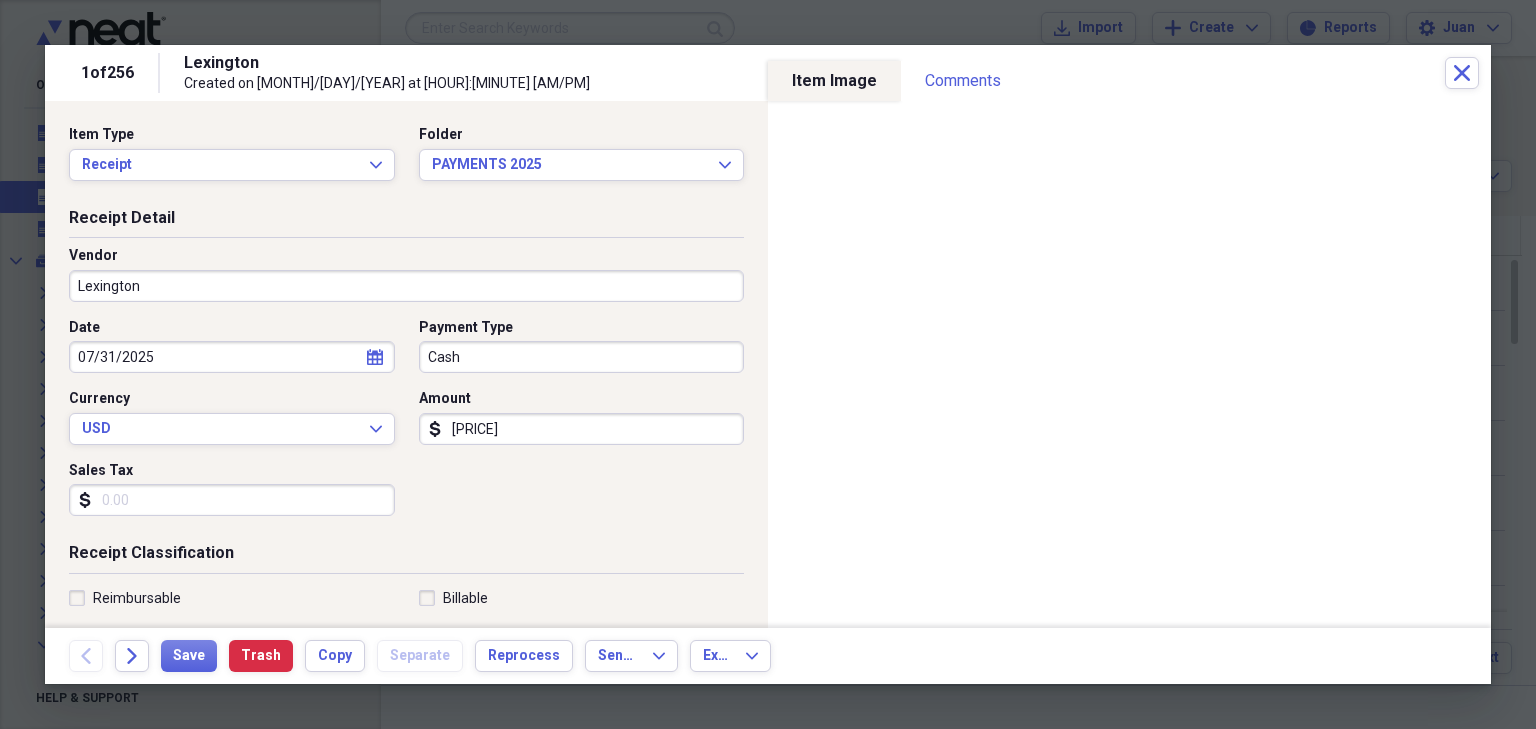 click on "Lexington" at bounding box center [406, 286] 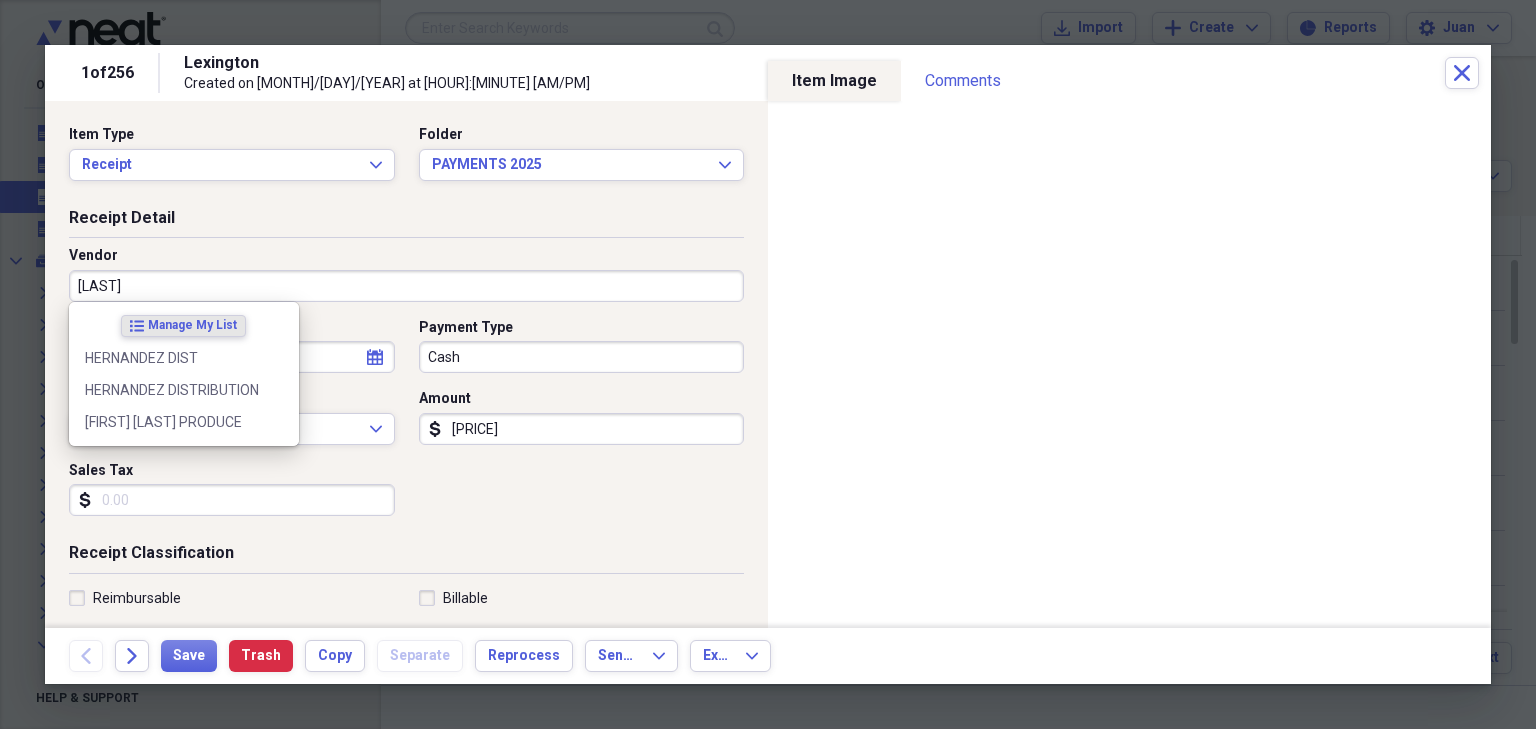 type on "[LAST]" 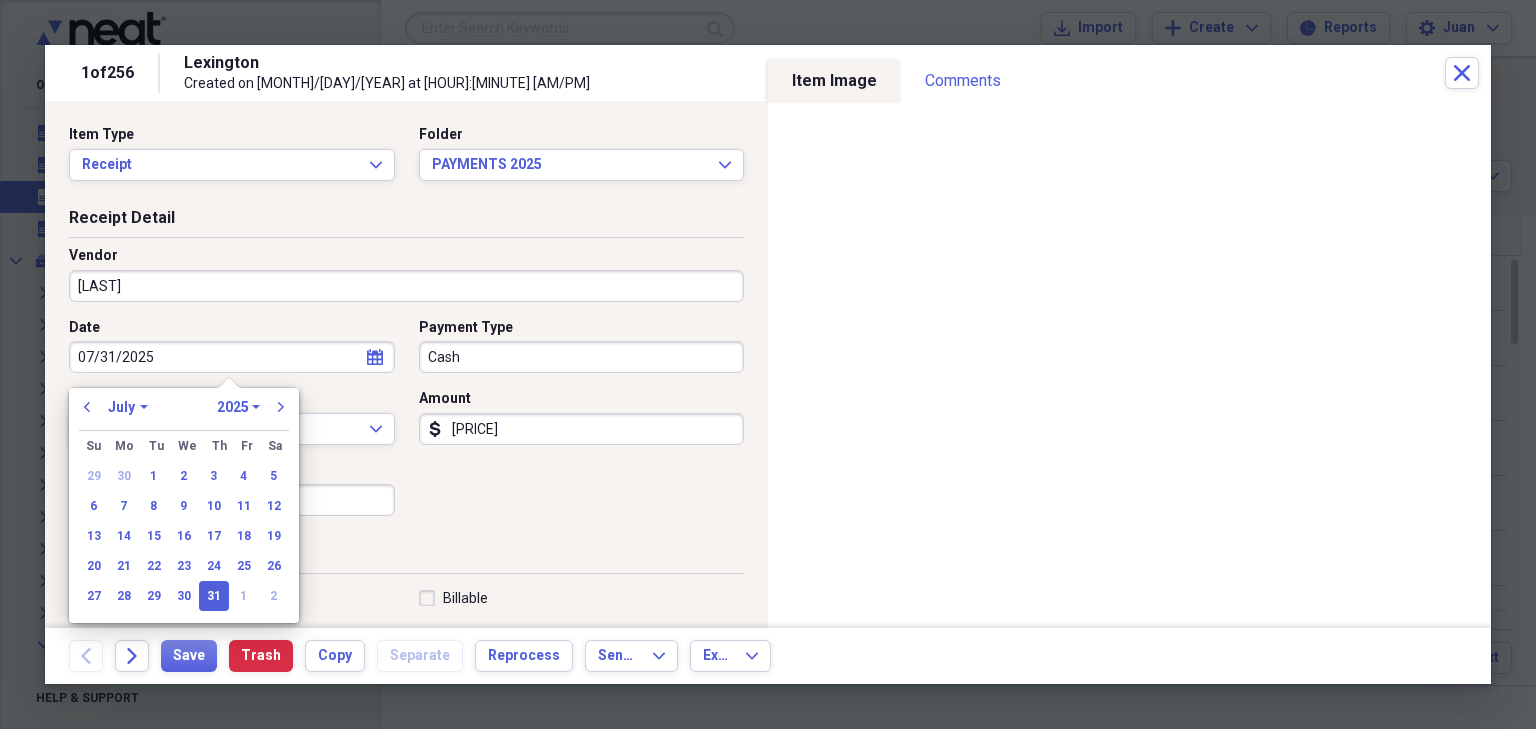 click on "Vendor [LAST]" at bounding box center (406, 282) 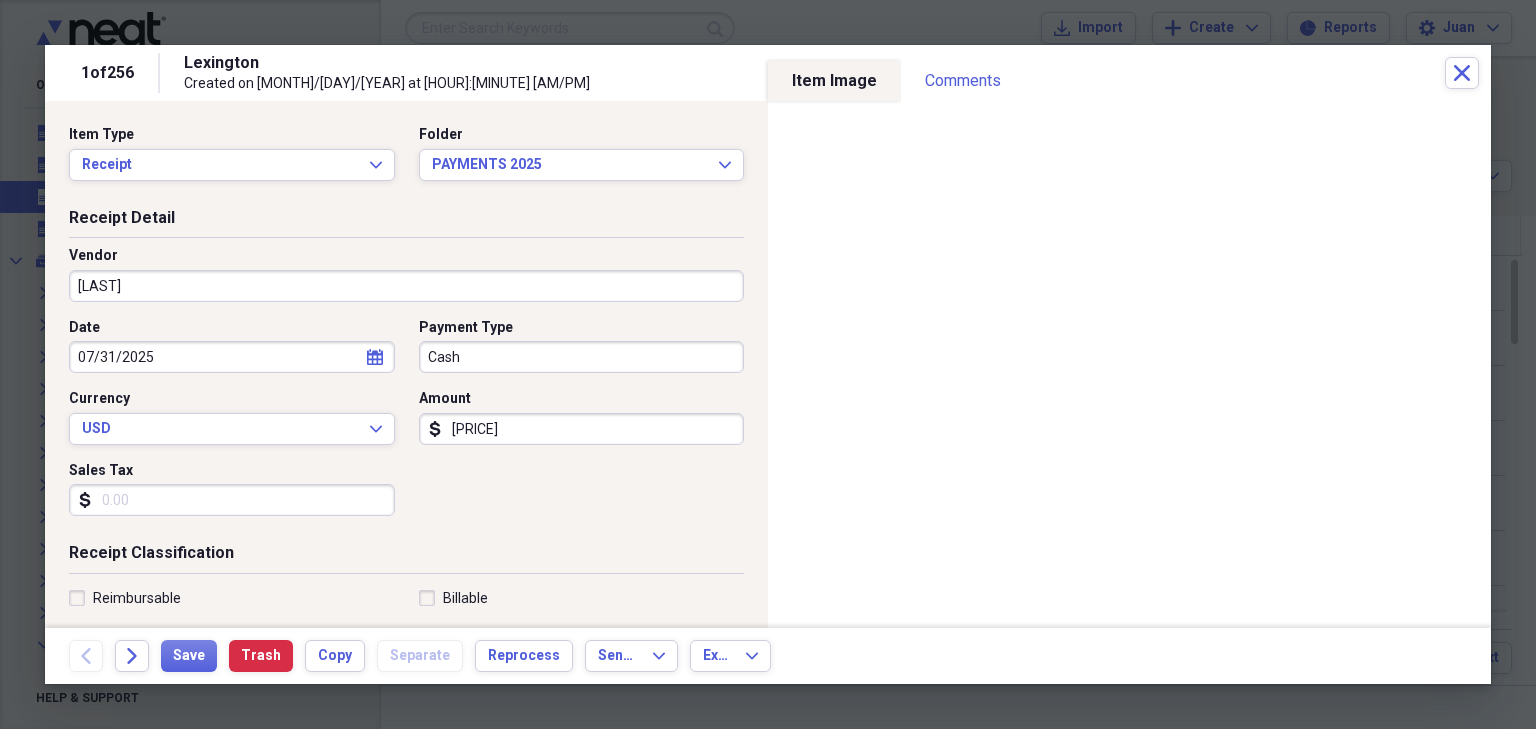 click on "[LAST]" at bounding box center (406, 286) 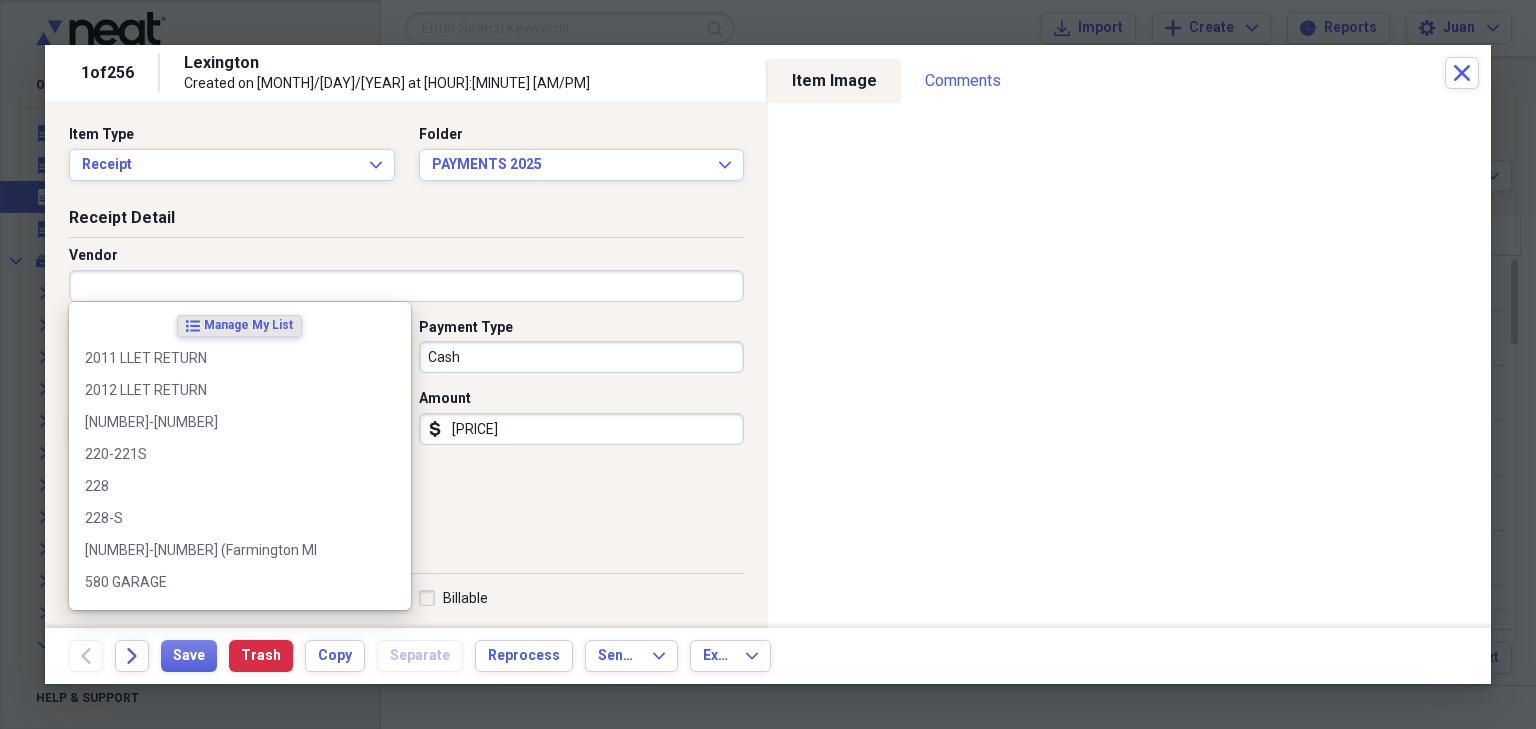 click on "Vendor" at bounding box center (406, 286) 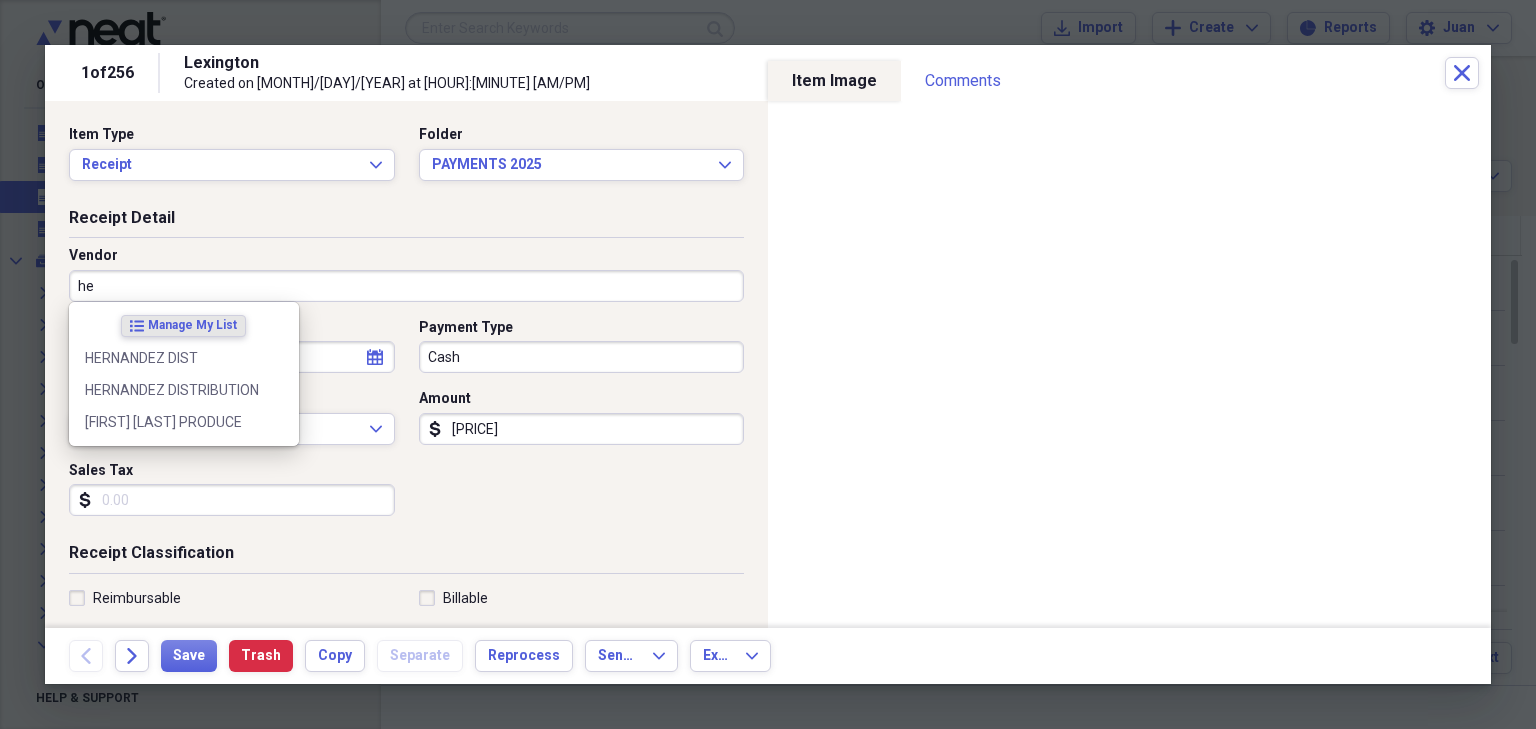 type on "h" 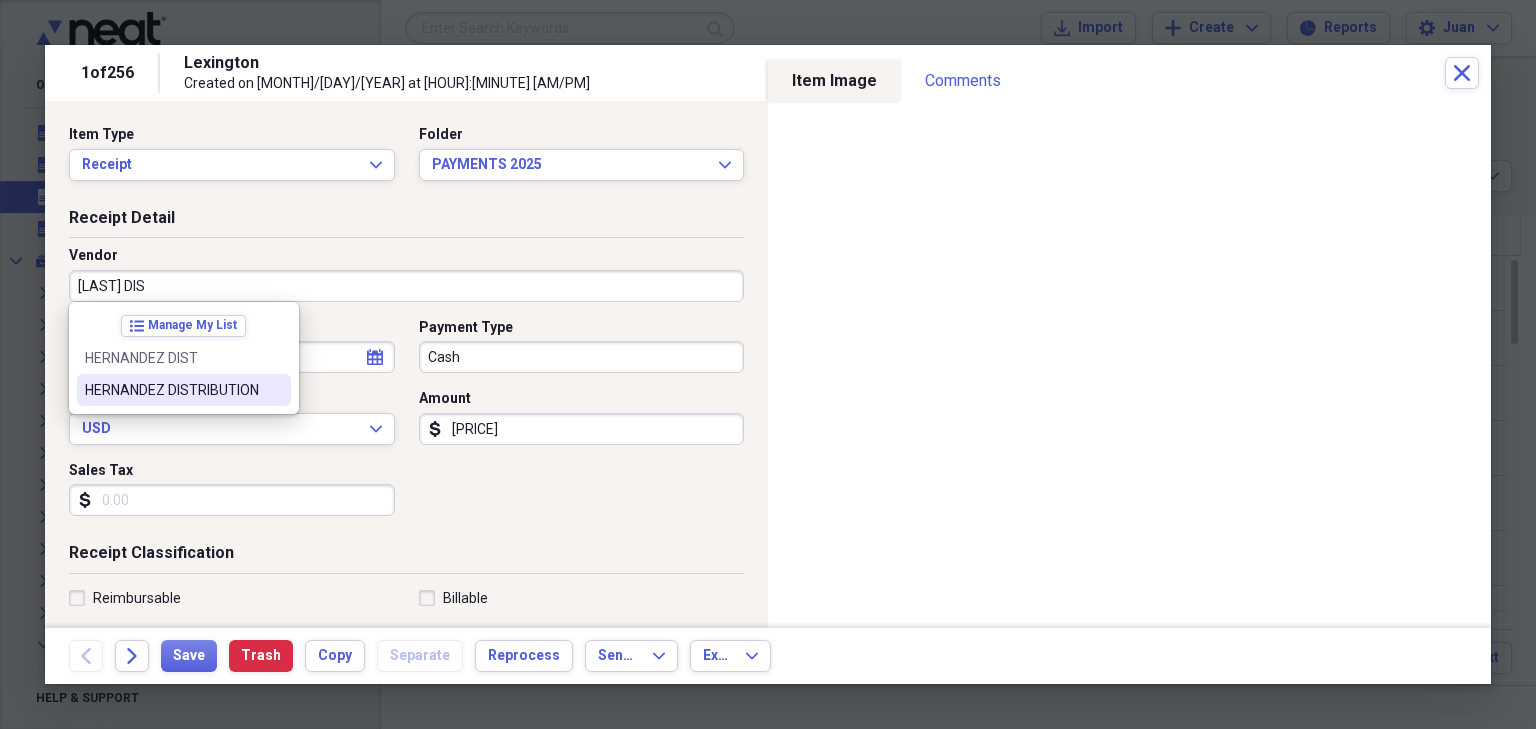 click at bounding box center [275, 390] 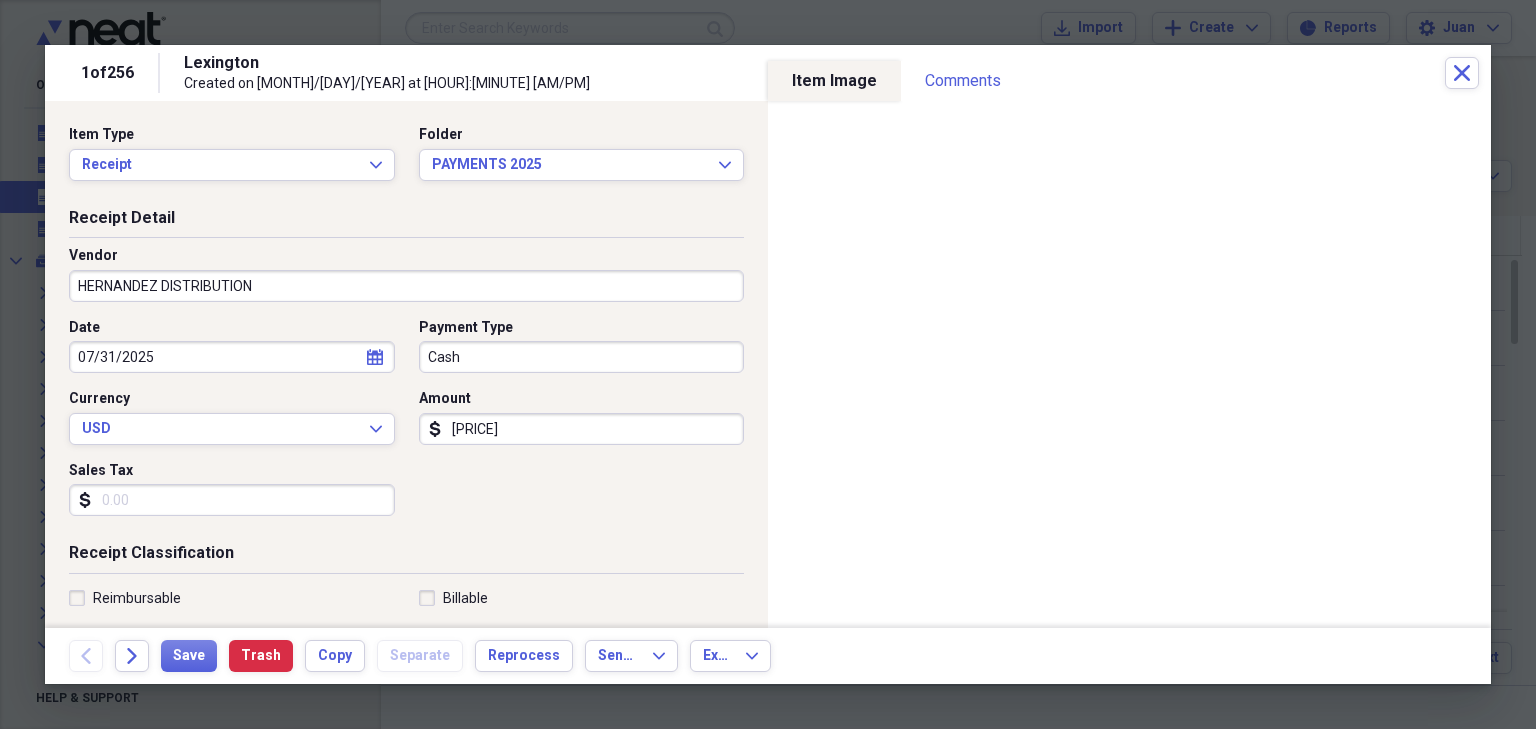 type on "PURCHASES" 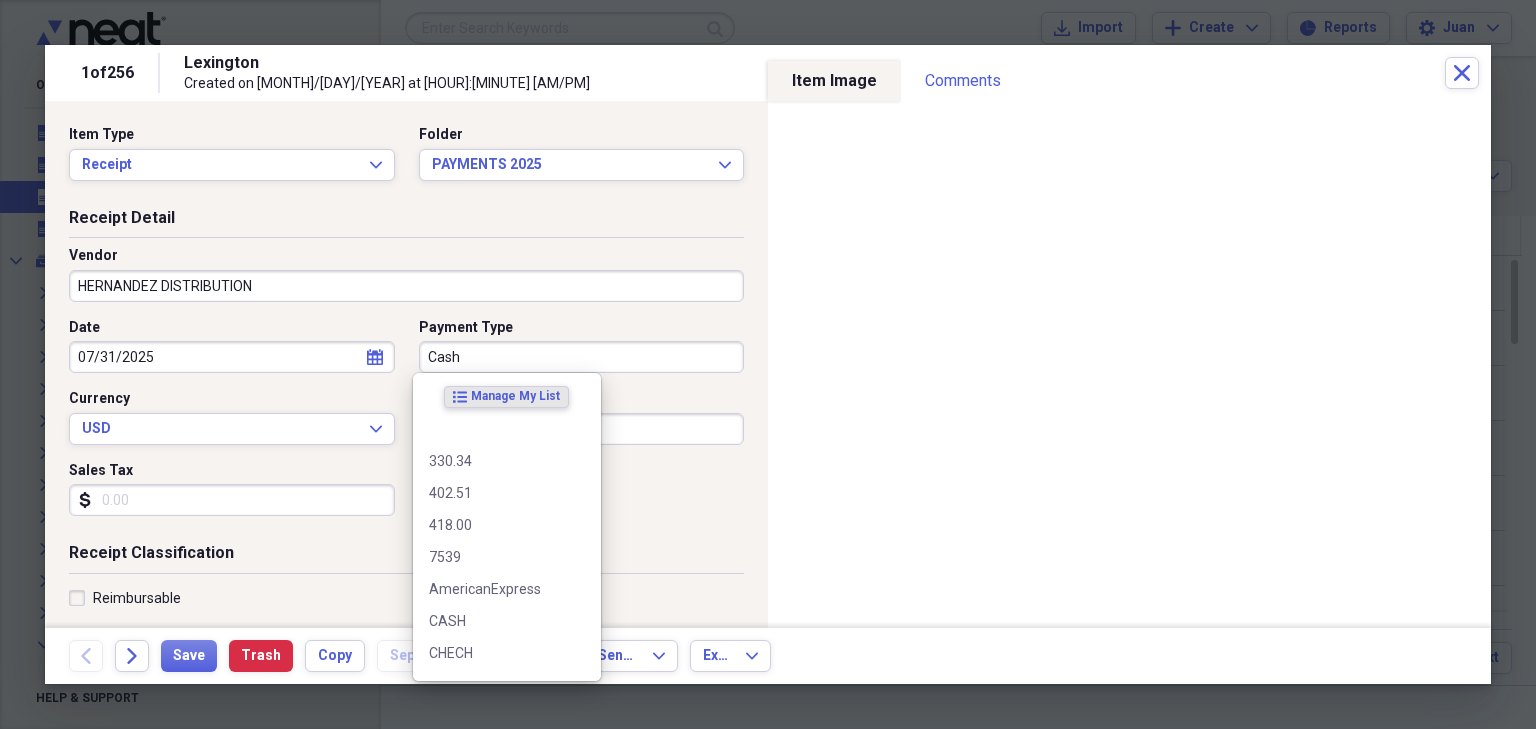 click on "Cash" at bounding box center (582, 357) 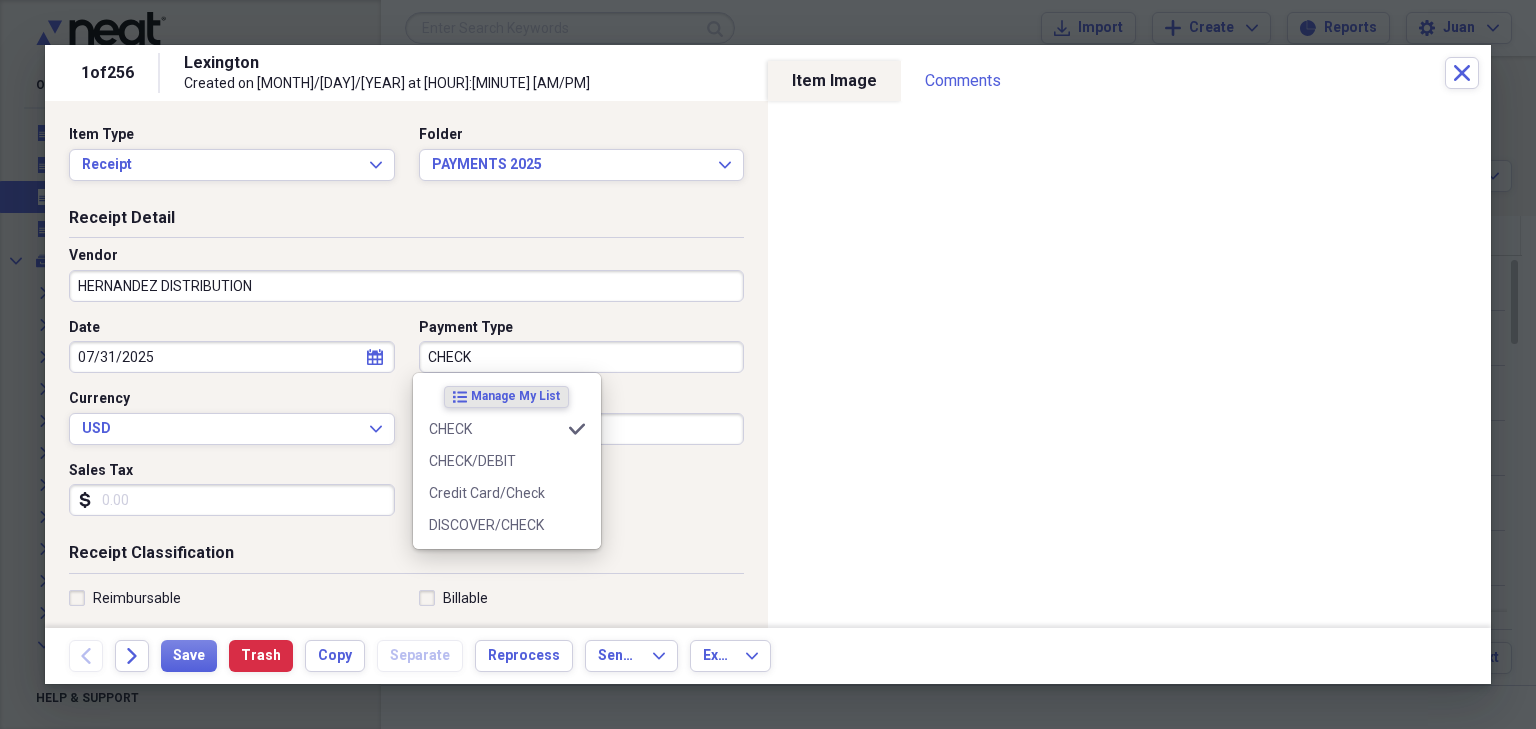 type on "CHECK" 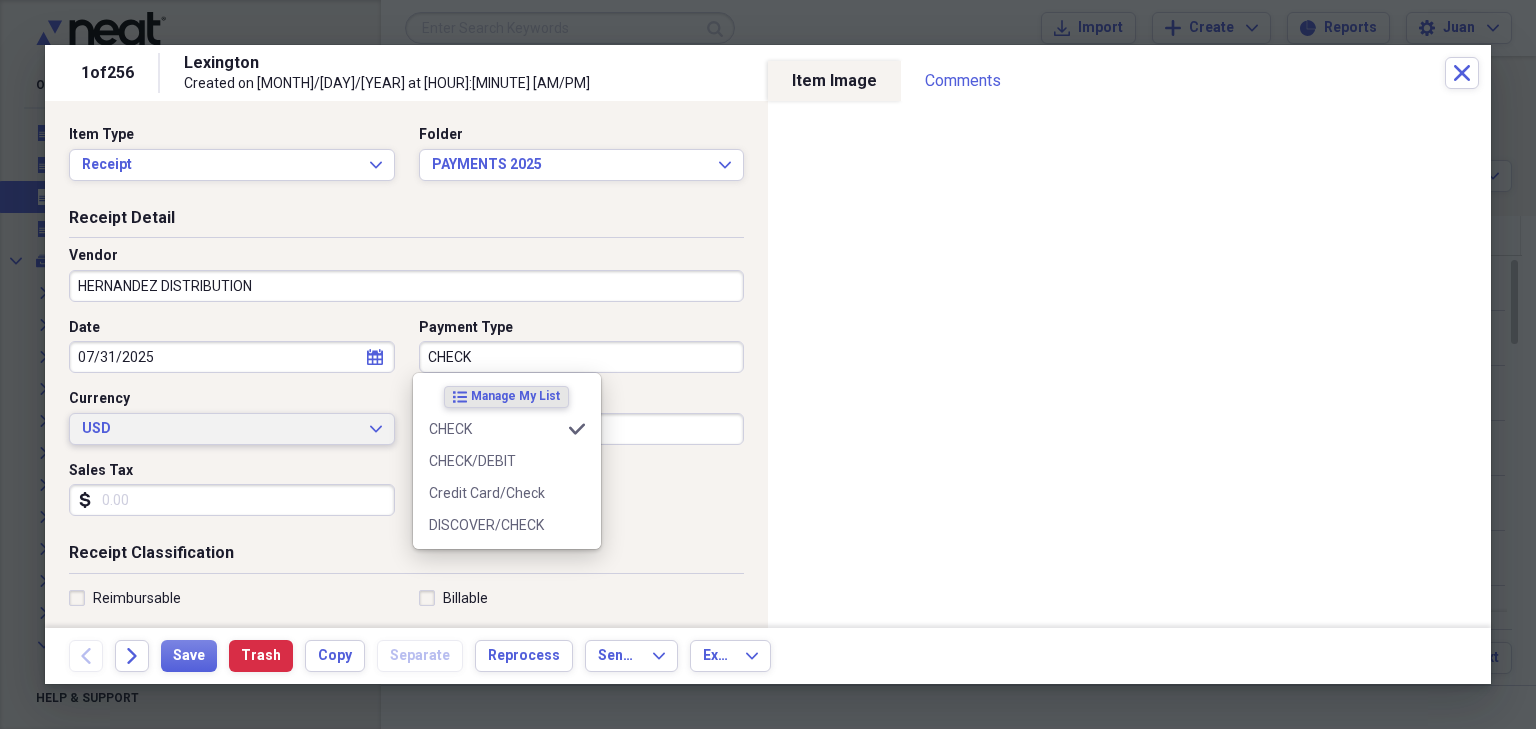 type 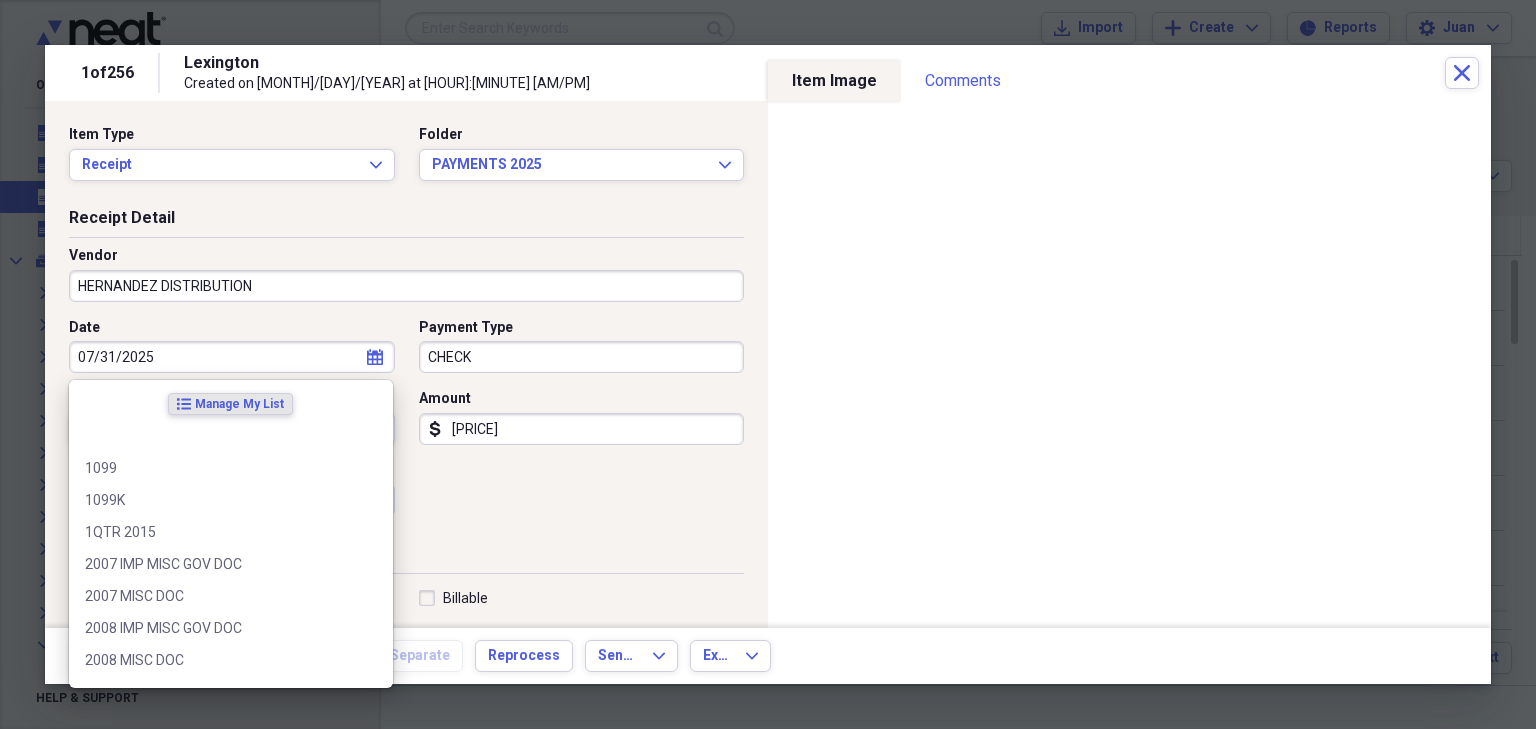 scroll, scrollTop: 304, scrollLeft: 0, axis: vertical 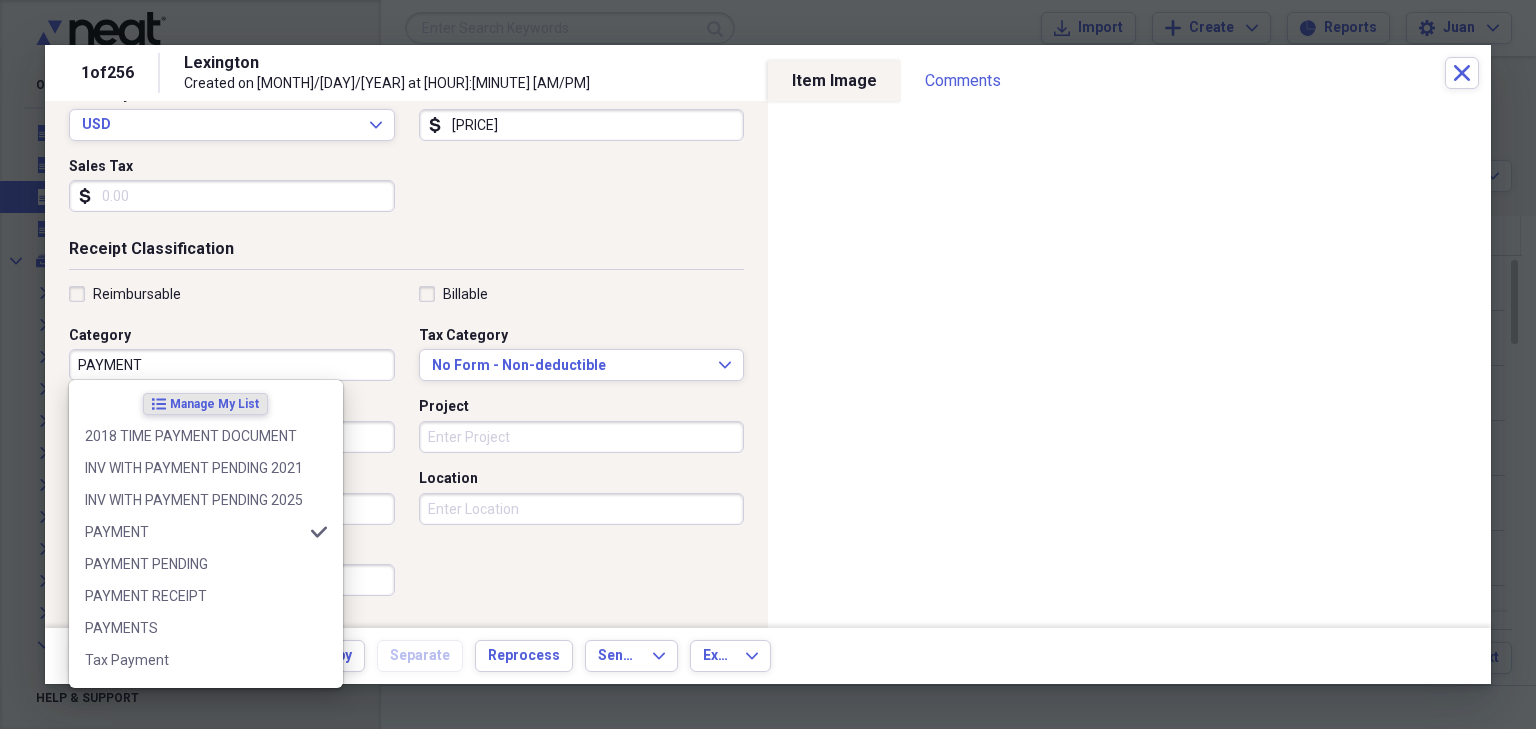 type on "PAYMENT" 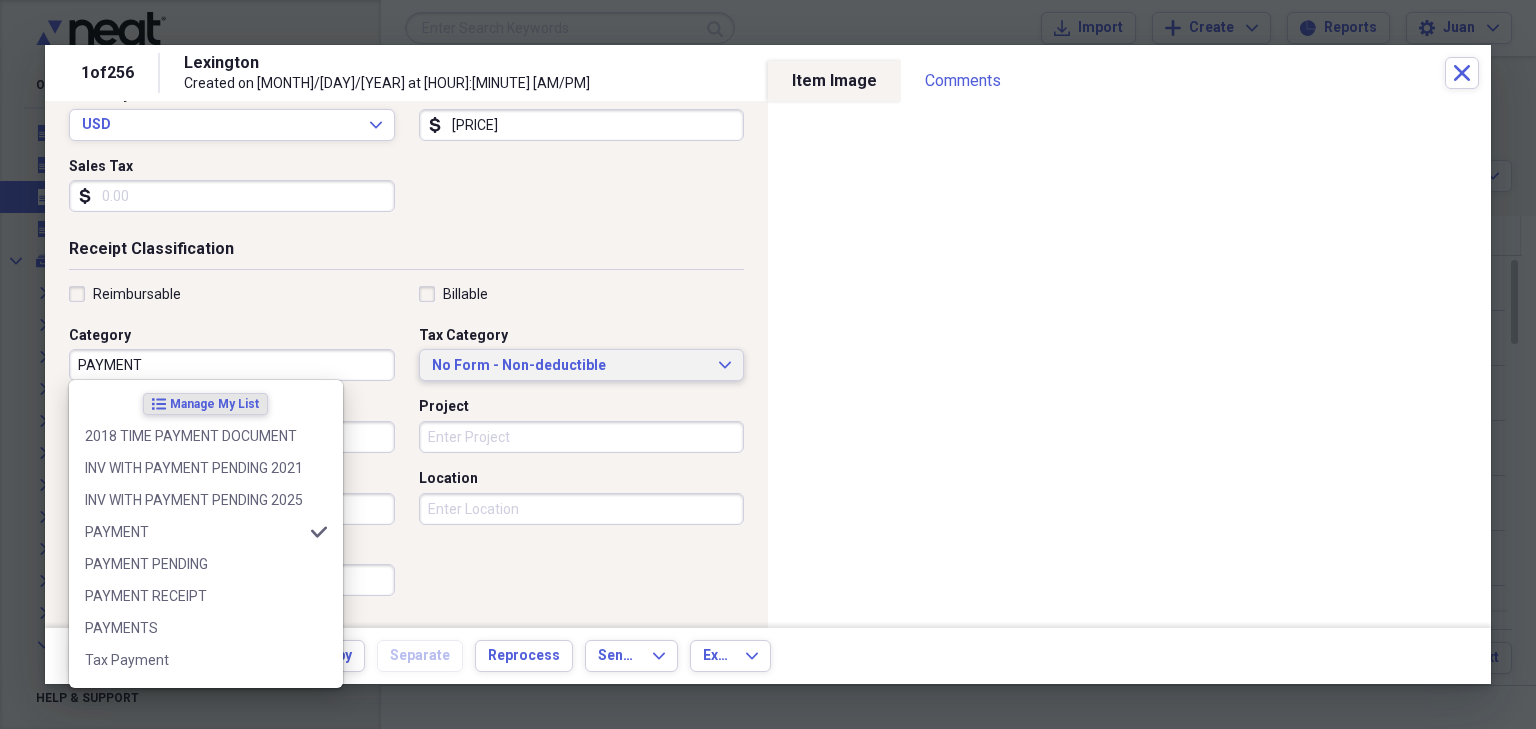 type 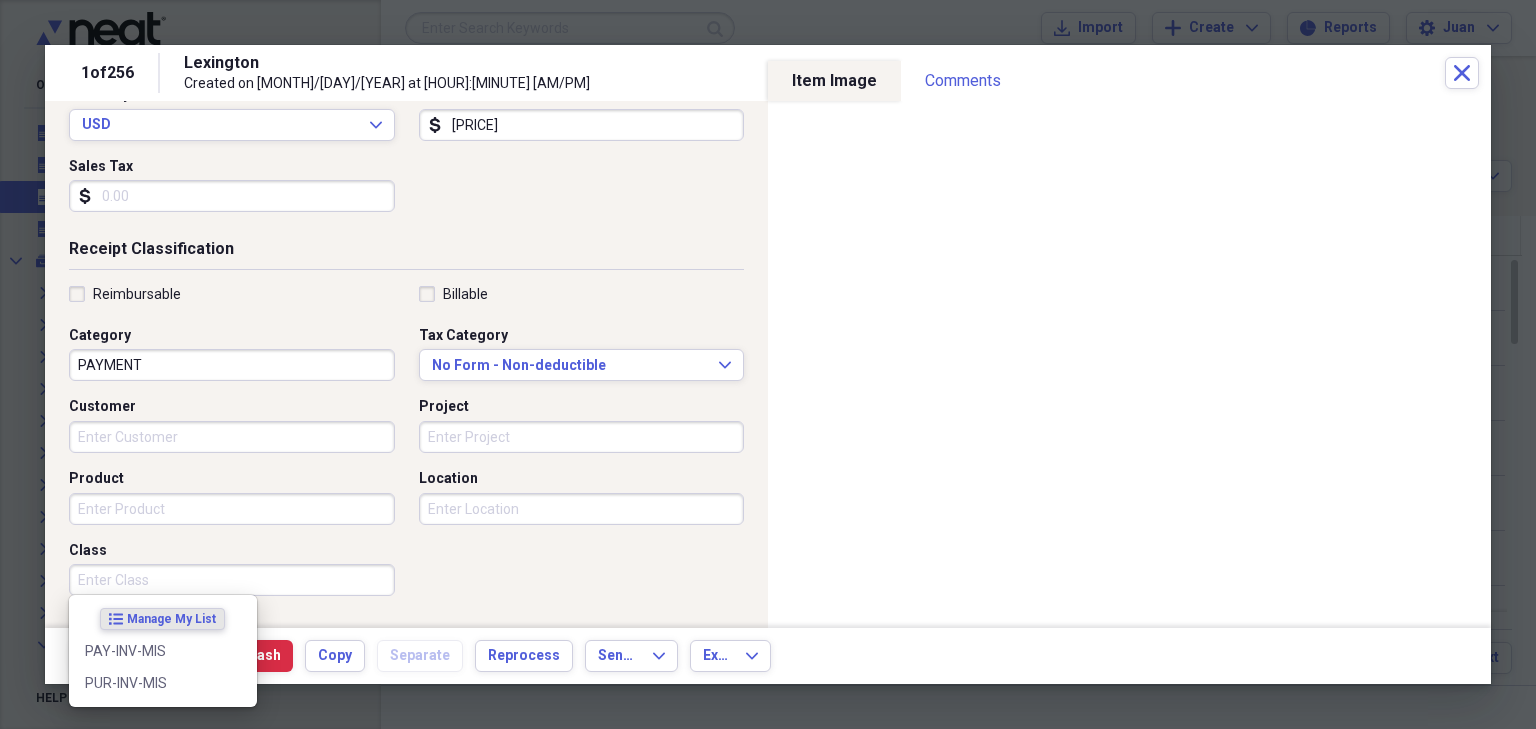 scroll, scrollTop: 492, scrollLeft: 0, axis: vertical 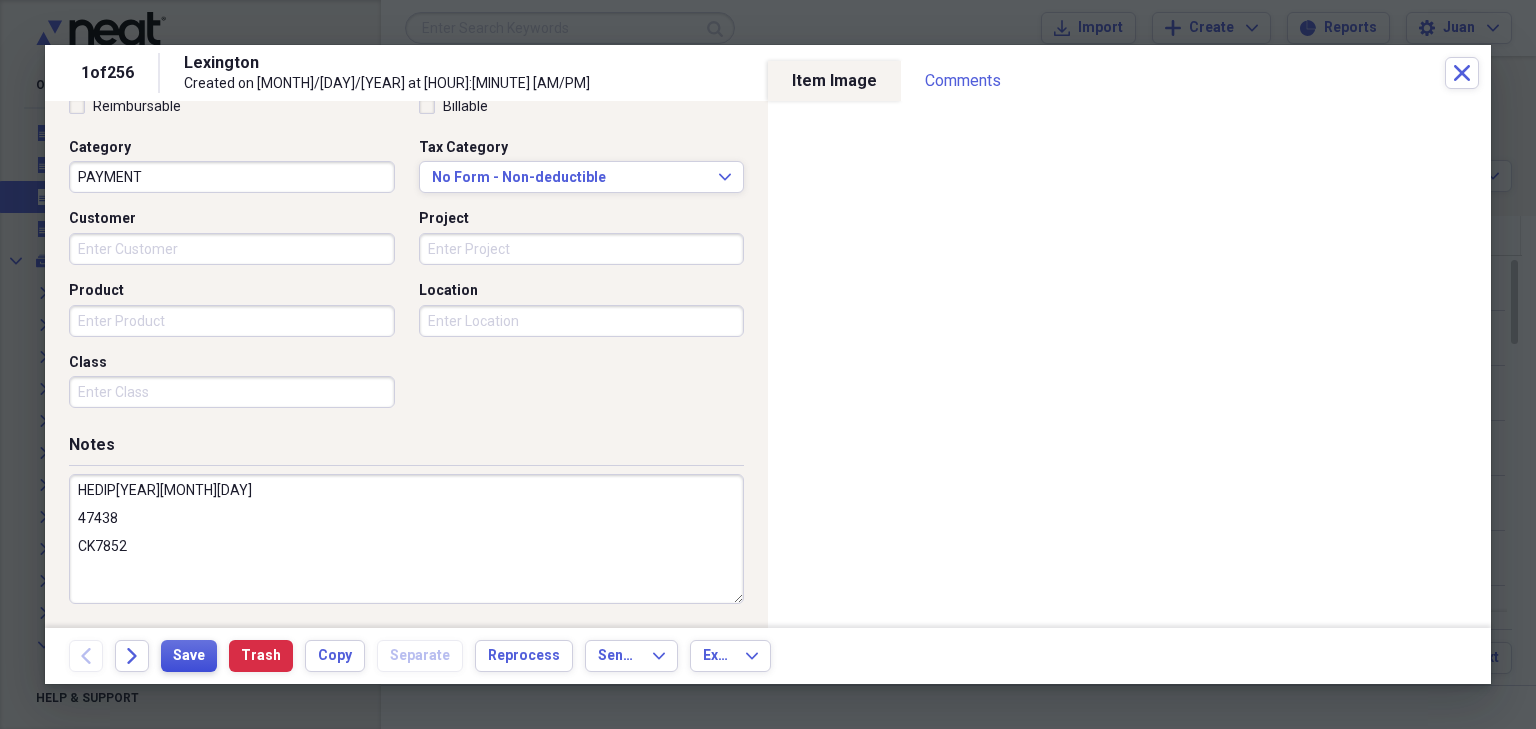 type on "HEDIP[YEAR][MONTH][DAY]
47438
CK7852" 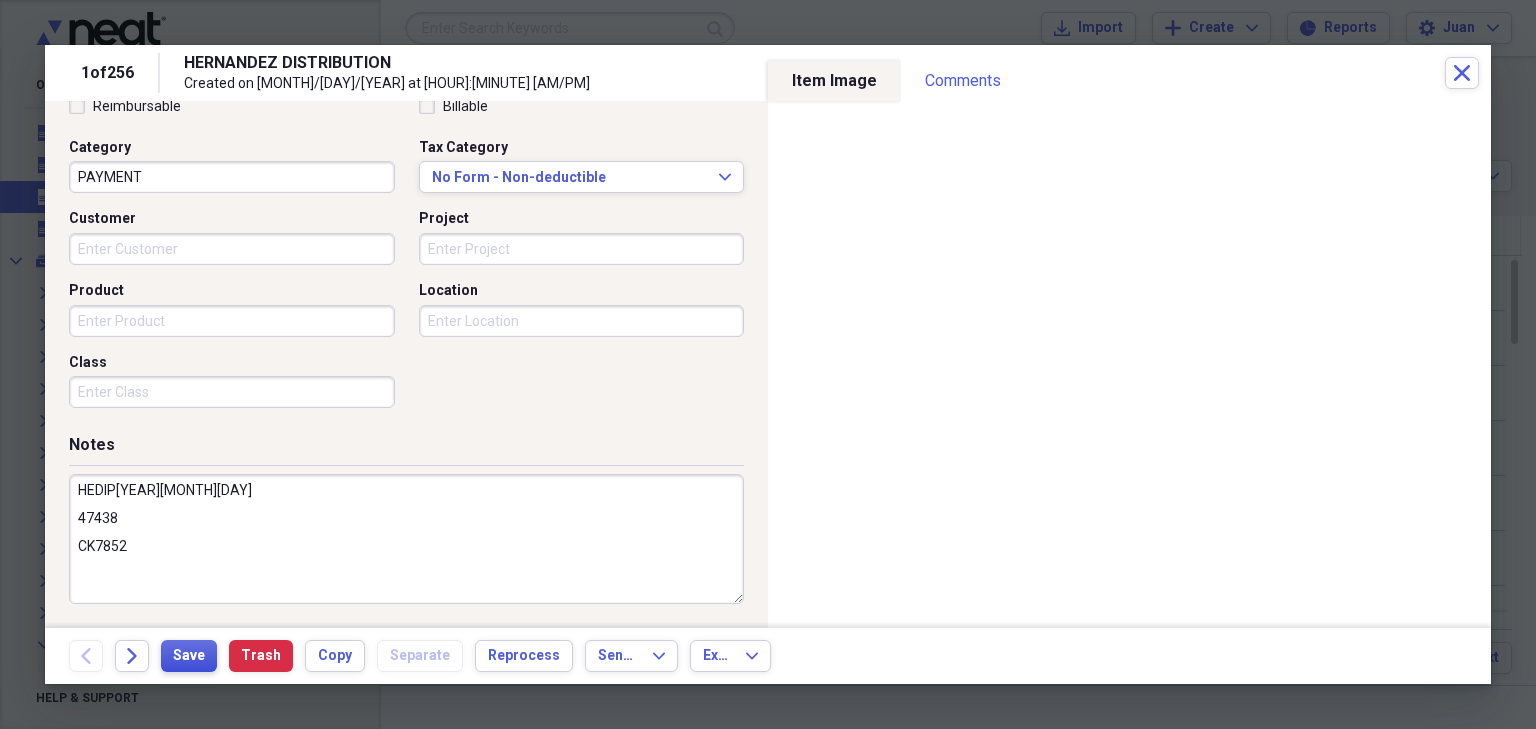 click on "Save" at bounding box center (189, 656) 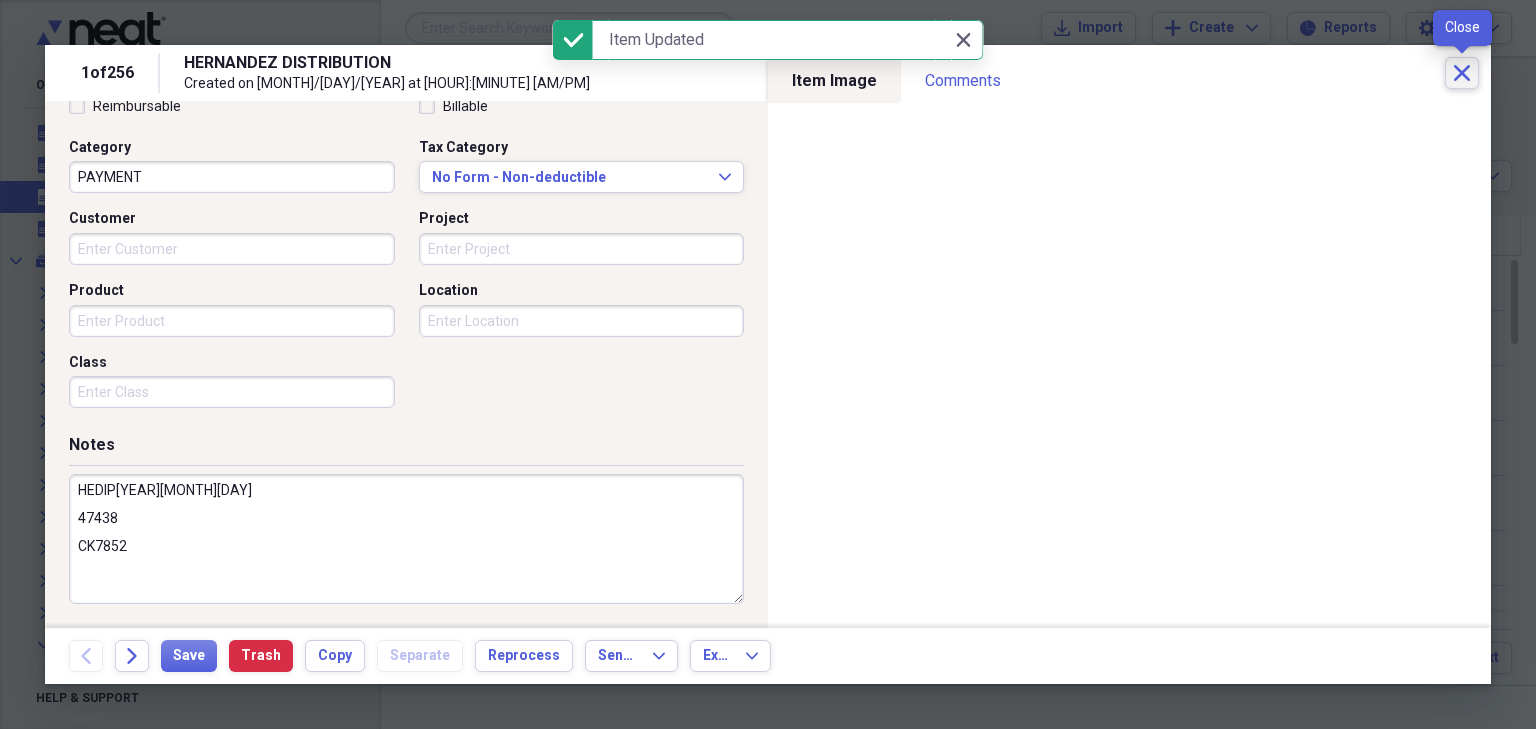 click on "Close" at bounding box center (1462, 73) 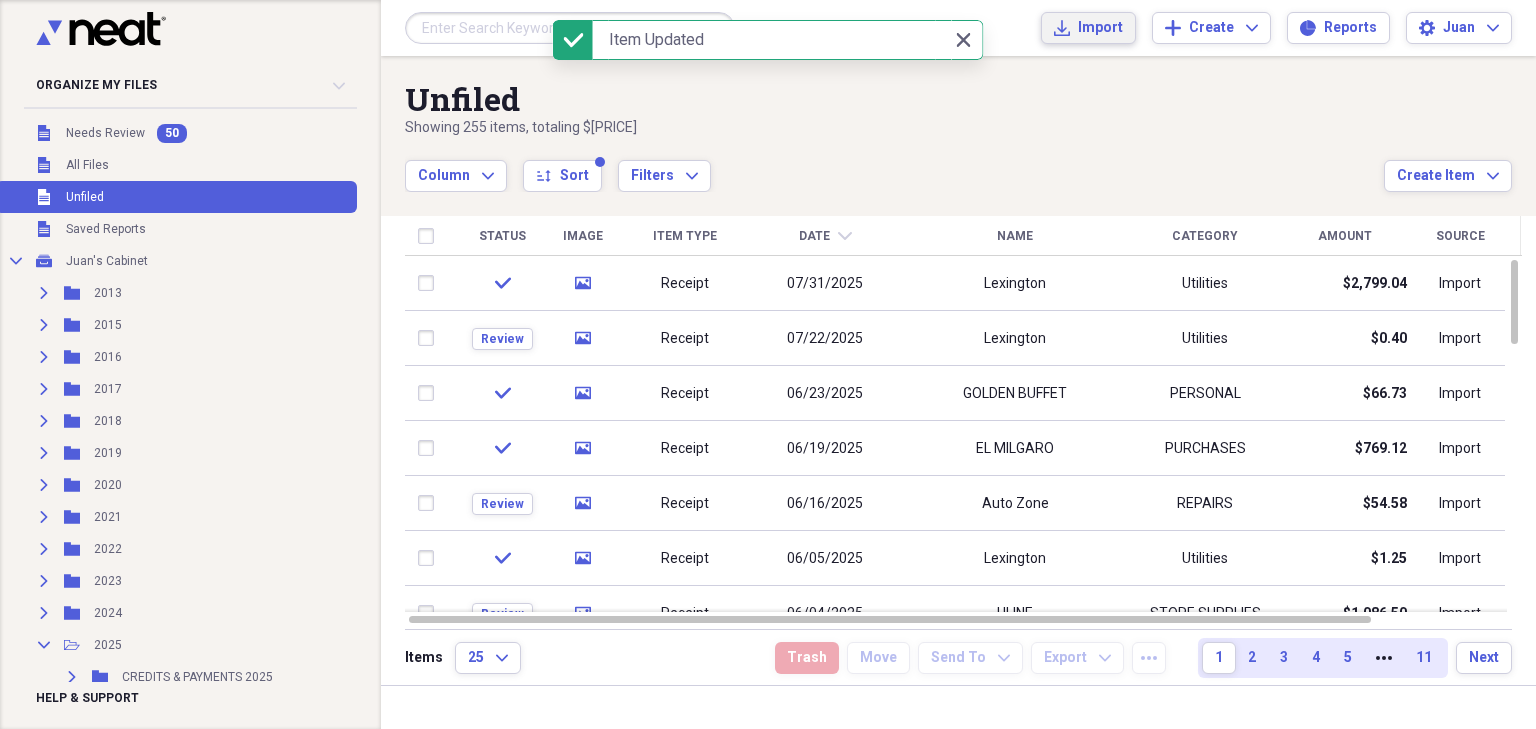 click on "Import Import" at bounding box center [1088, 28] 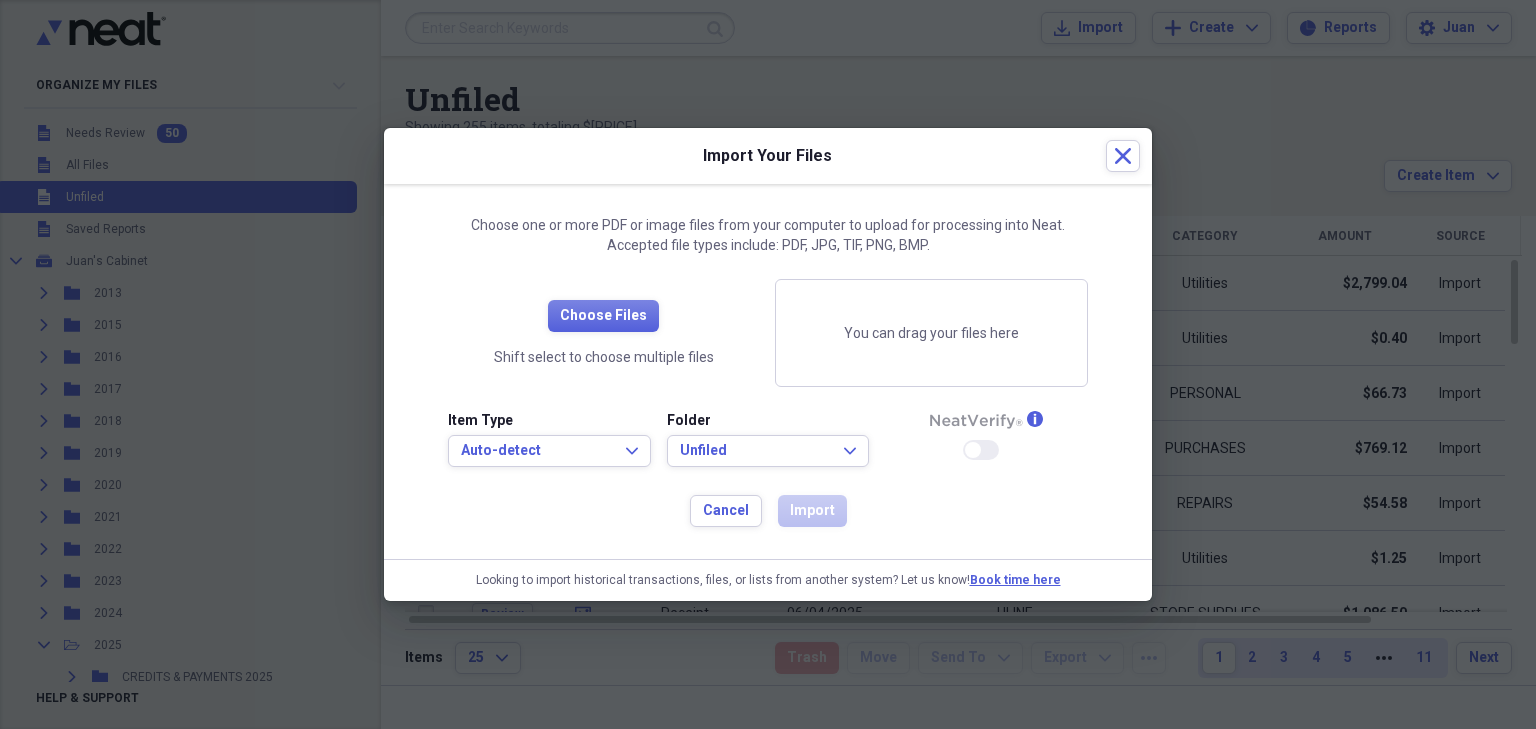 click on "Item Type Auto-detect Expand Folder Unfiled Expand info Enable Neat Verify" at bounding box center [768, 447] 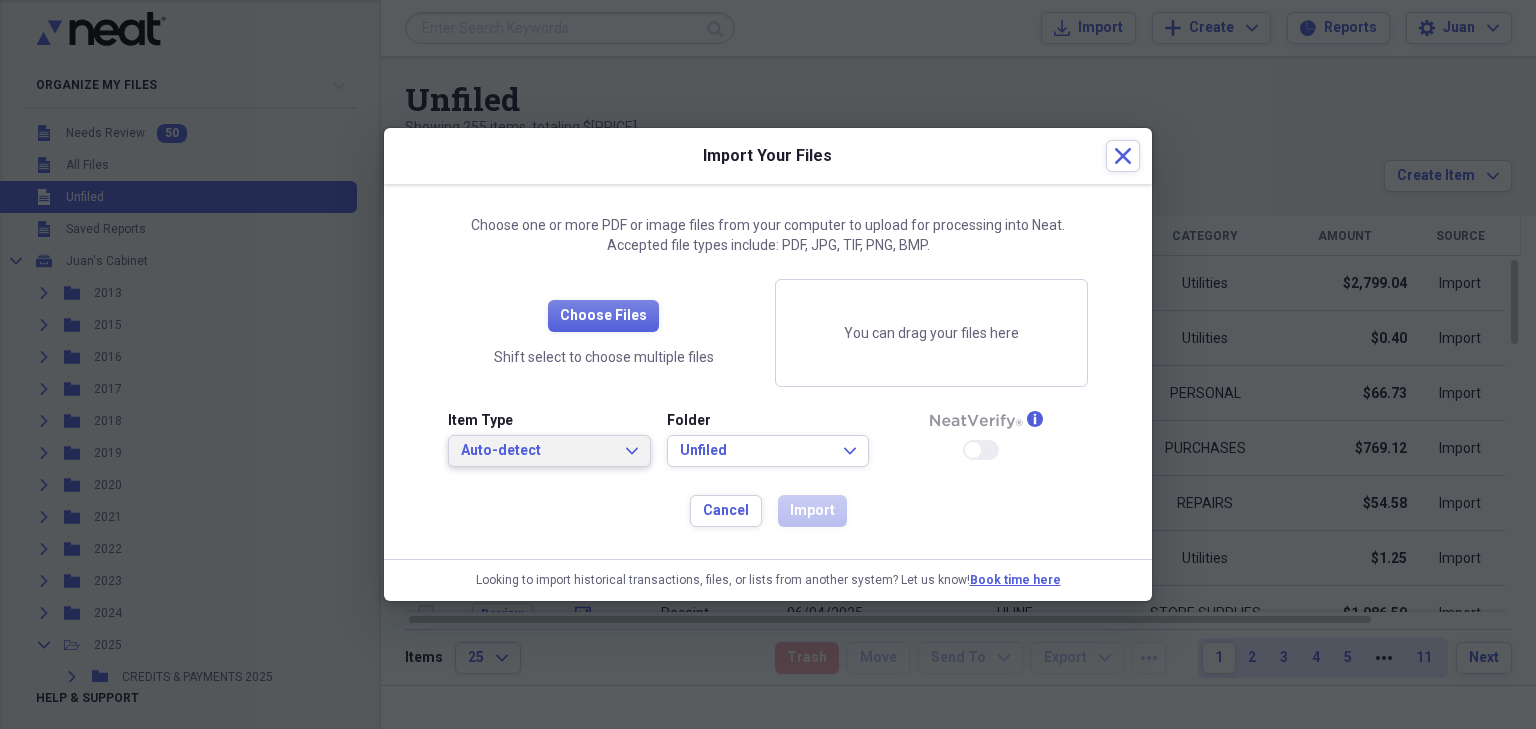 click on "Auto-detect" at bounding box center [537, 451] 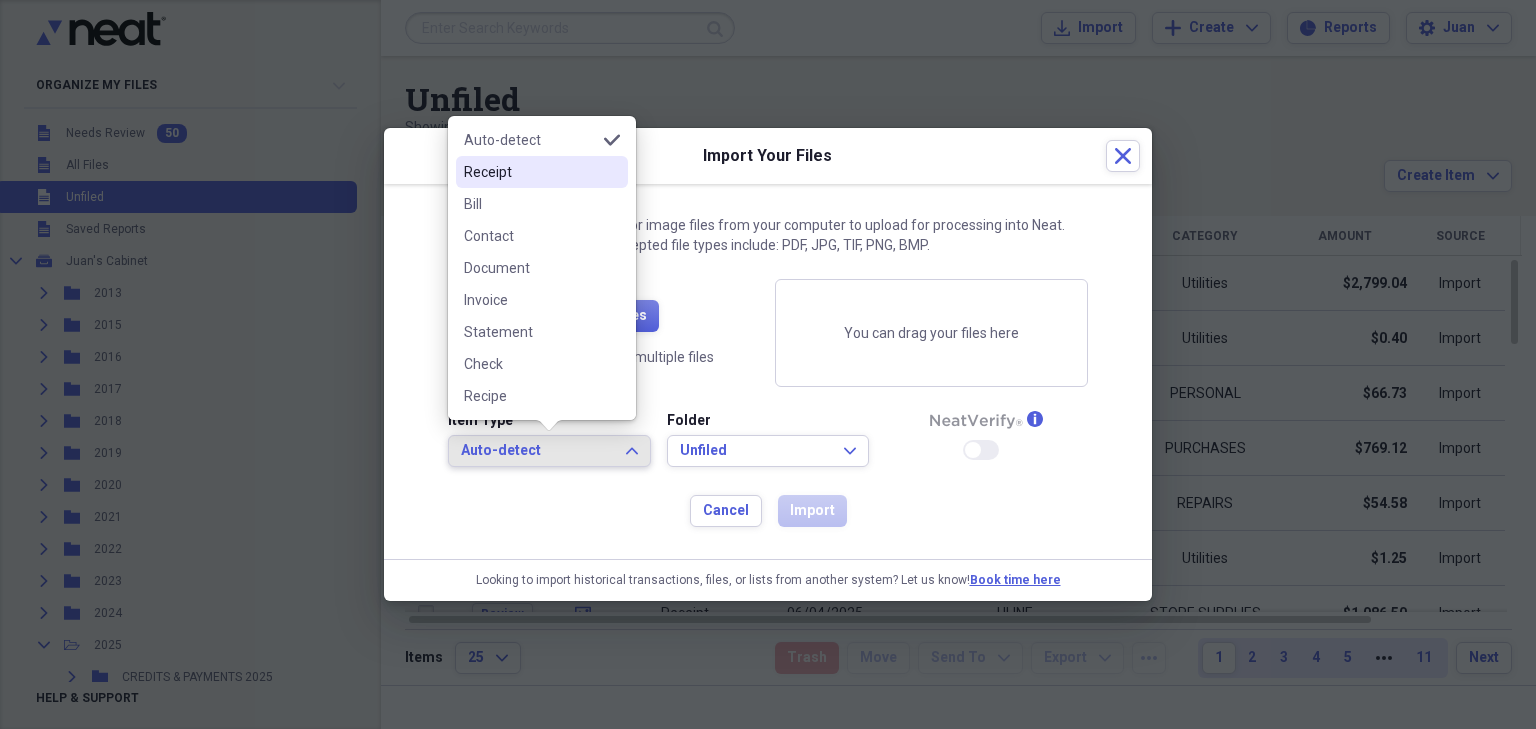 click on "Receipt" at bounding box center [542, 172] 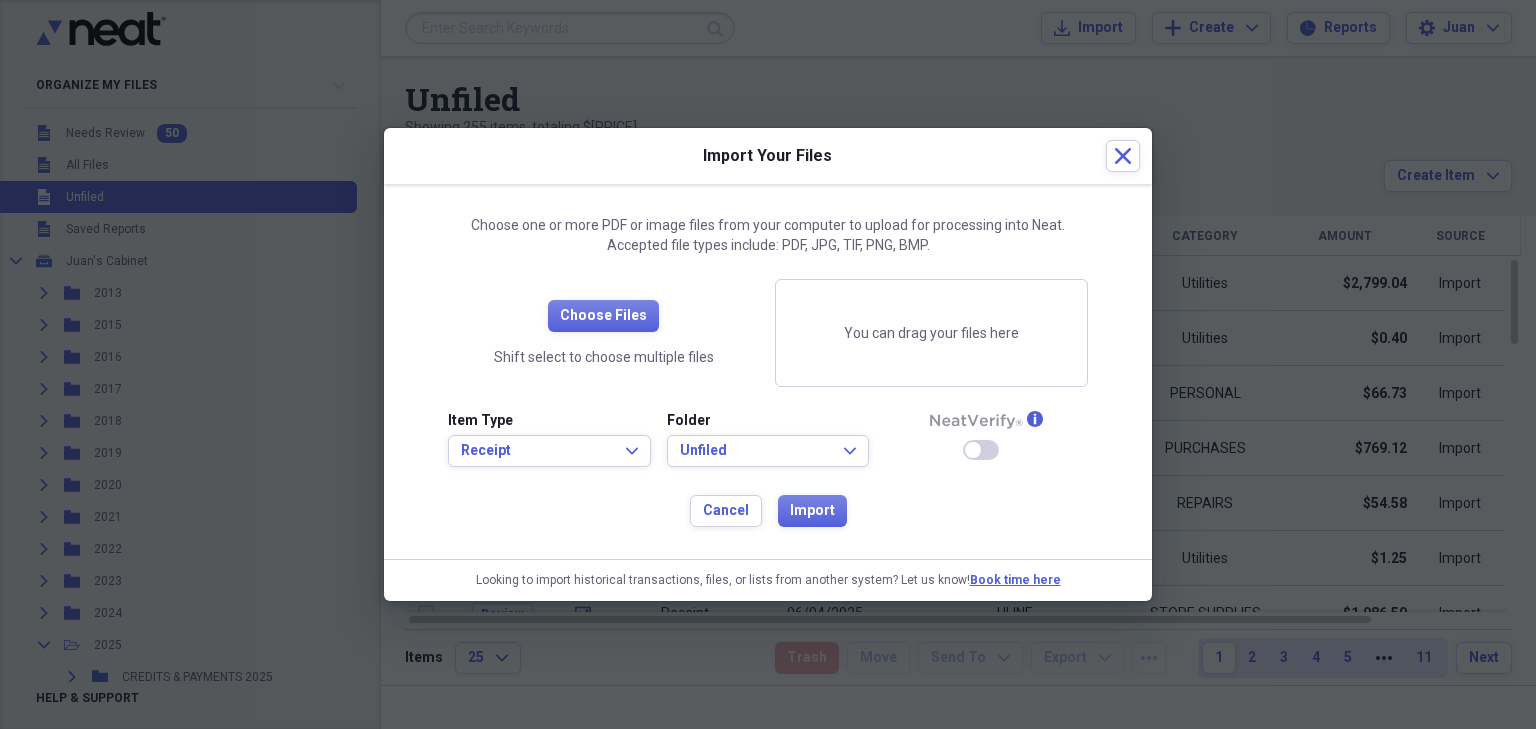 click on "Choose Files Shift select to choose multiple files" at bounding box center (603, 333) 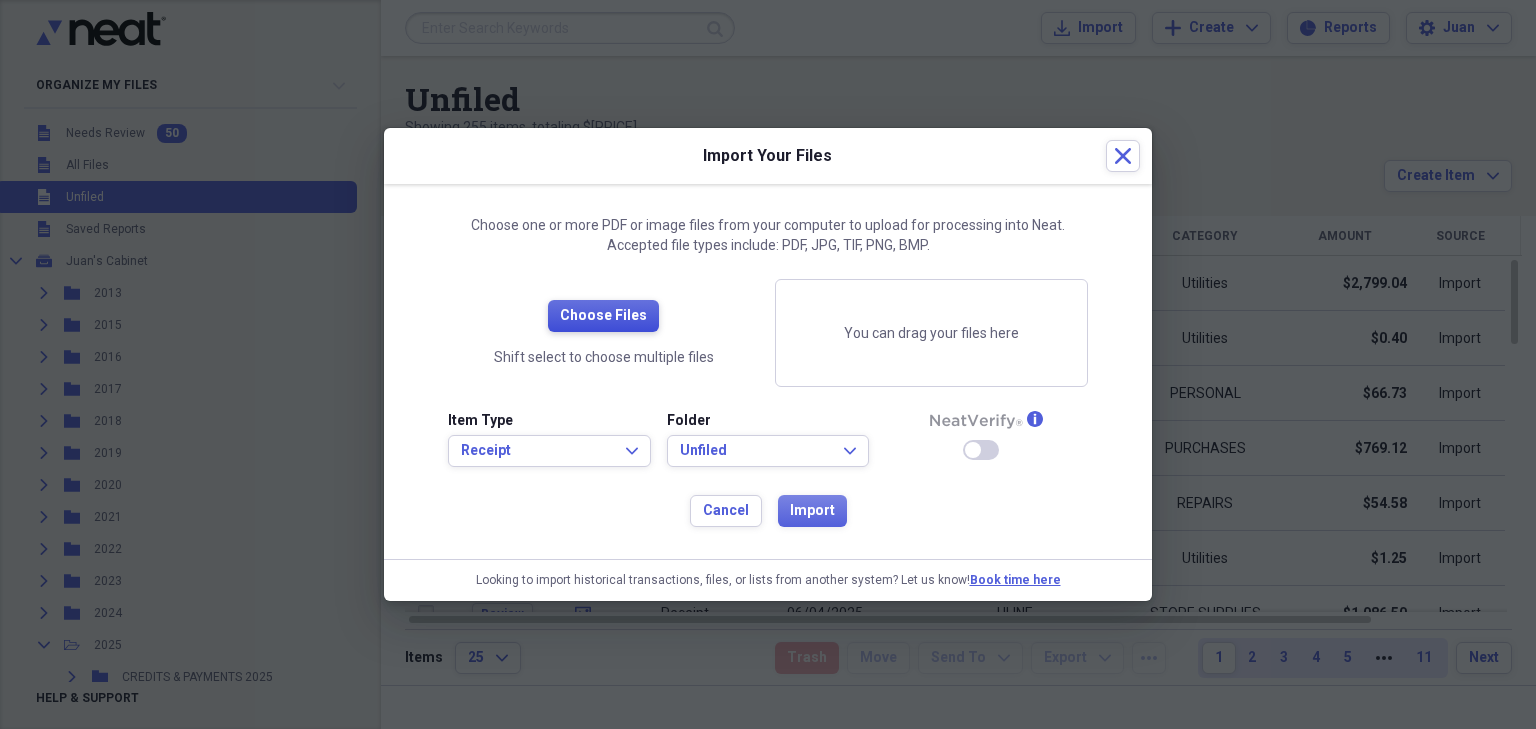 click on "Choose Files" at bounding box center (603, 316) 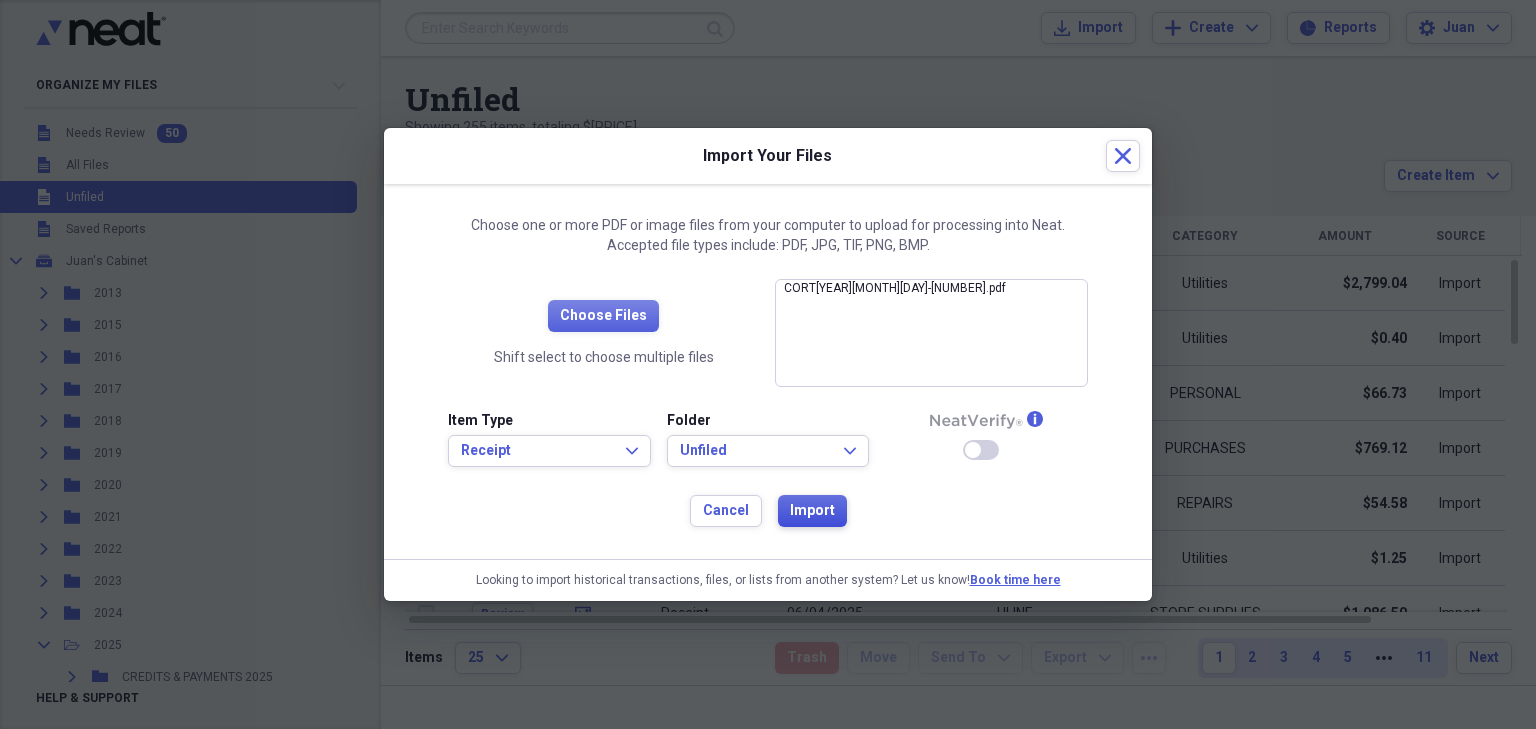 click on "Import" at bounding box center [812, 511] 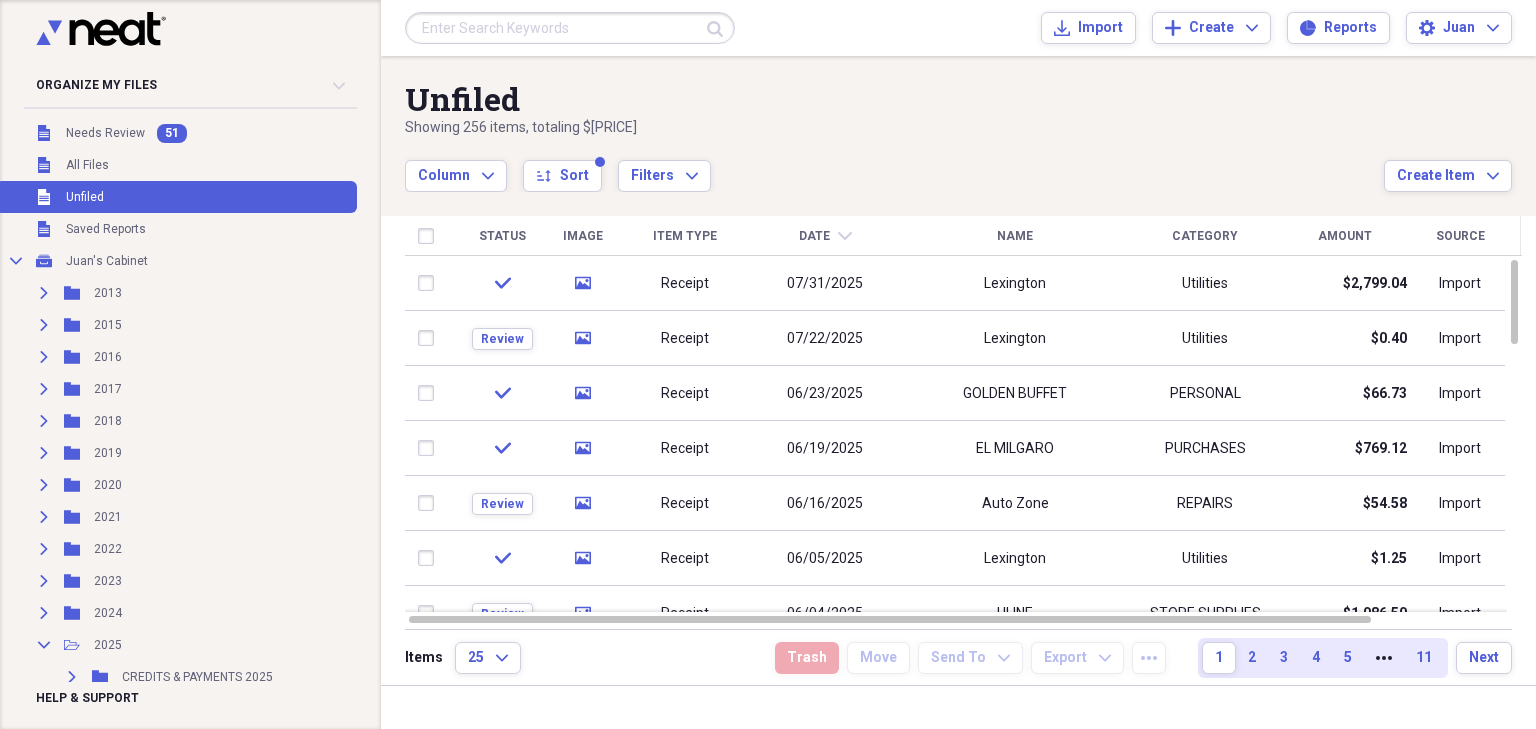 click on "Date" at bounding box center [814, 236] 